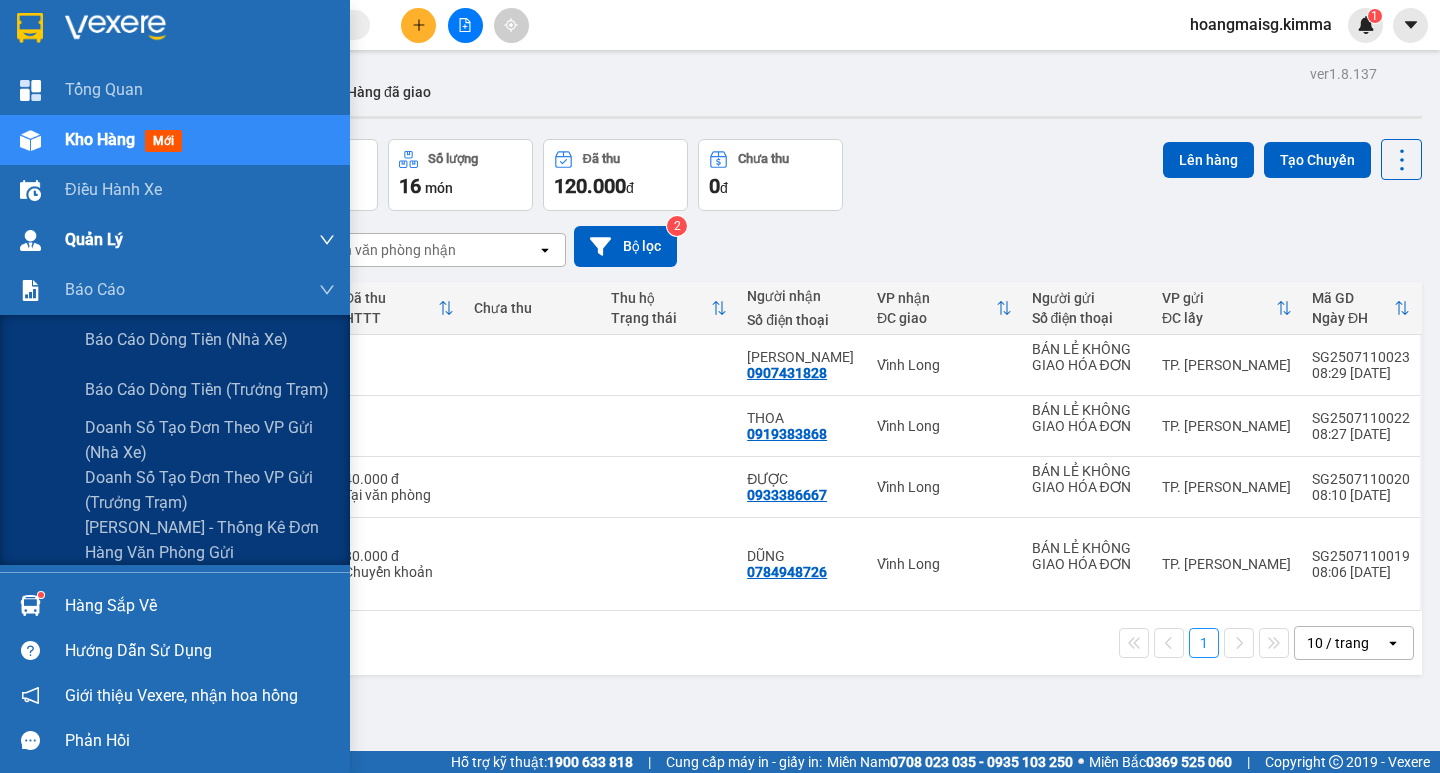 scroll, scrollTop: 0, scrollLeft: 0, axis: both 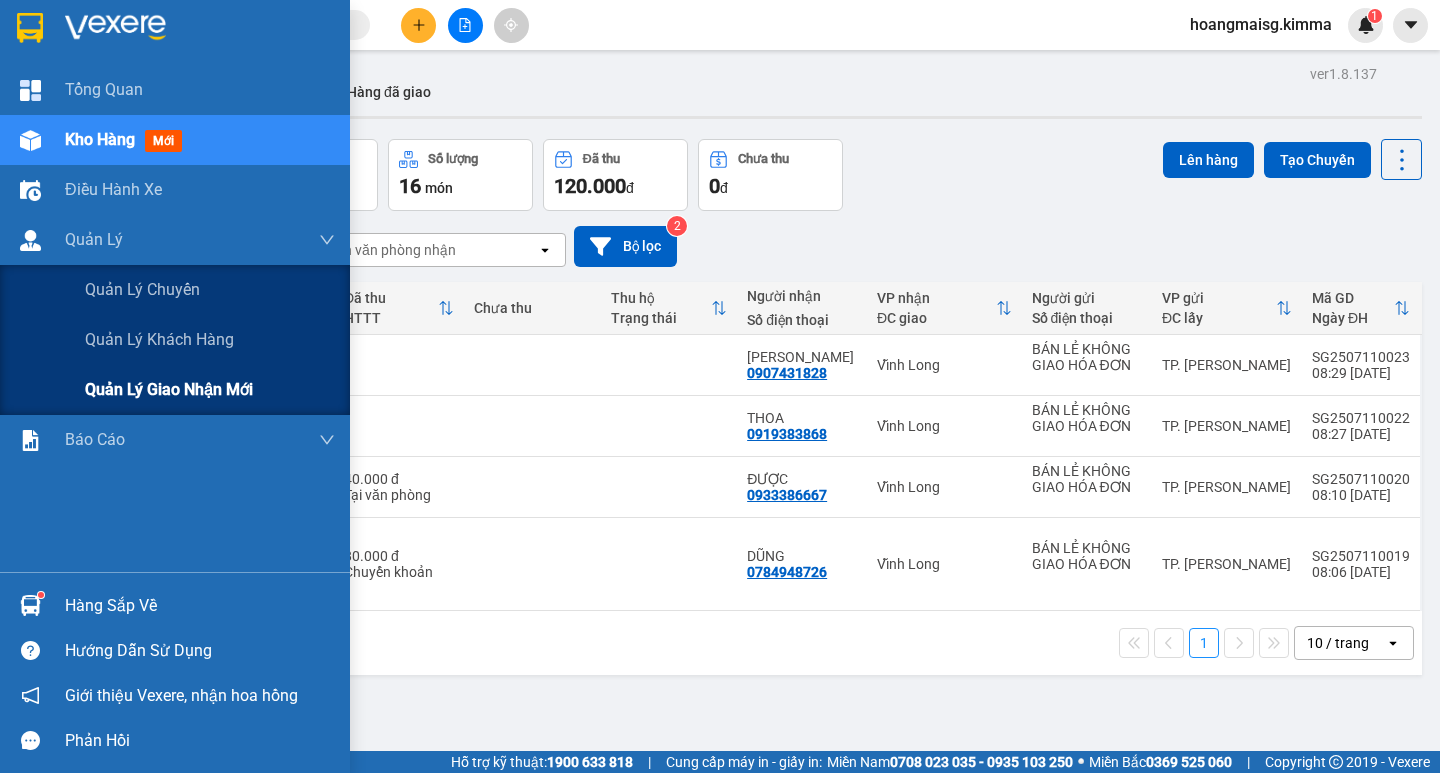 click on "Quản lý giao nhận mới" at bounding box center (169, 389) 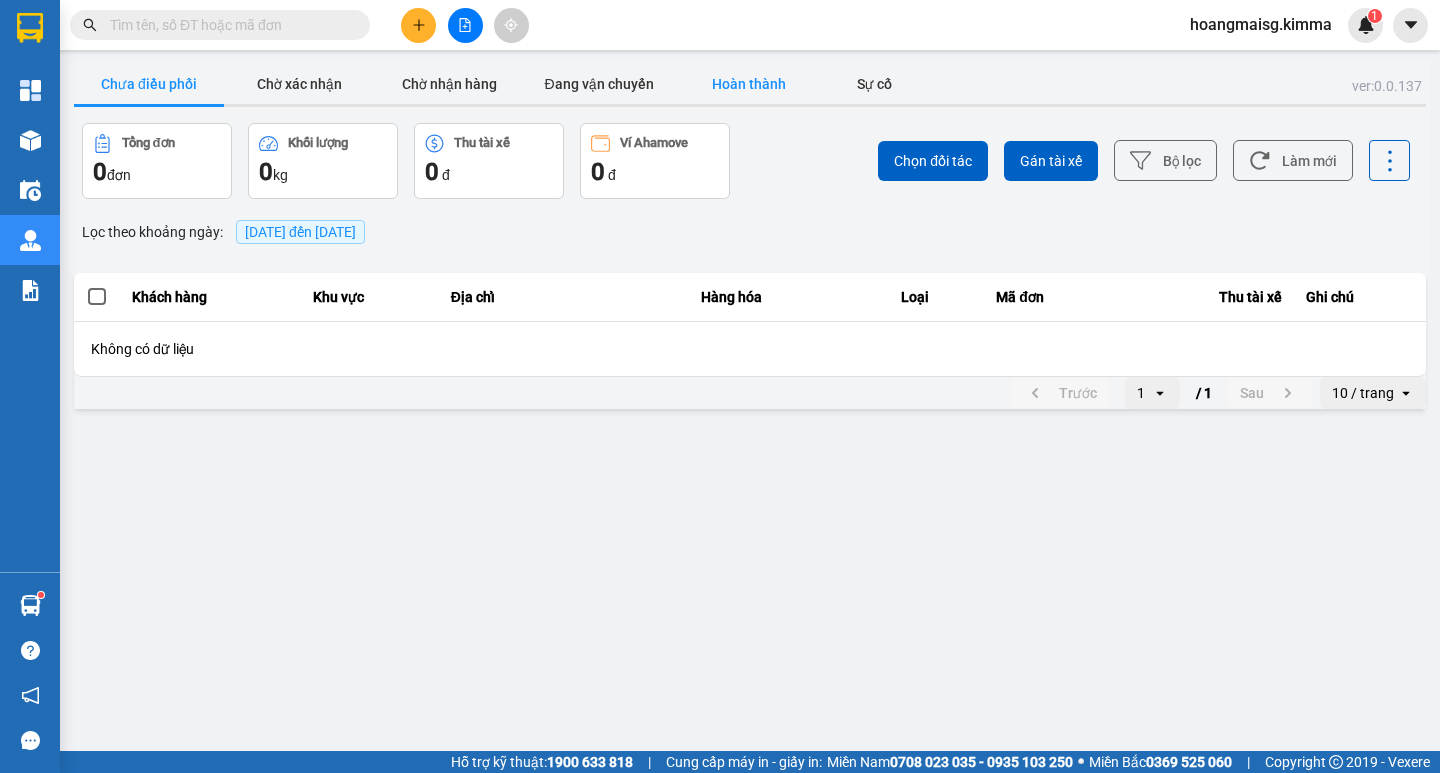 drag, startPoint x: 710, startPoint y: 62, endPoint x: 713, endPoint y: 74, distance: 12.369317 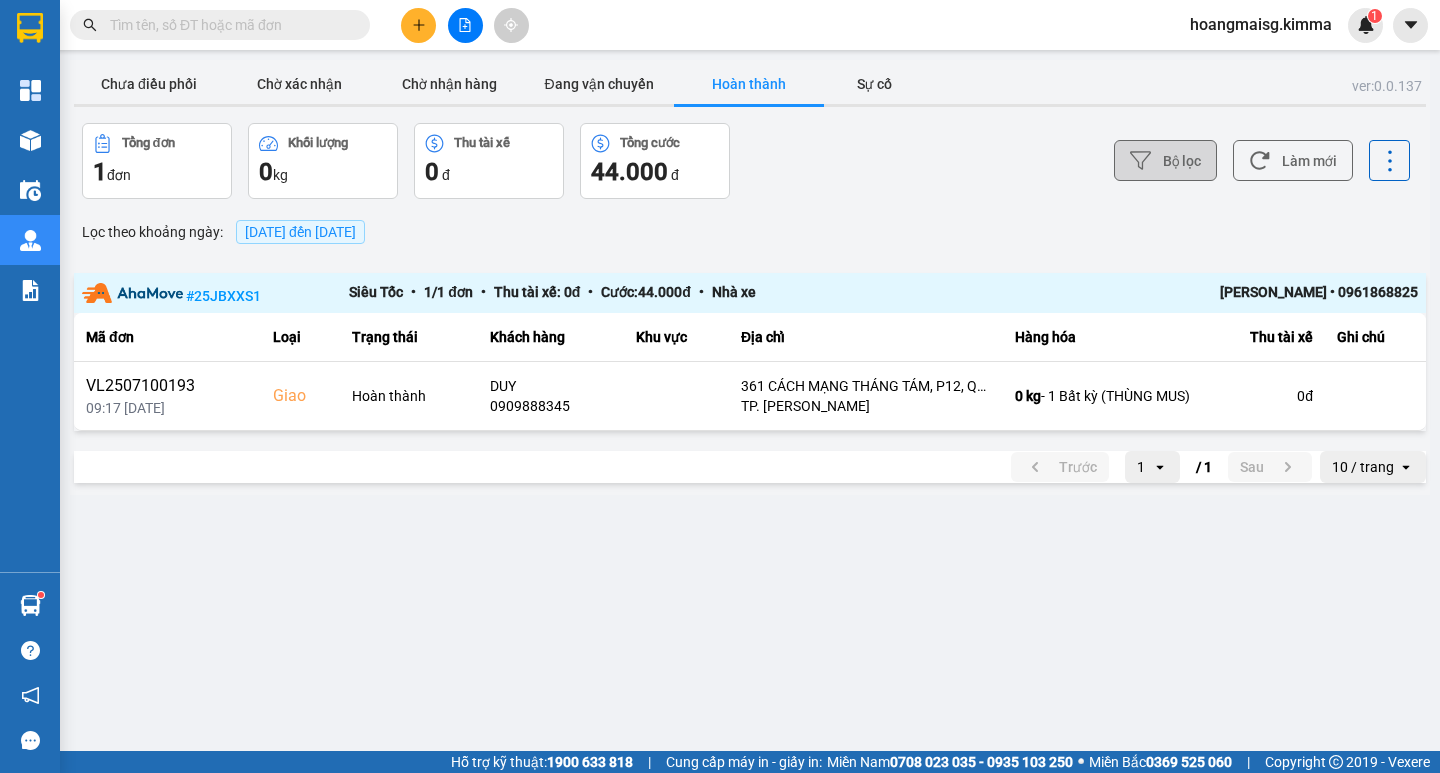 click on "Bộ lọc" at bounding box center [1165, 160] 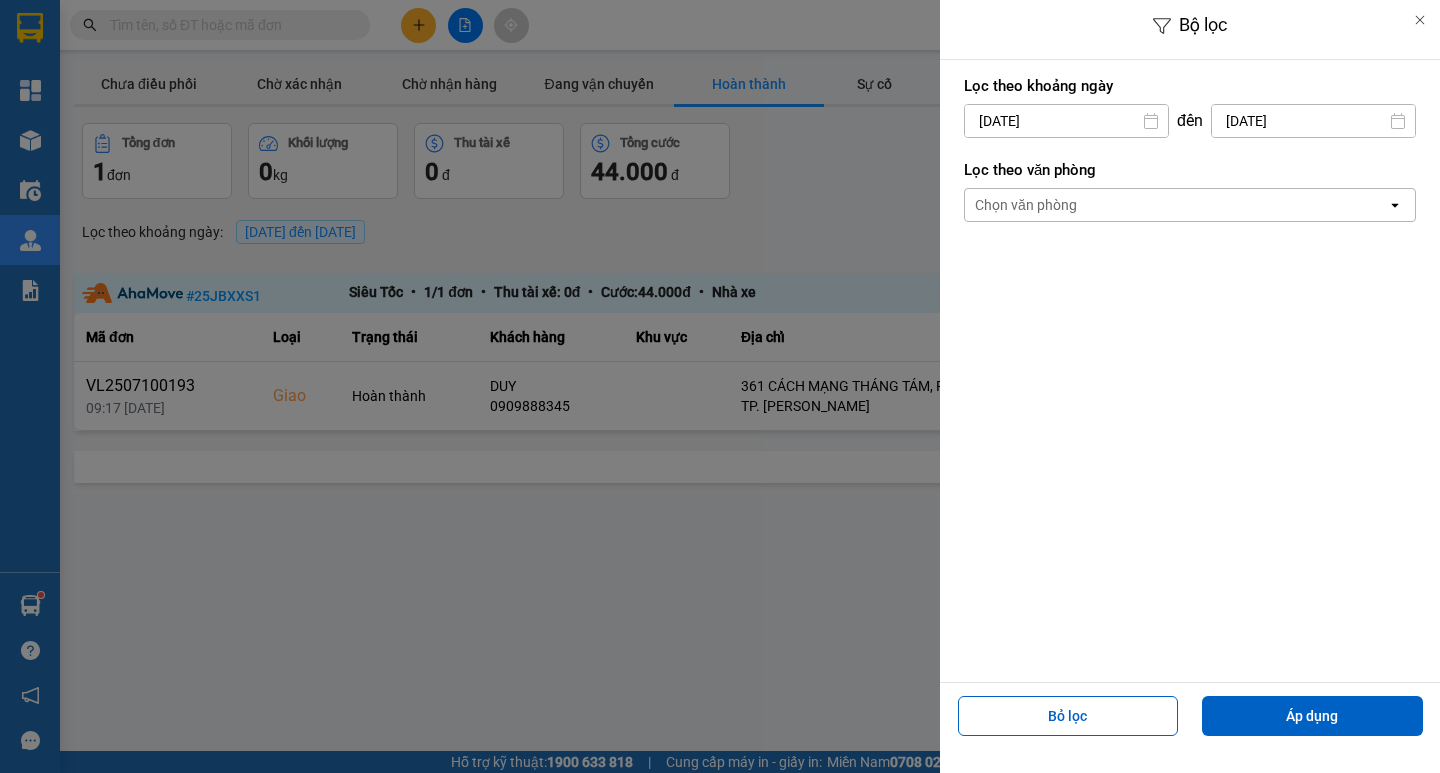 click on "[DATE]" at bounding box center [1066, 121] 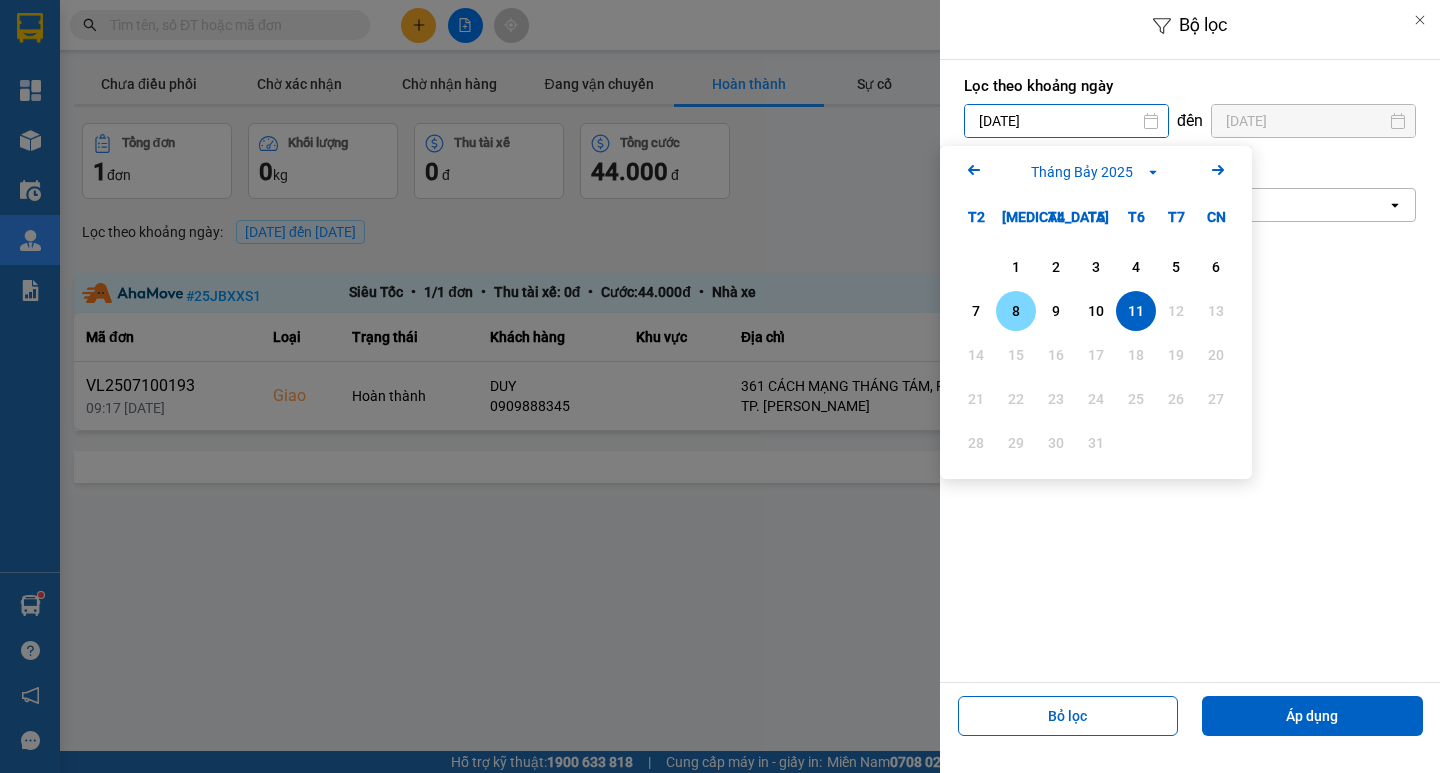 click on "8" at bounding box center (1016, 311) 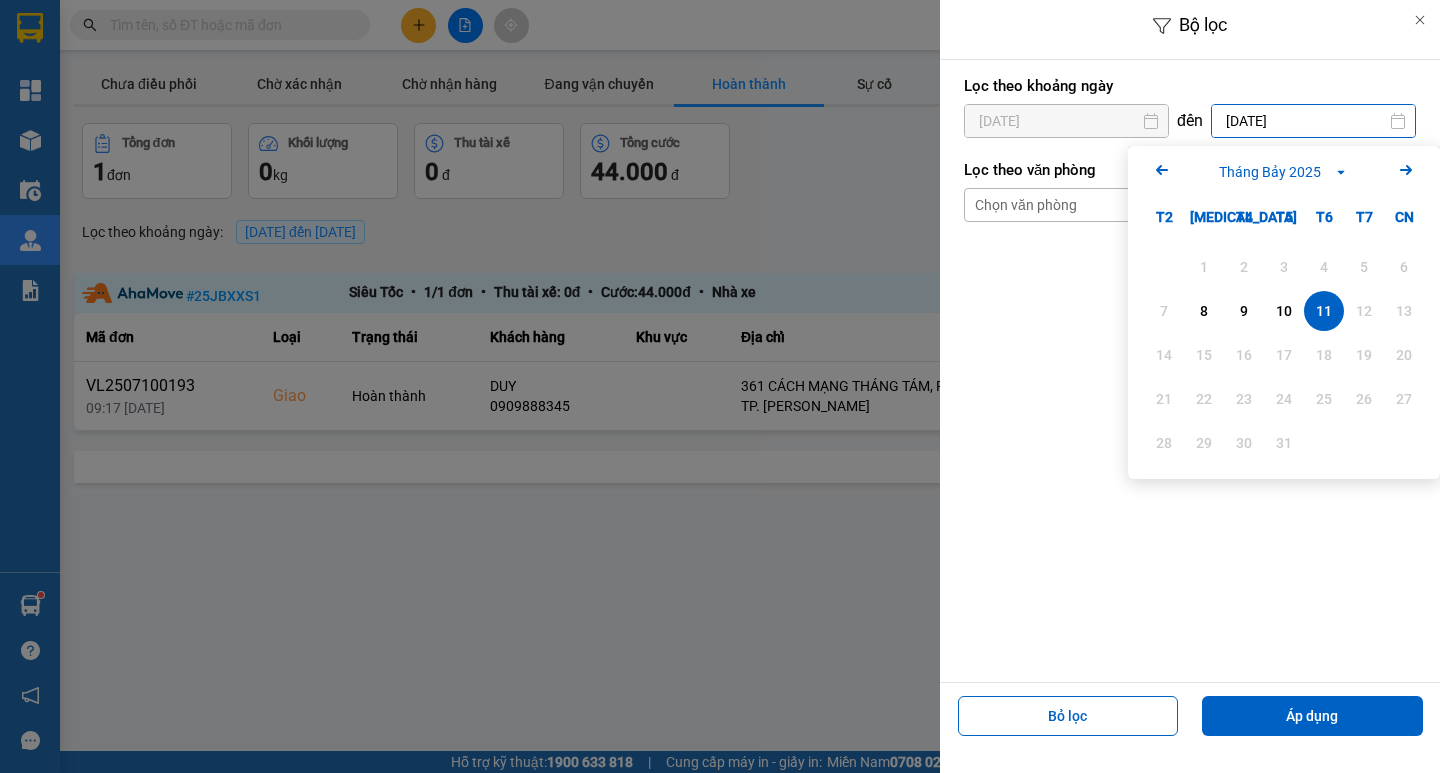 drag, startPoint x: 1334, startPoint y: 110, endPoint x: 1324, endPoint y: 168, distance: 58.855755 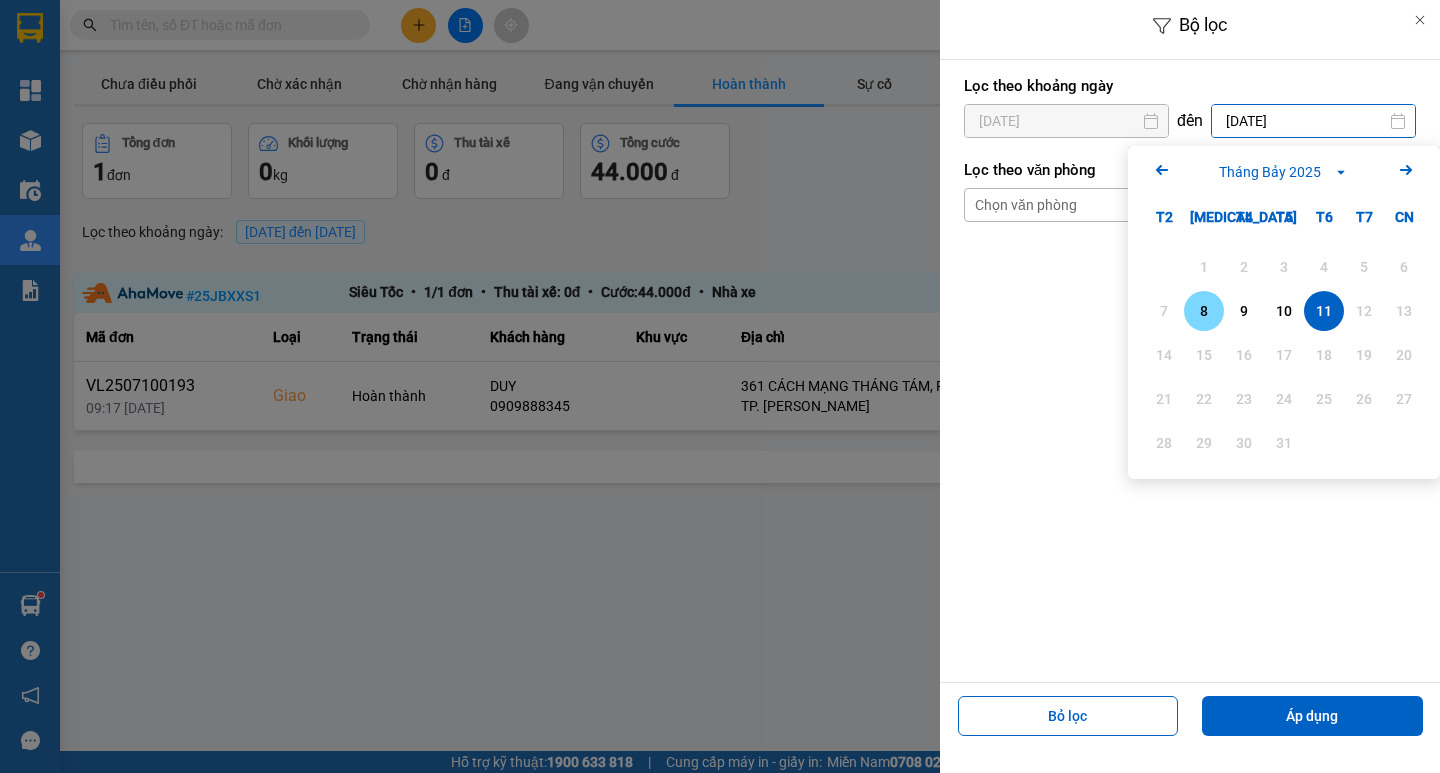 click on "8" at bounding box center (1204, 311) 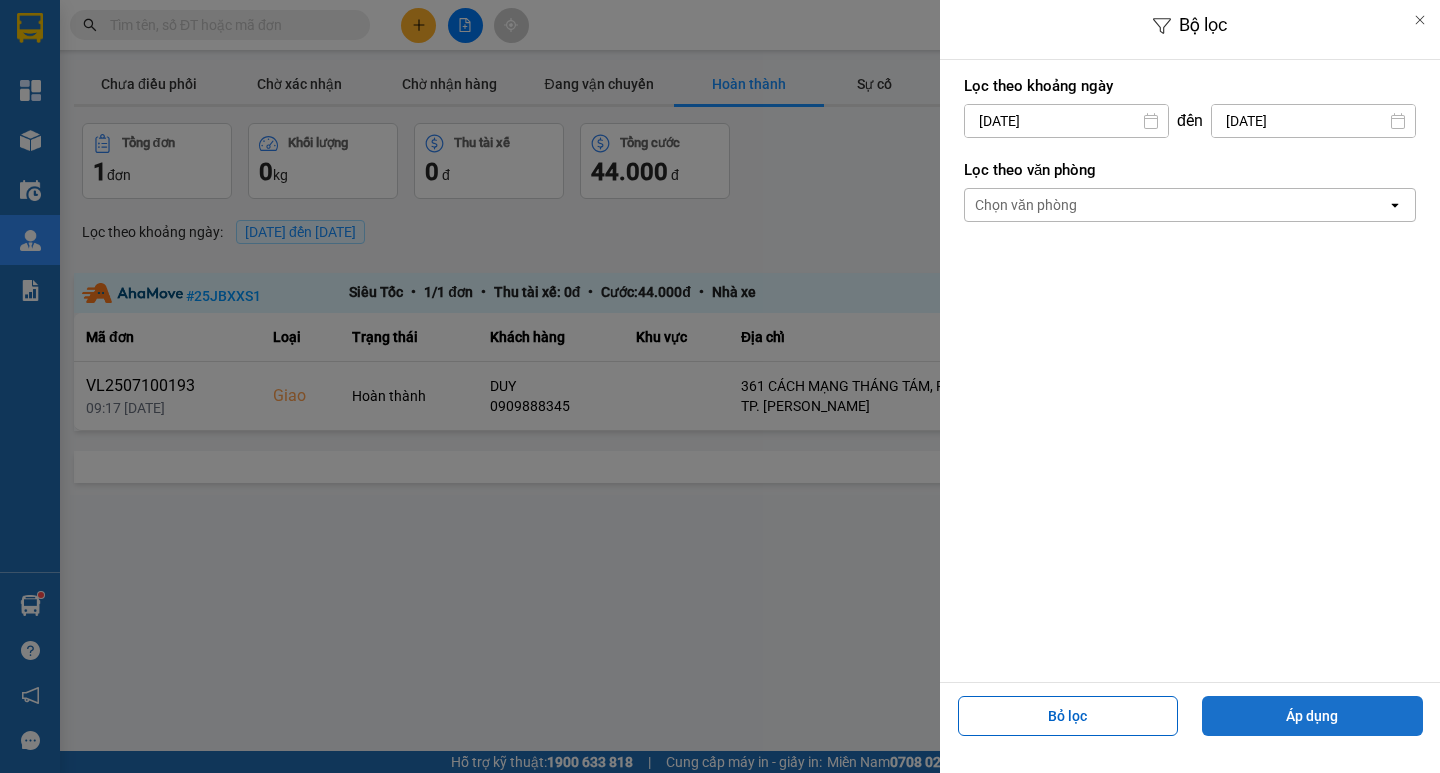 click on "Áp dụng" at bounding box center [1312, 716] 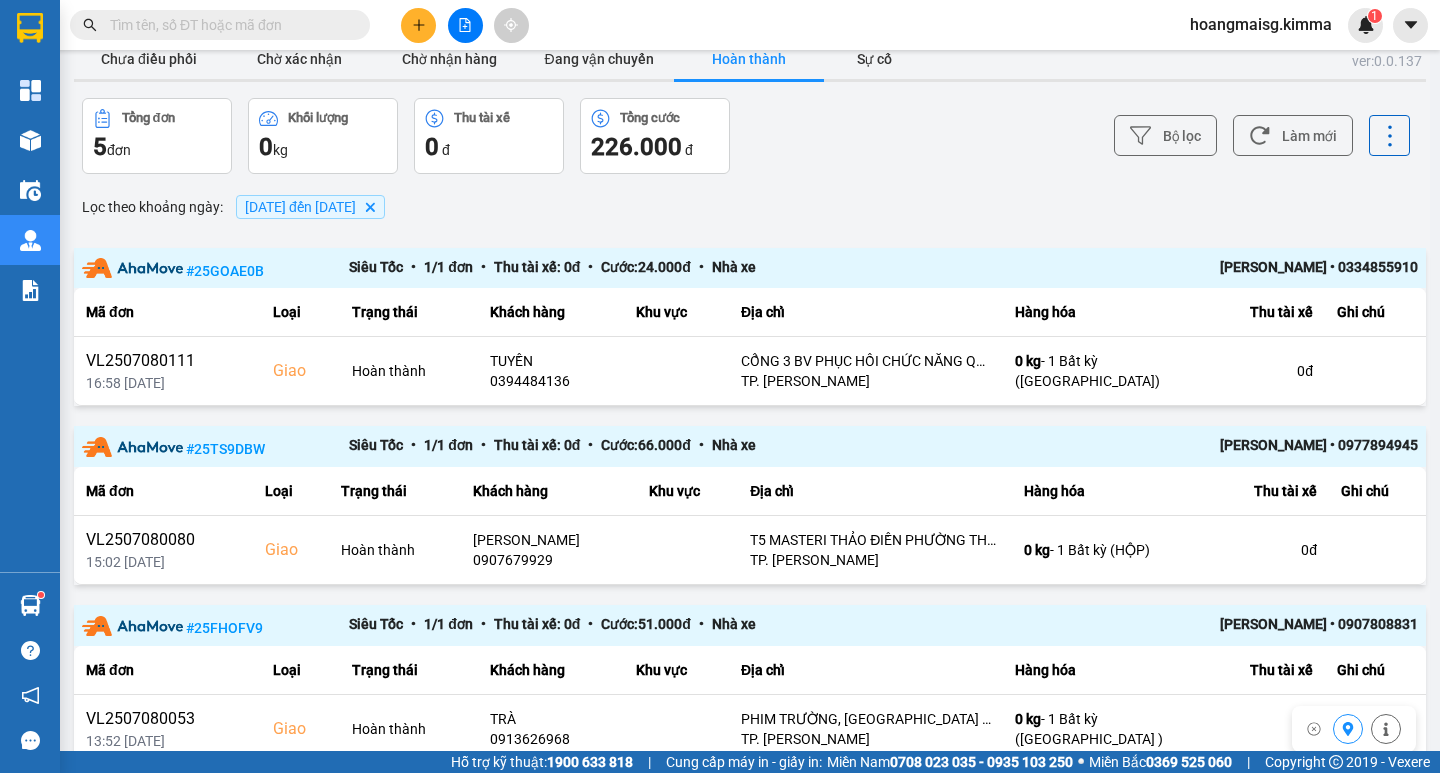 scroll, scrollTop: 0, scrollLeft: 0, axis: both 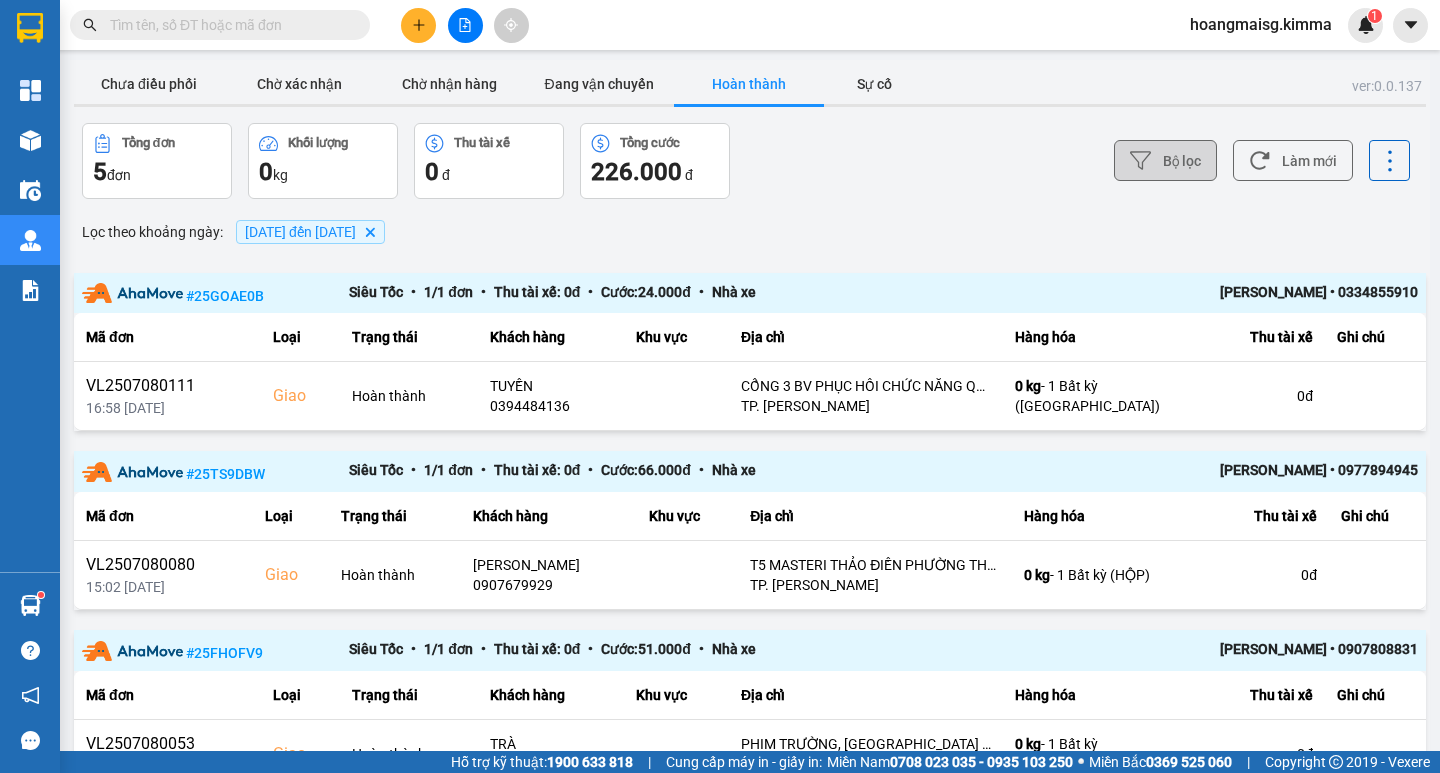 click 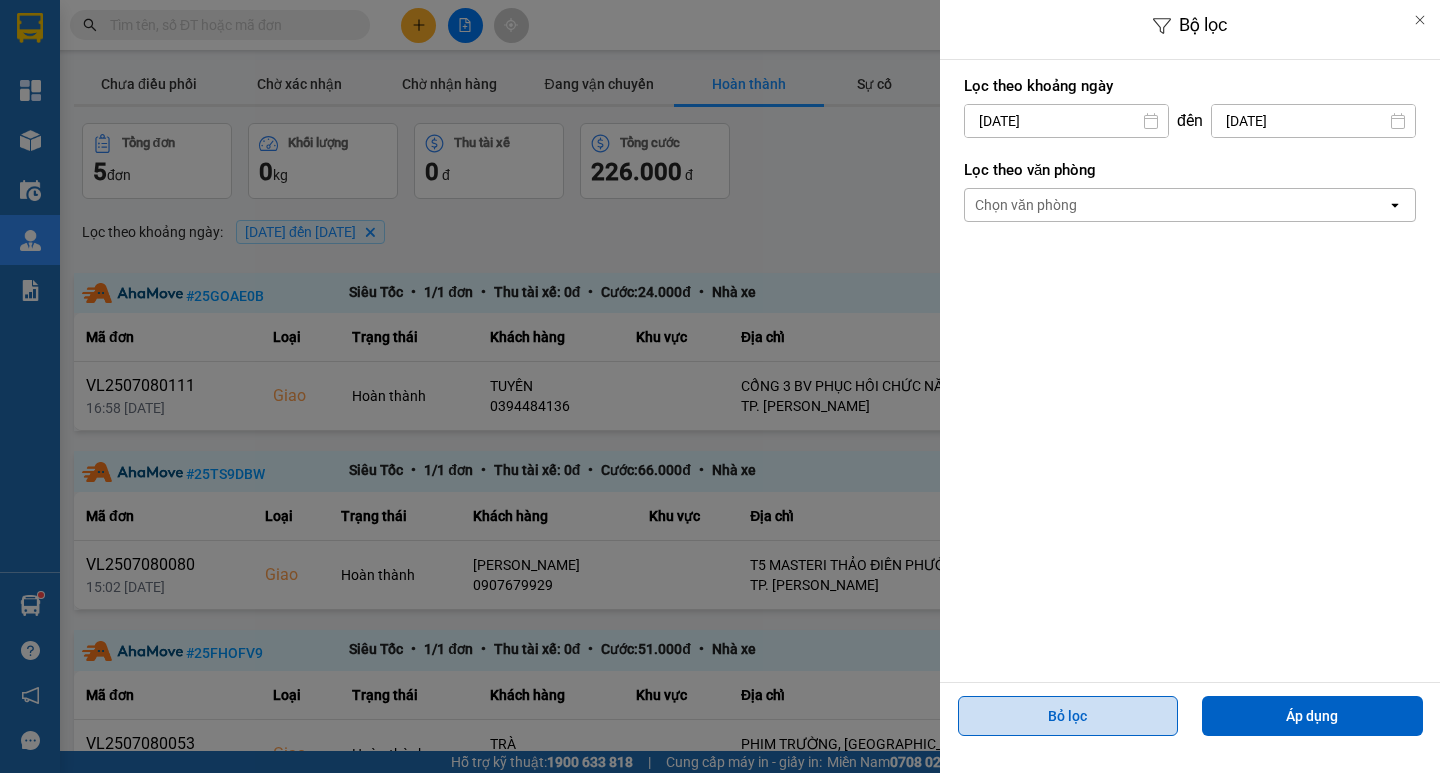 click on "Bỏ lọc" at bounding box center (1068, 716) 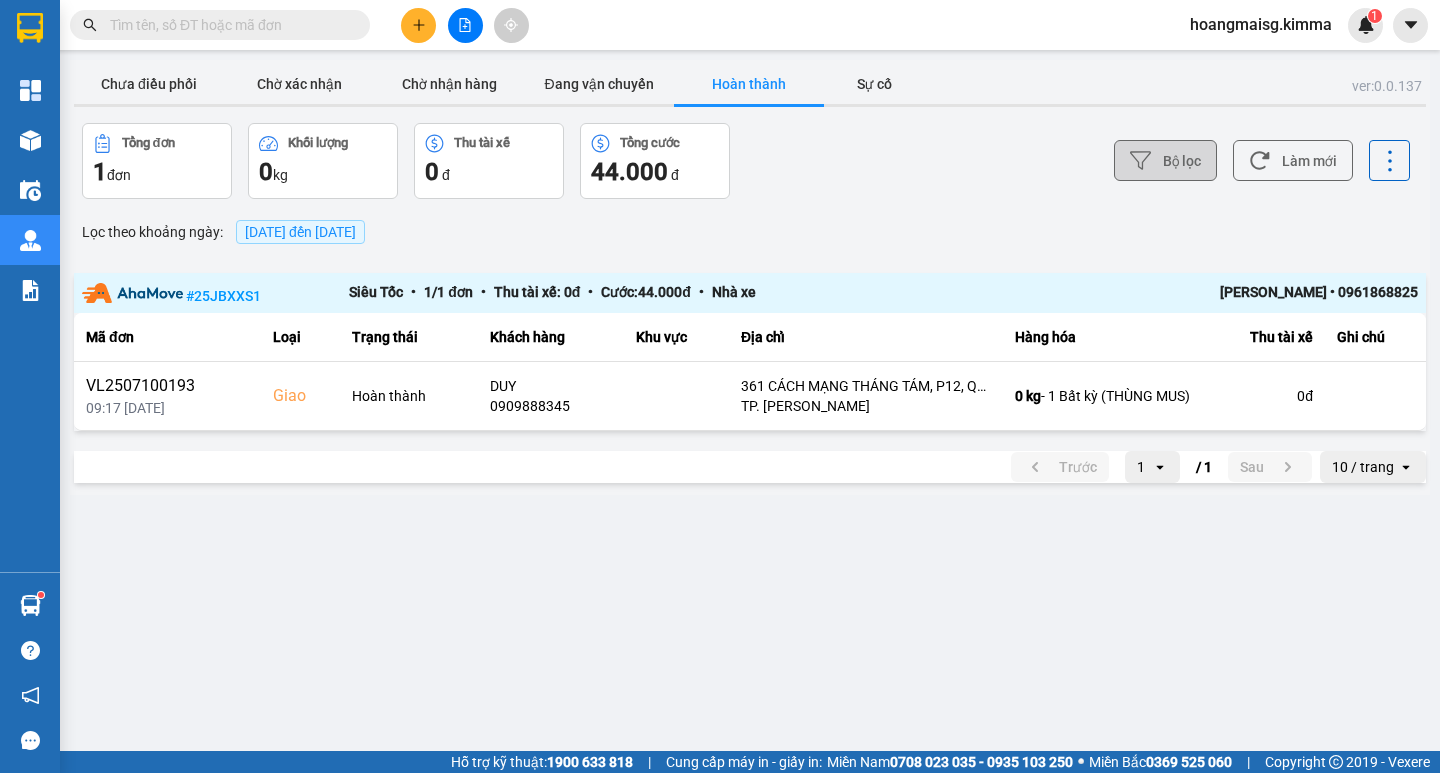 click on "Bộ lọc" at bounding box center [1165, 160] 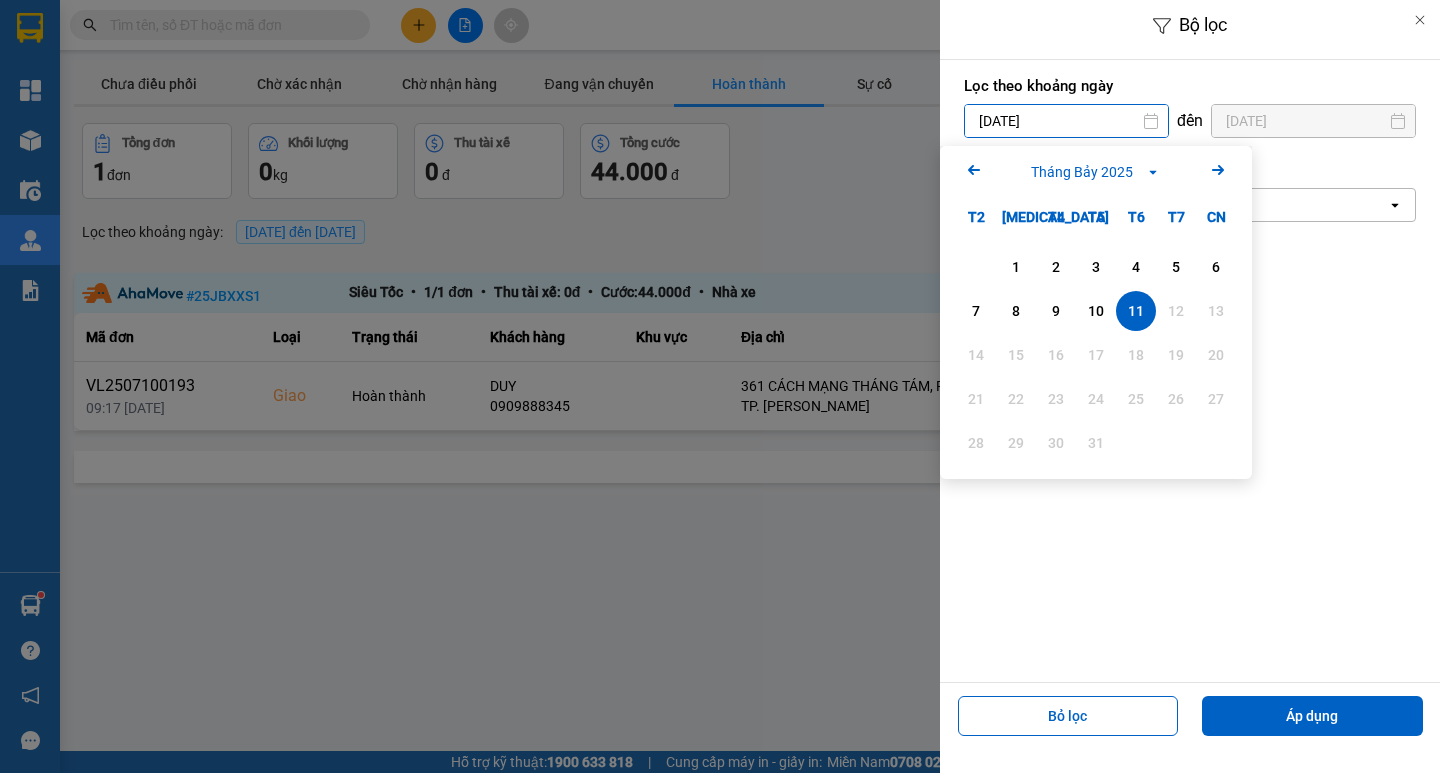 click on "[DATE]" at bounding box center [1066, 121] 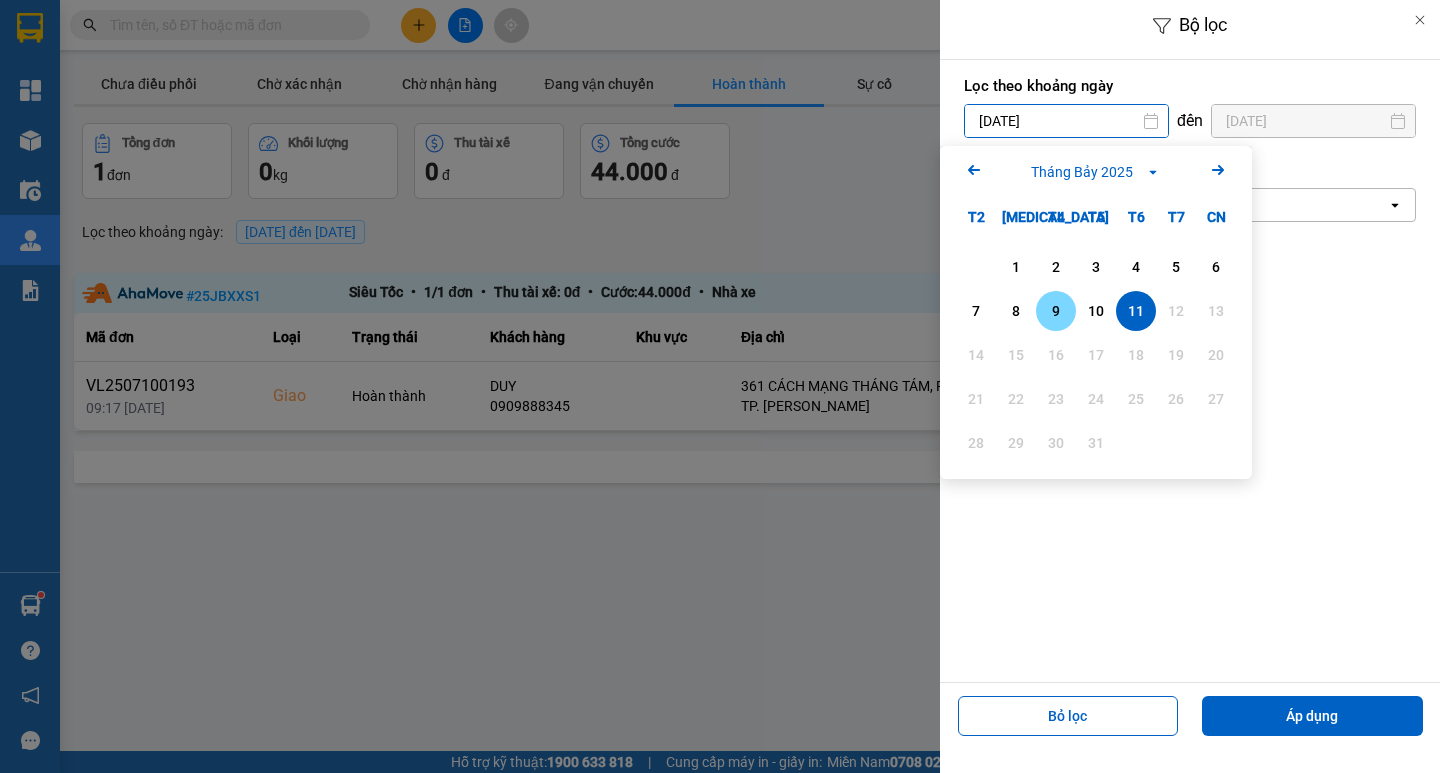 click on "9" at bounding box center (1056, 311) 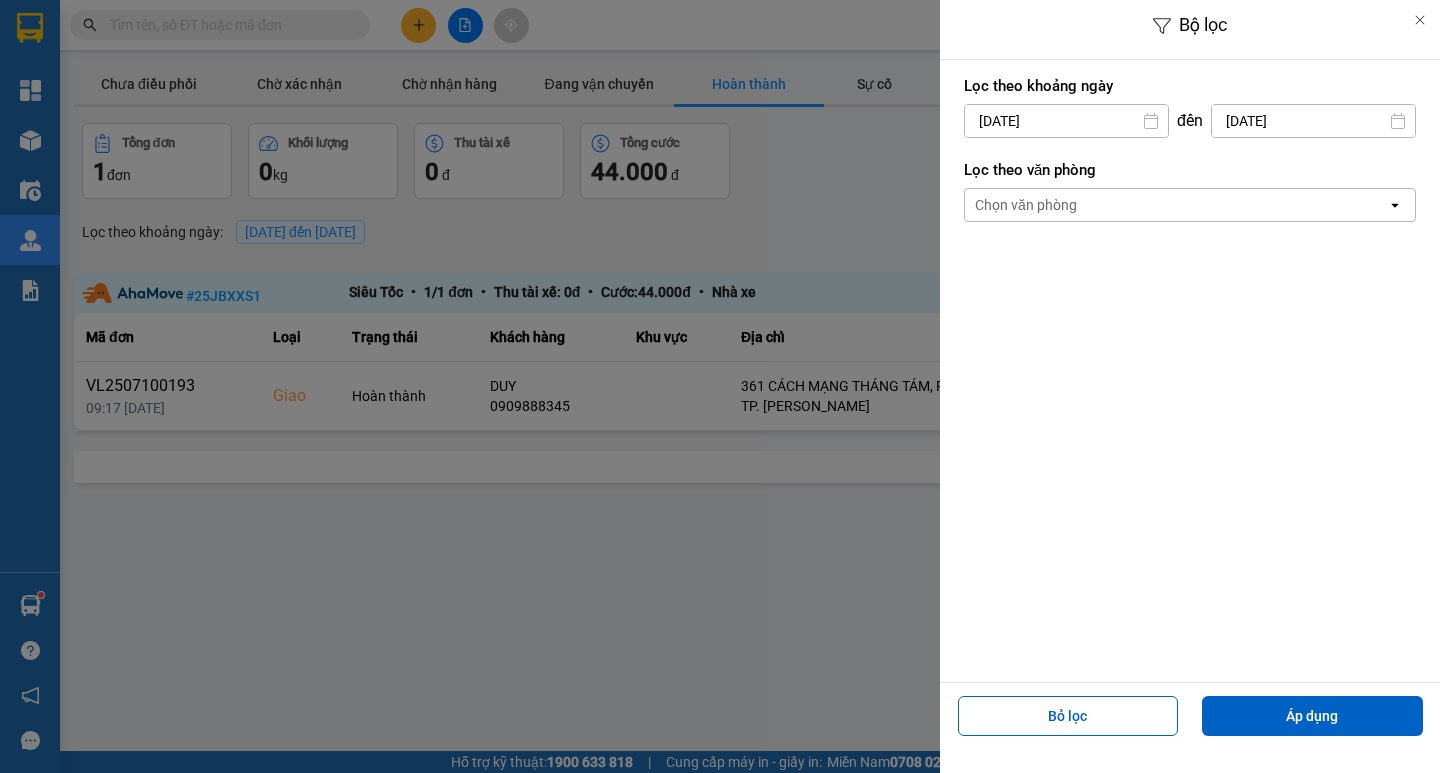 click on "[DATE]" at bounding box center (1313, 121) 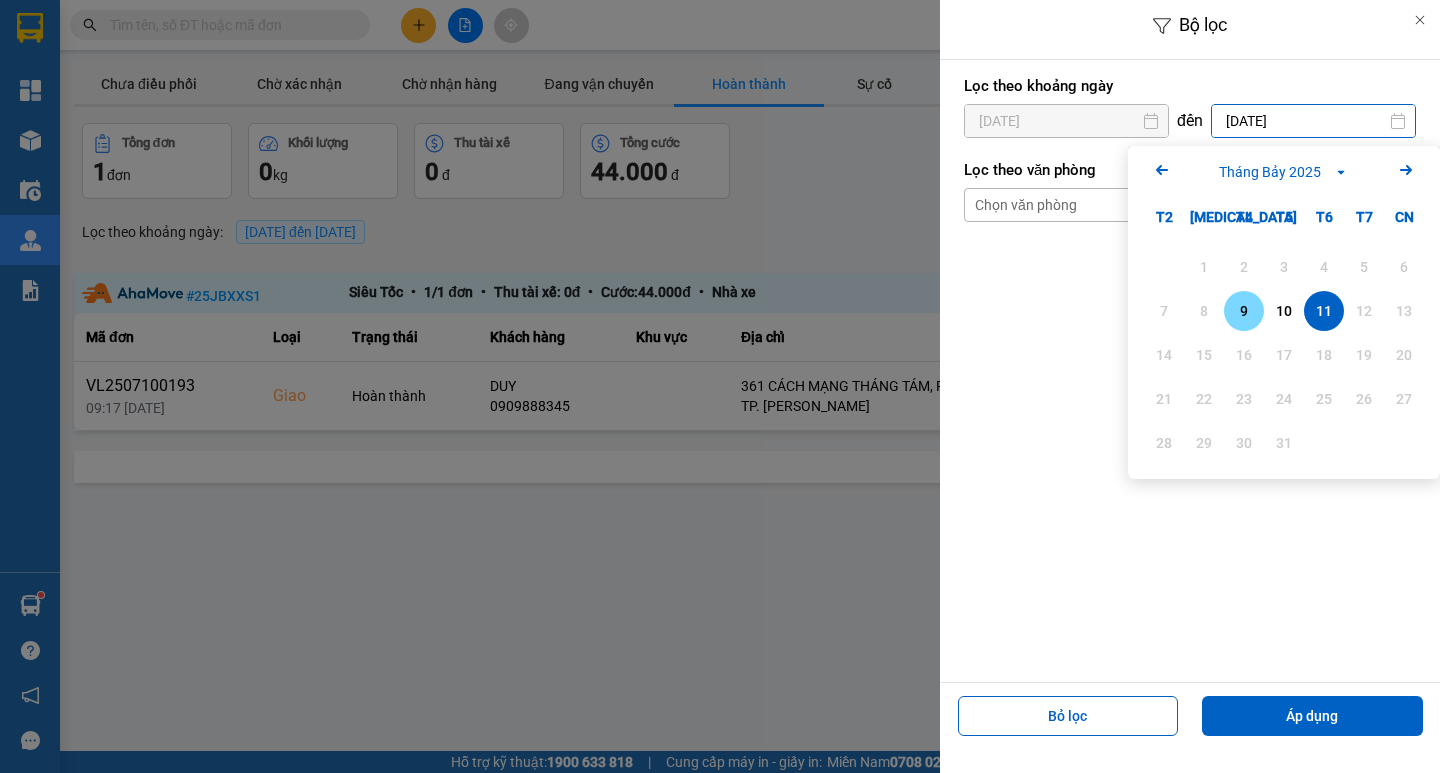 click on "9" at bounding box center (1244, 311) 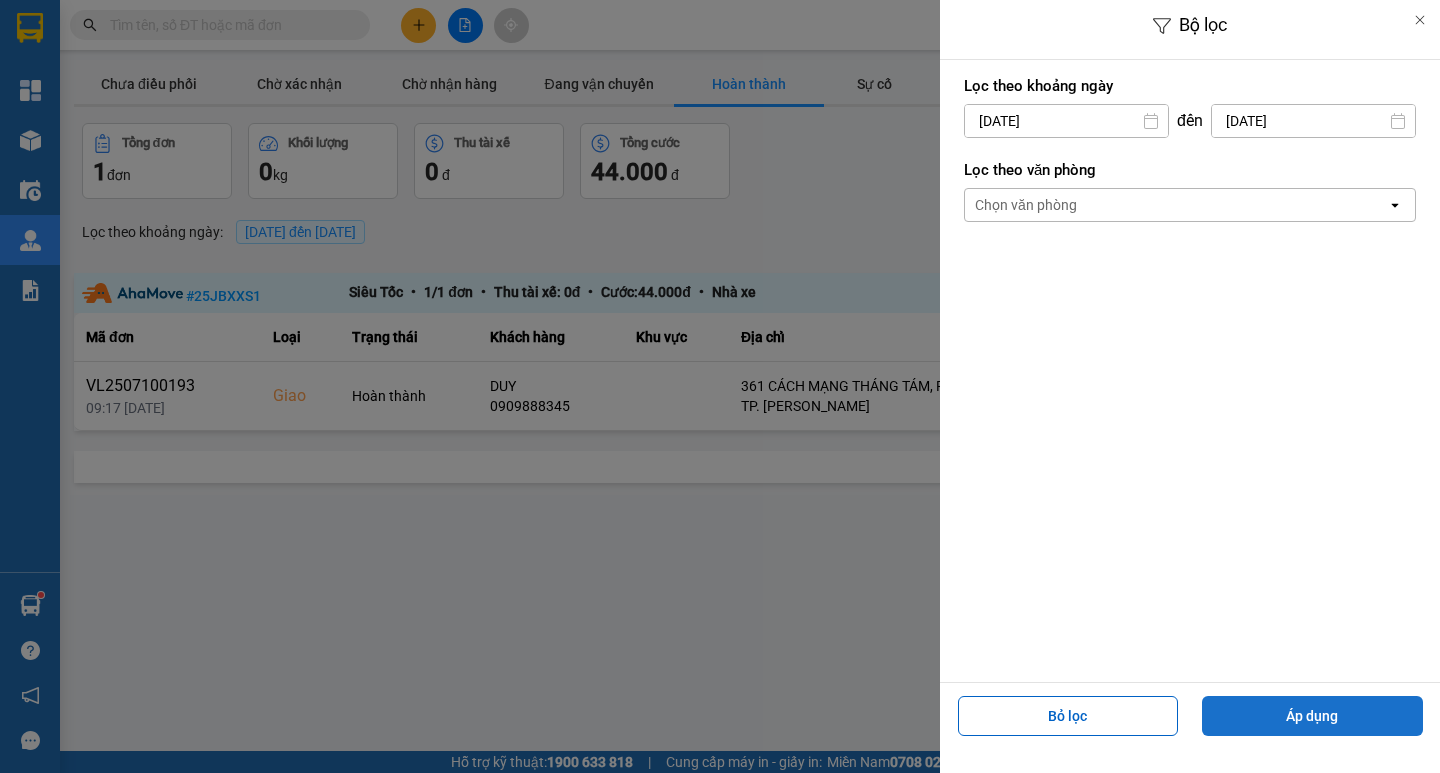 click on "Áp dụng" at bounding box center (1312, 716) 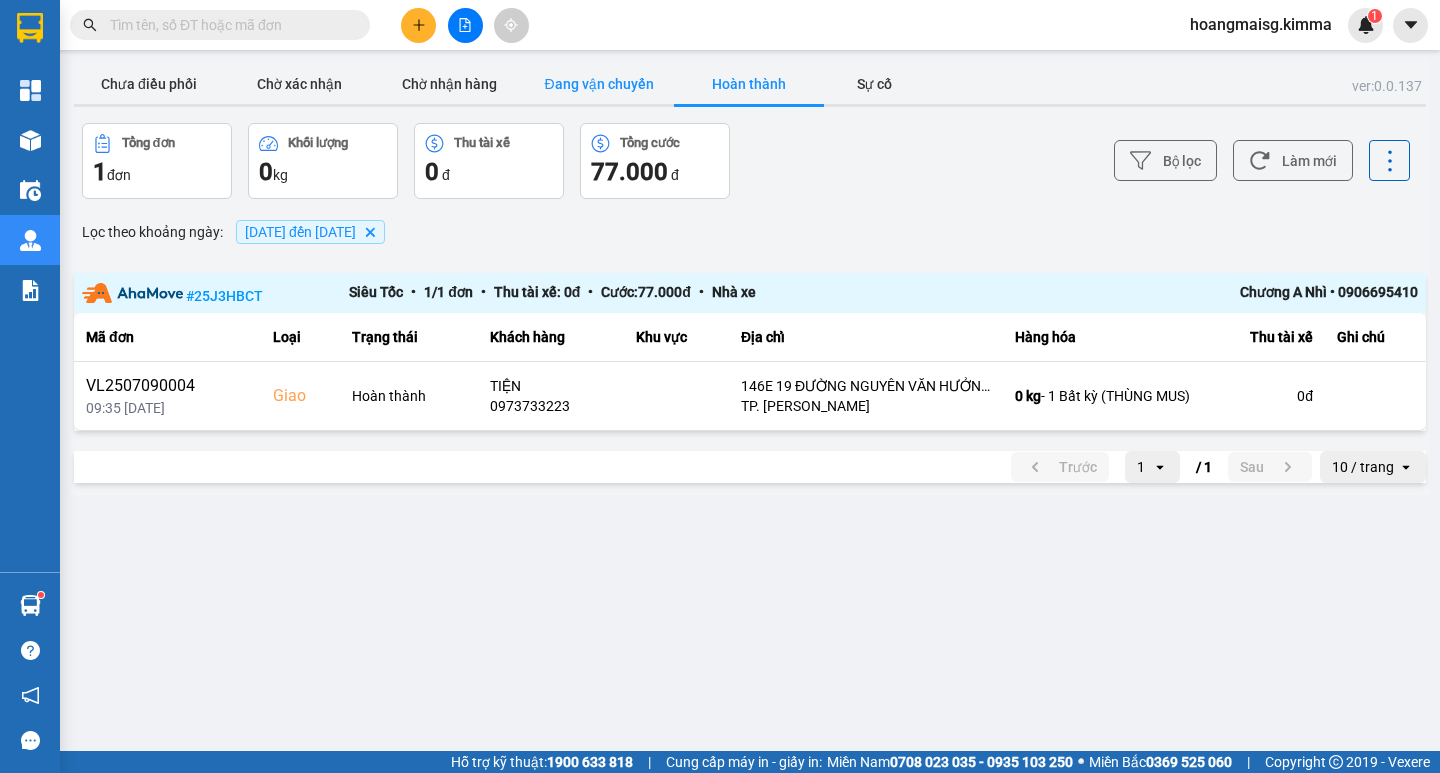 click on "Đang vận chuyển" at bounding box center [599, 84] 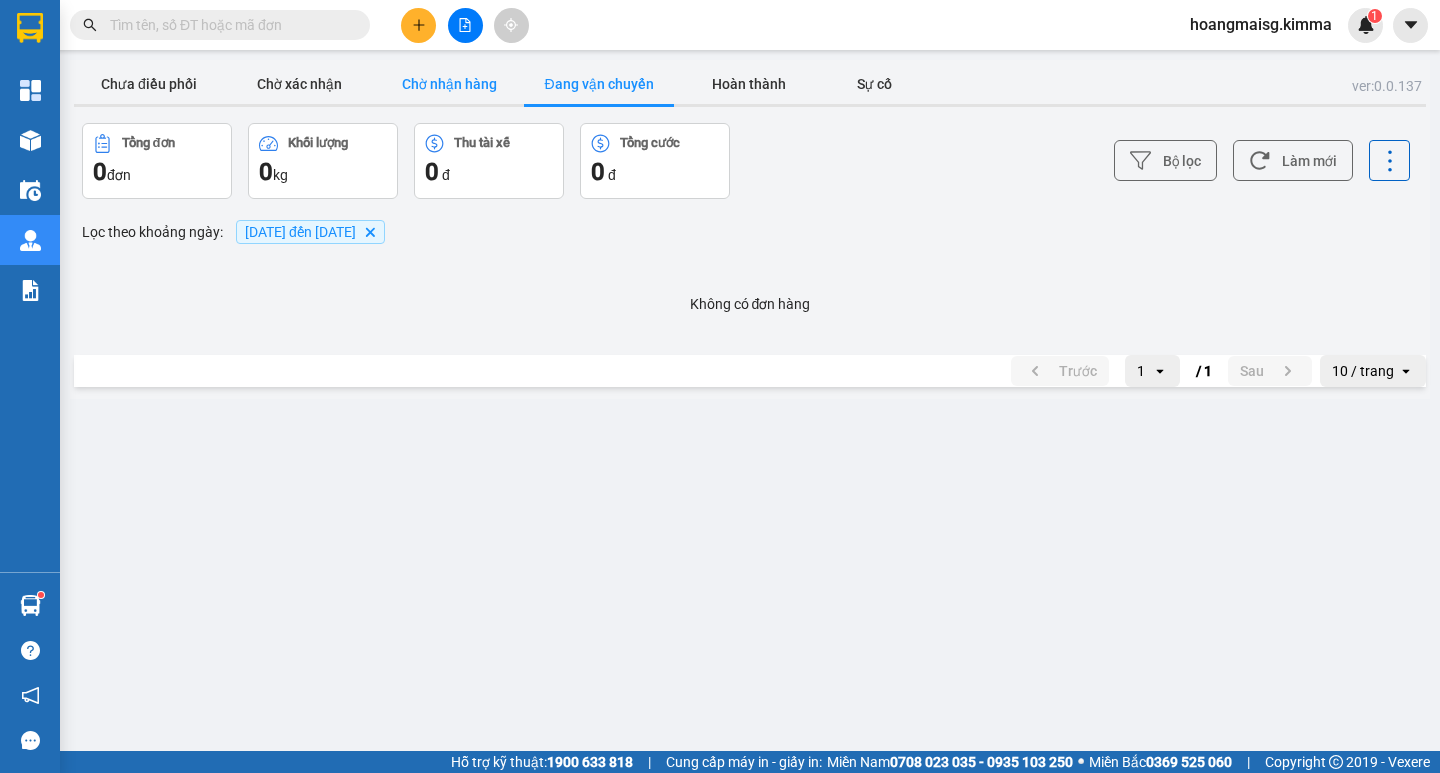drag, startPoint x: 452, startPoint y: 77, endPoint x: 462, endPoint y: 80, distance: 10.440307 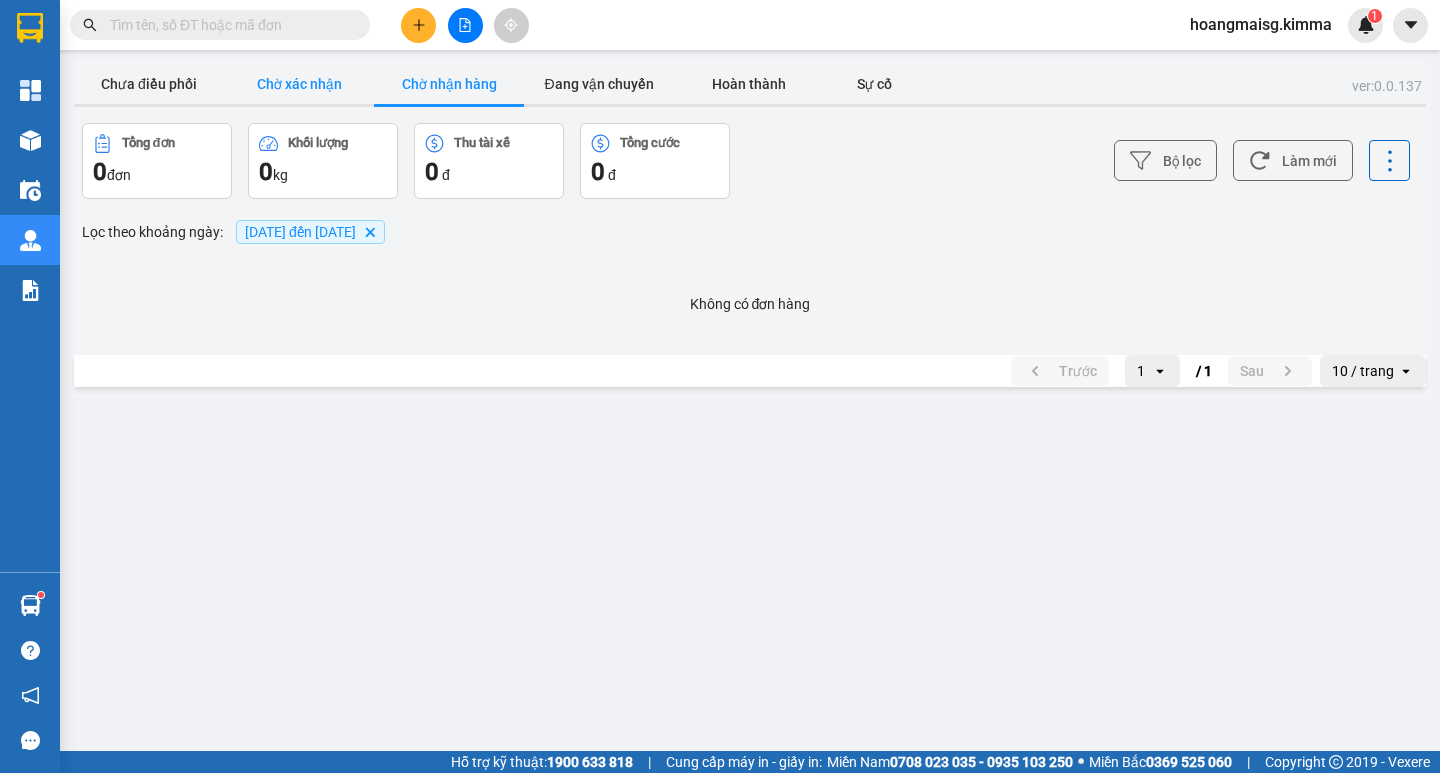 click on "Chờ xác nhận" at bounding box center [299, 84] 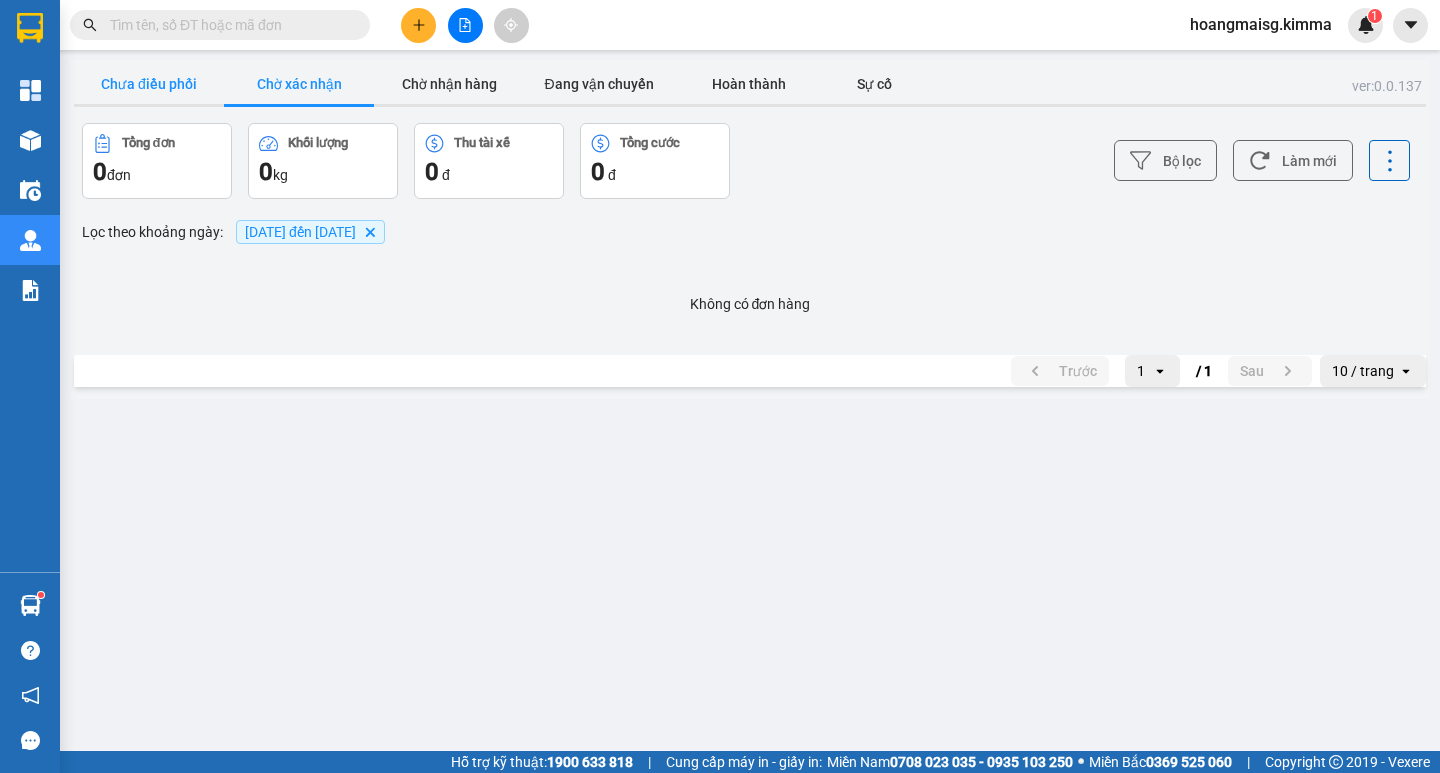 click on "Chưa điều phối" at bounding box center [149, 84] 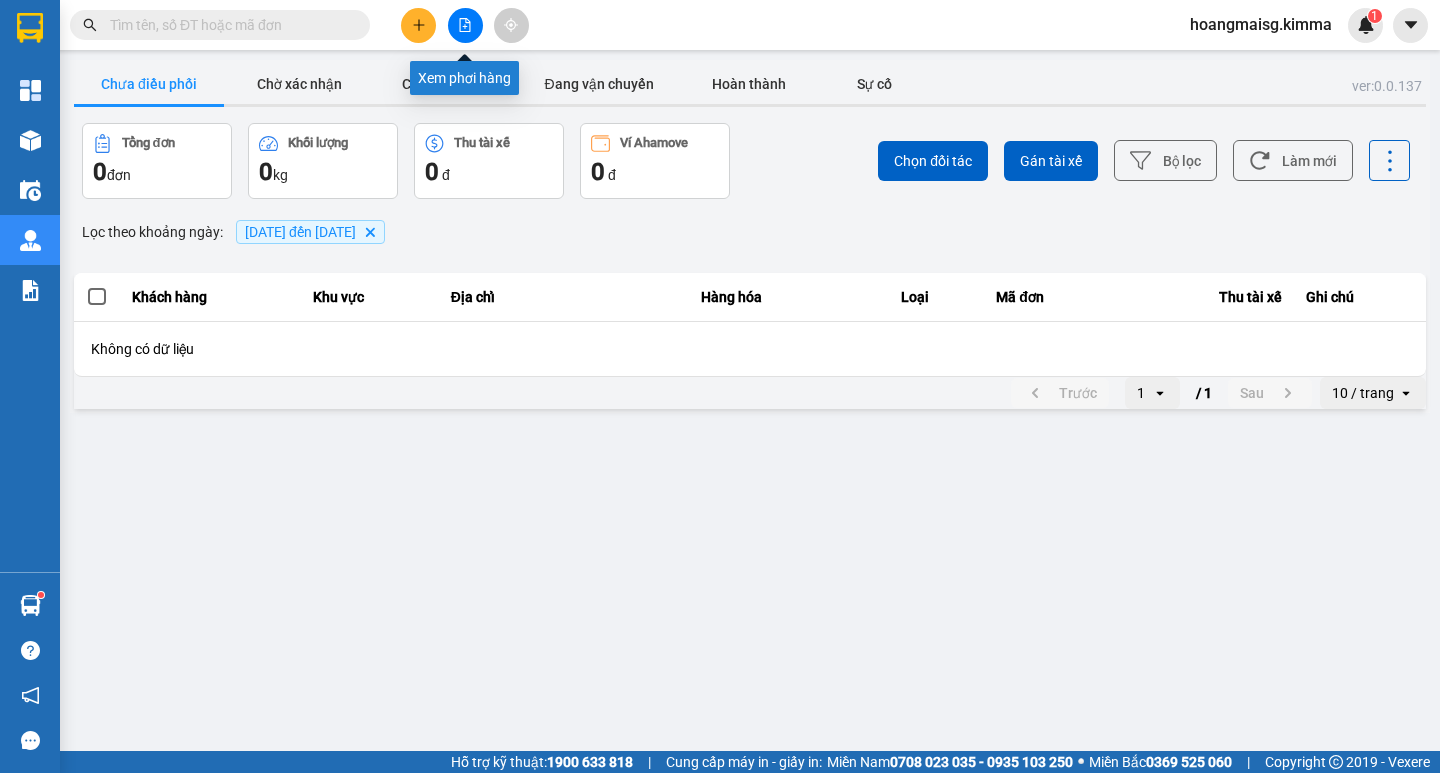 click 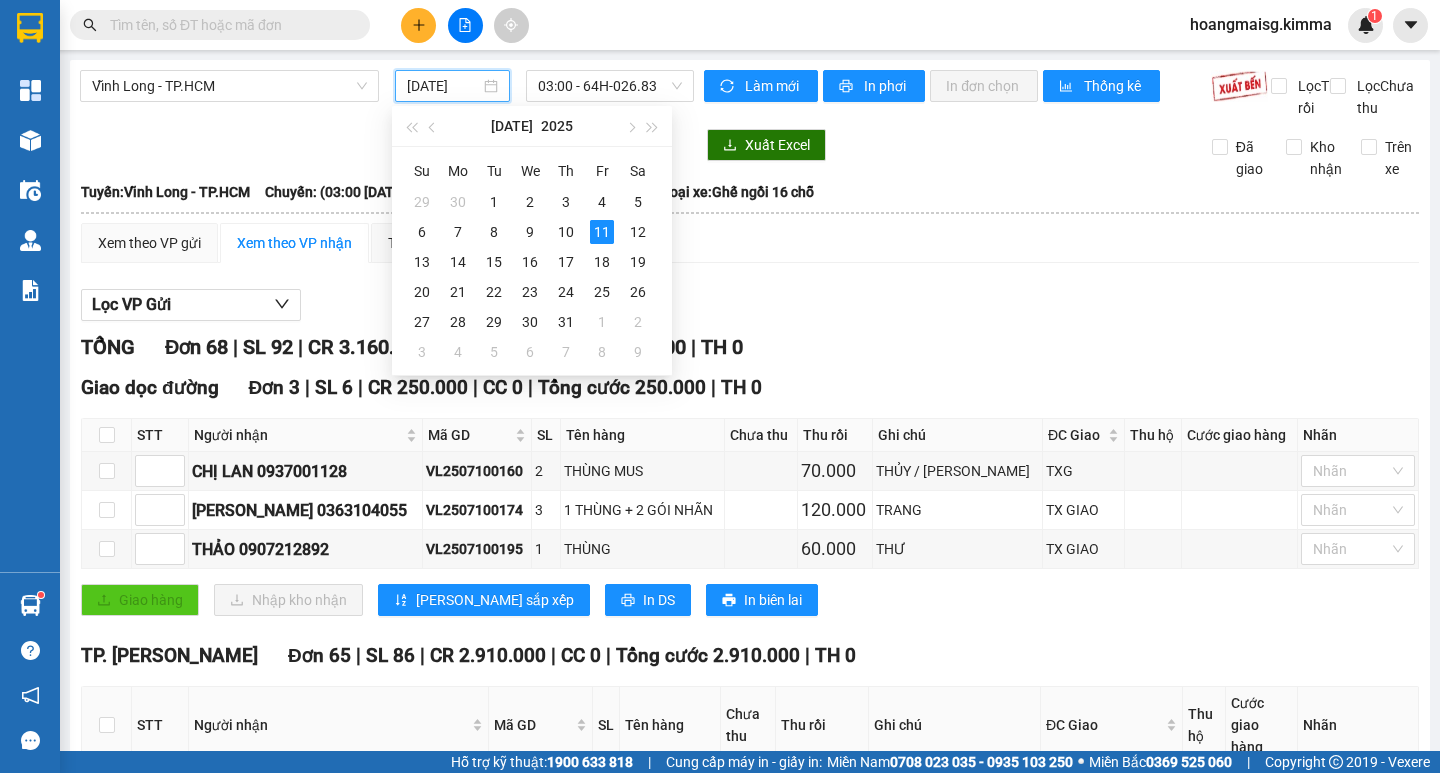 drag, startPoint x: 422, startPoint y: 87, endPoint x: 488, endPoint y: 148, distance: 89.87213 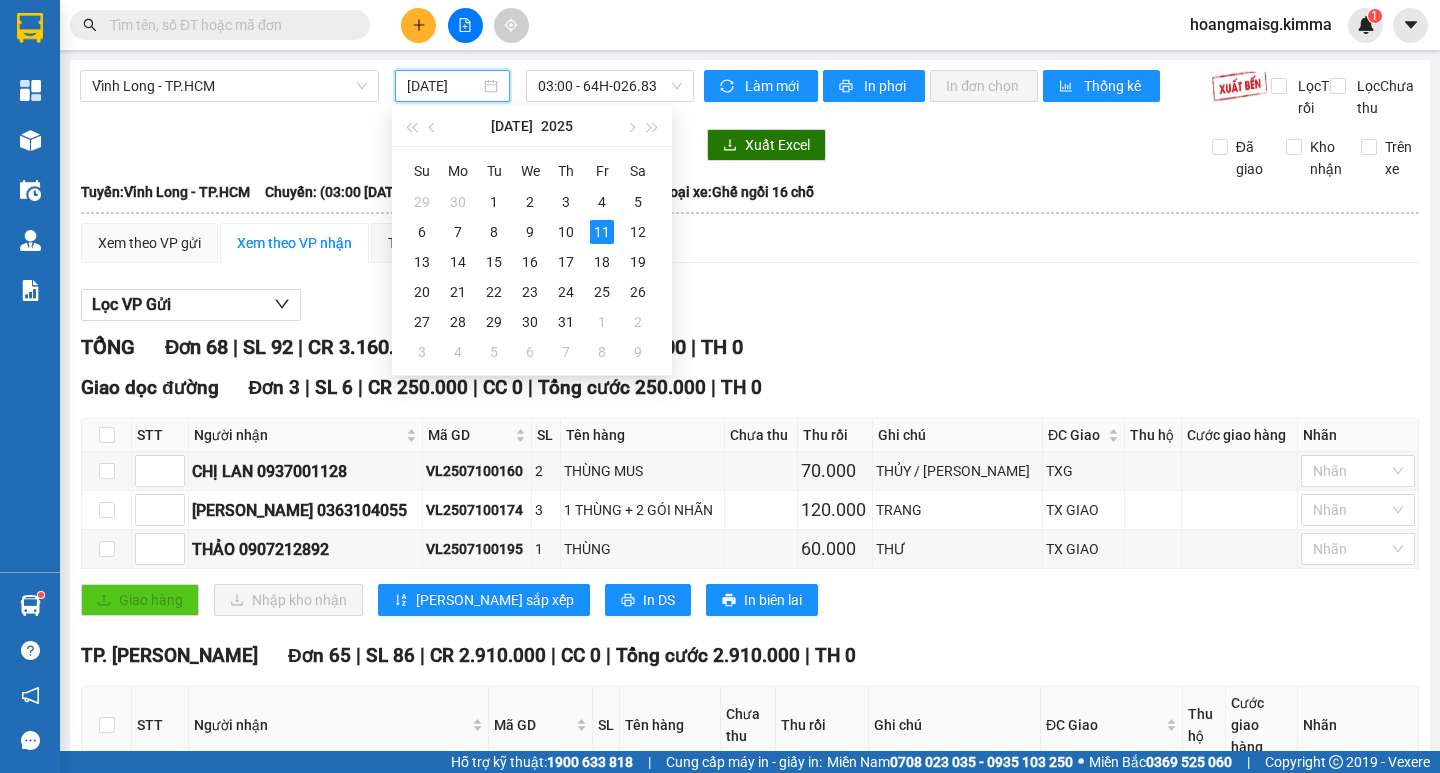 click on "[DATE]" at bounding box center (443, 86) 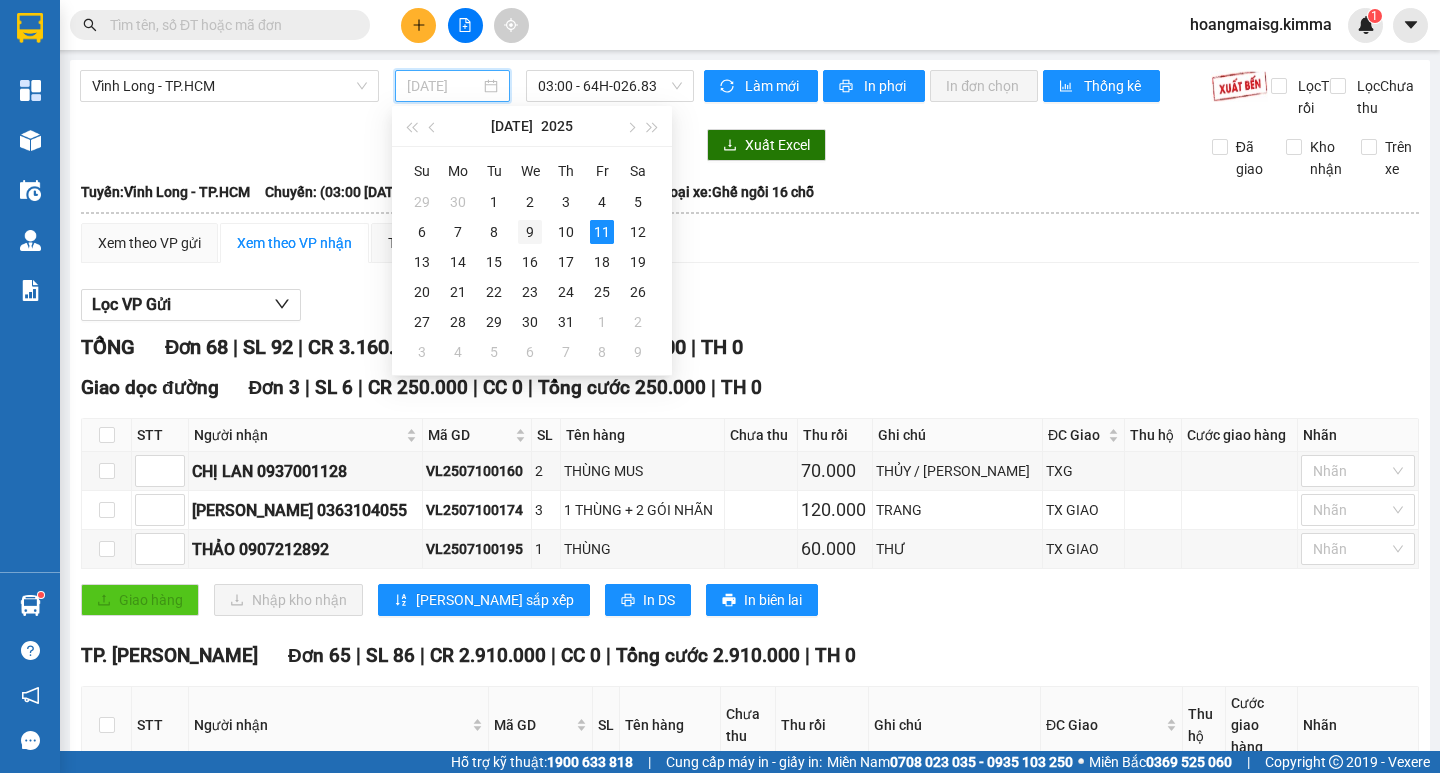 click on "9" at bounding box center (530, 232) 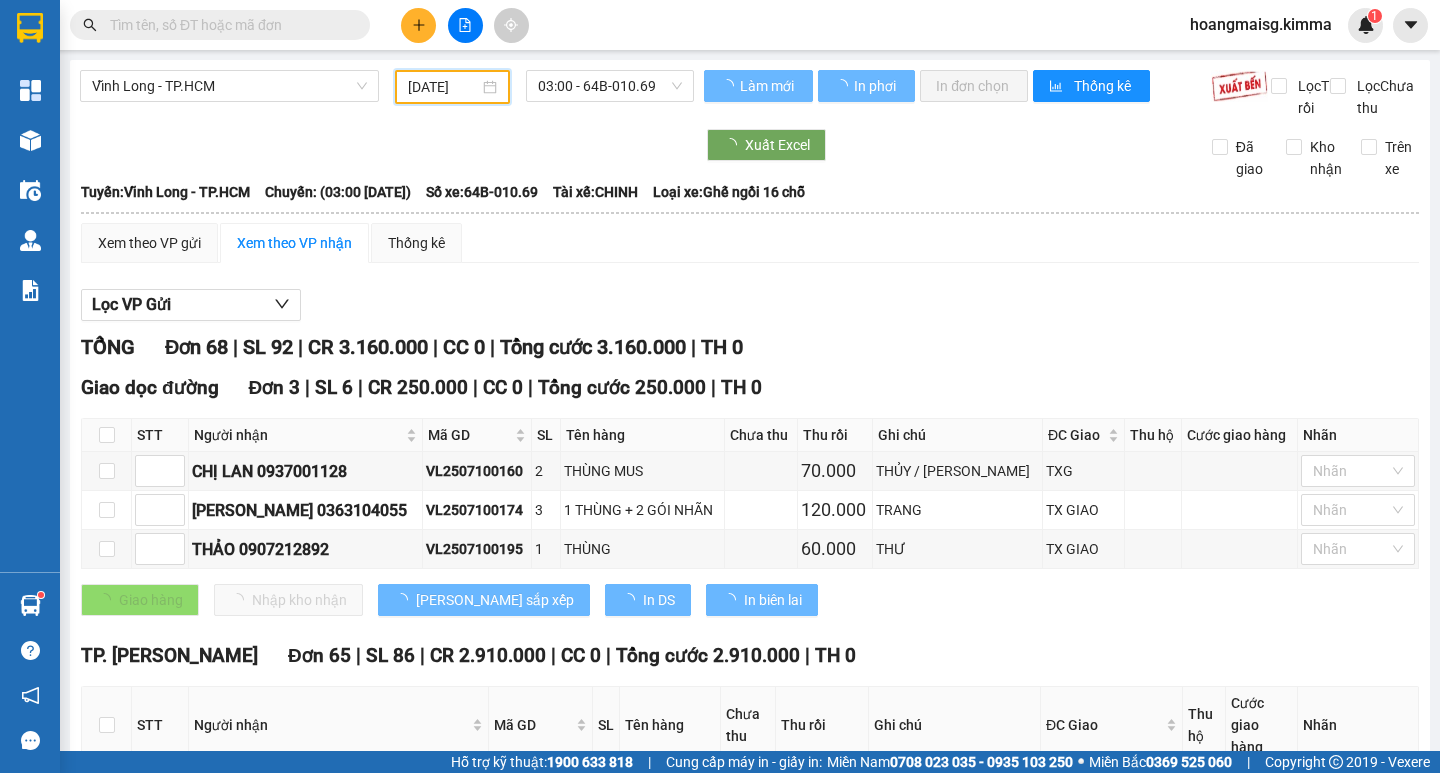 type on "[DATE]" 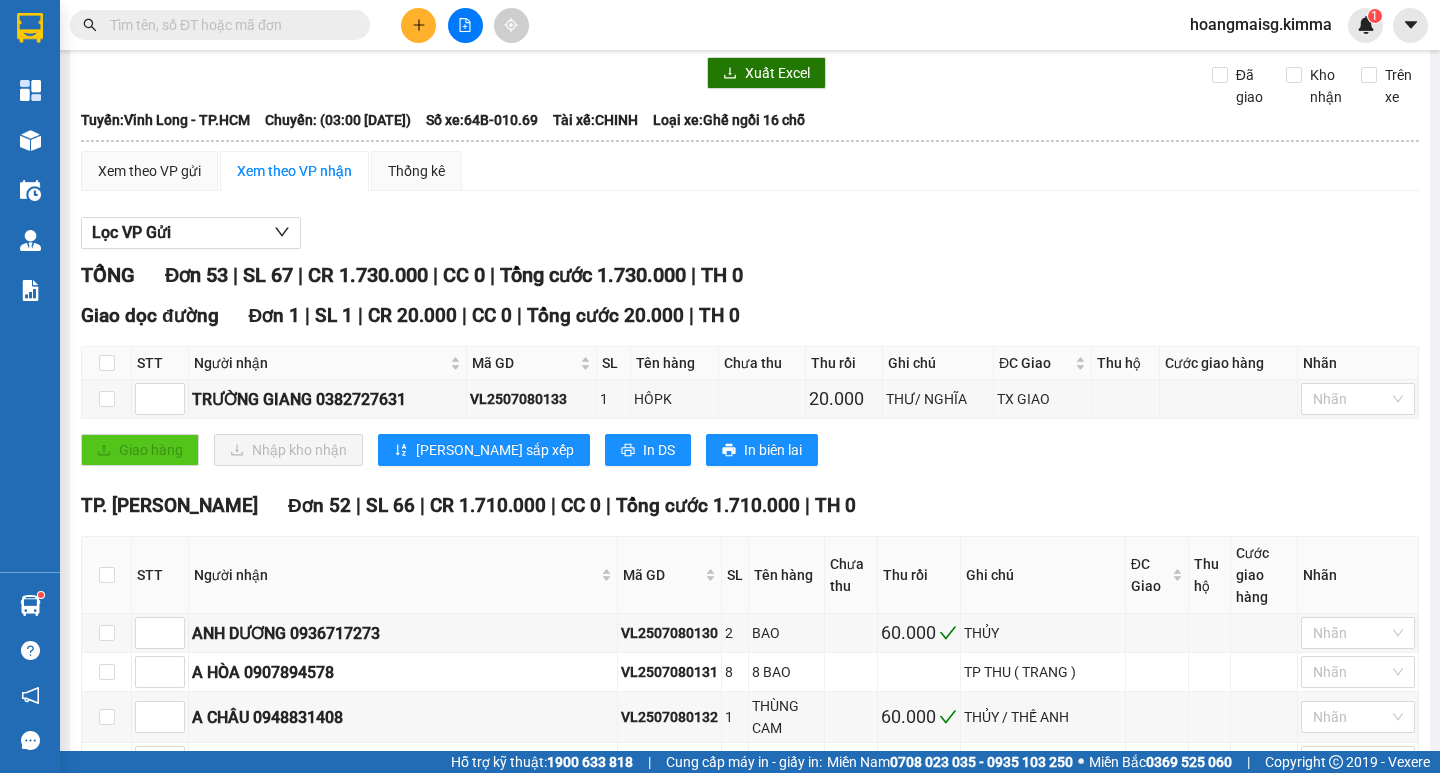 scroll, scrollTop: 0, scrollLeft: 0, axis: both 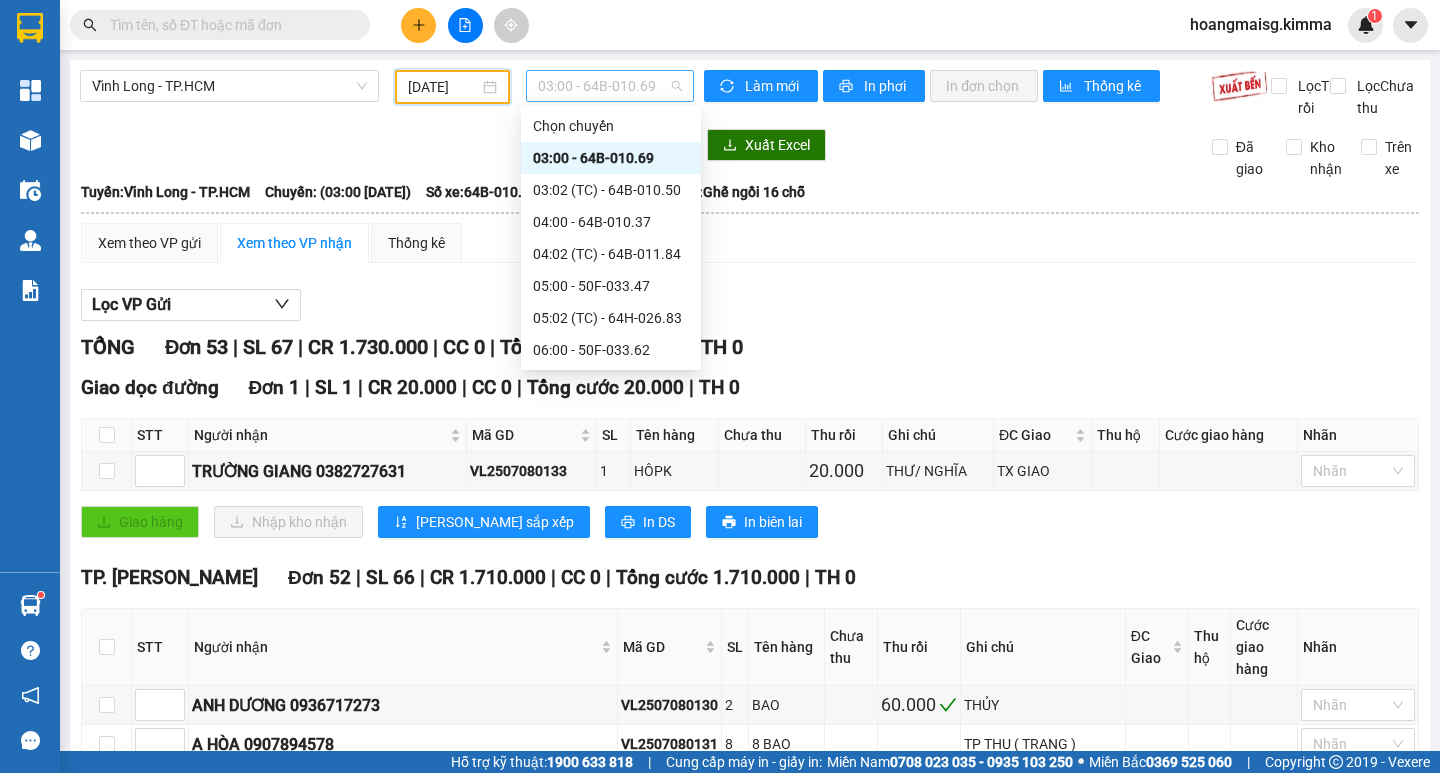 drag, startPoint x: 614, startPoint y: 95, endPoint x: 595, endPoint y: 238, distance: 144.25671 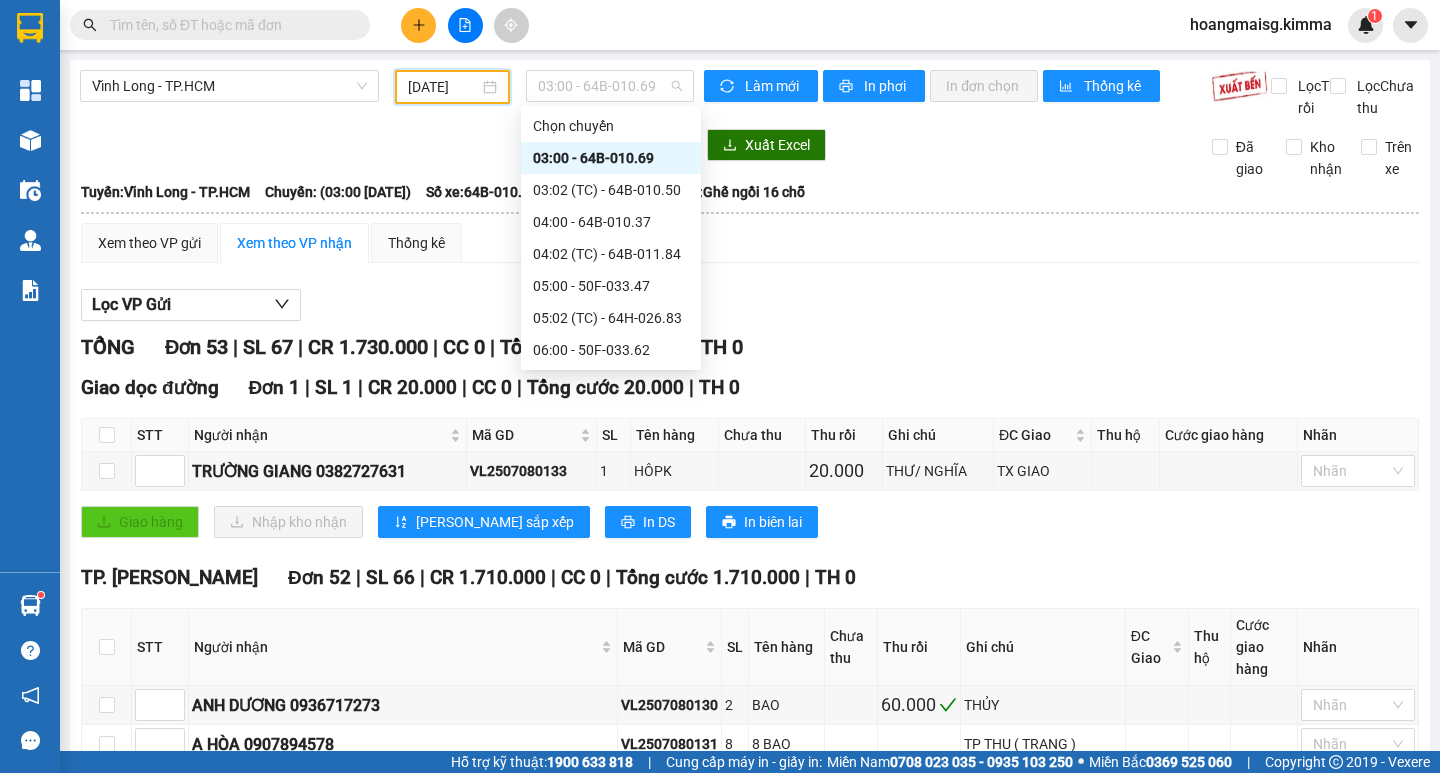 click on "03:00     - 64B-010.69" at bounding box center (610, 86) 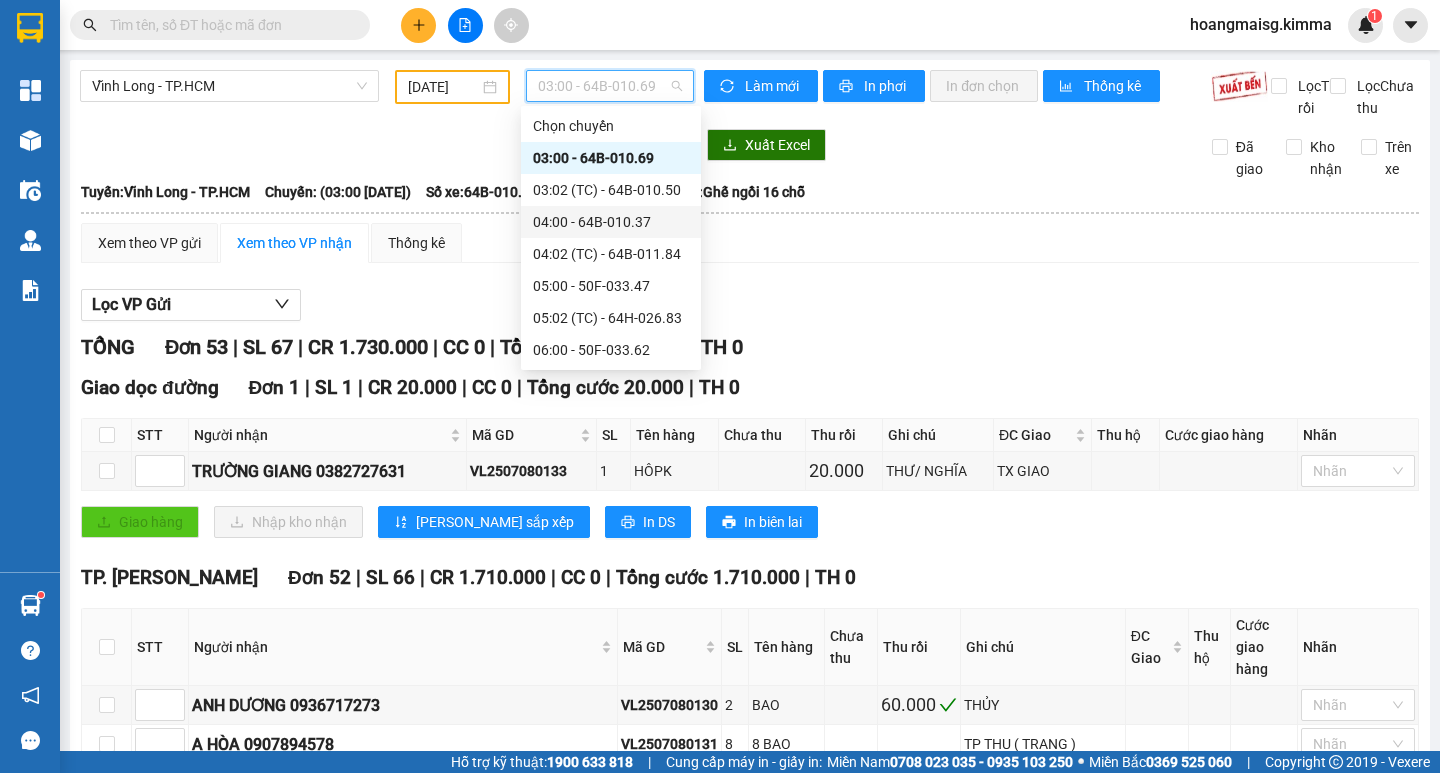 click on "04:00     - 64B-010.37" at bounding box center [611, 222] 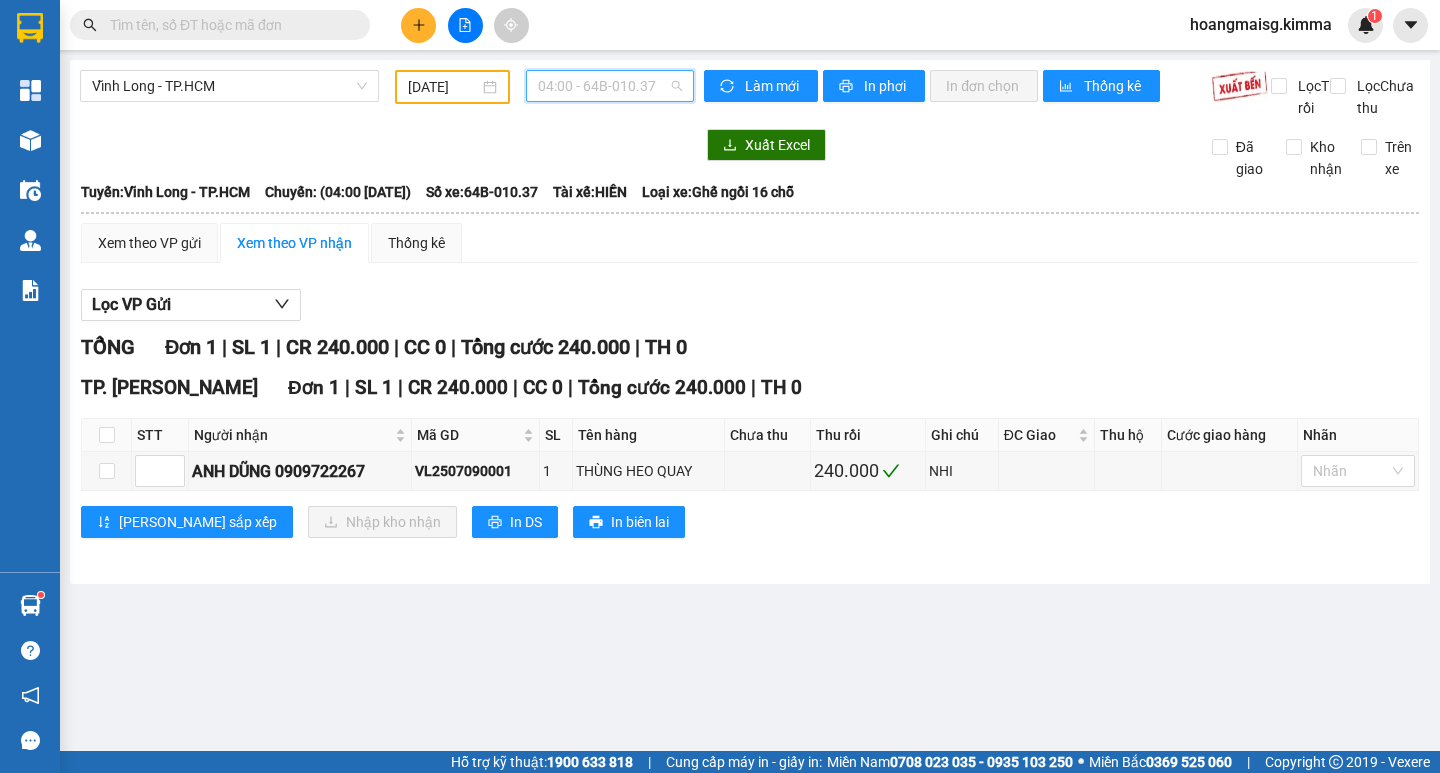 click on "04:00     - 64B-010.37" at bounding box center [610, 86] 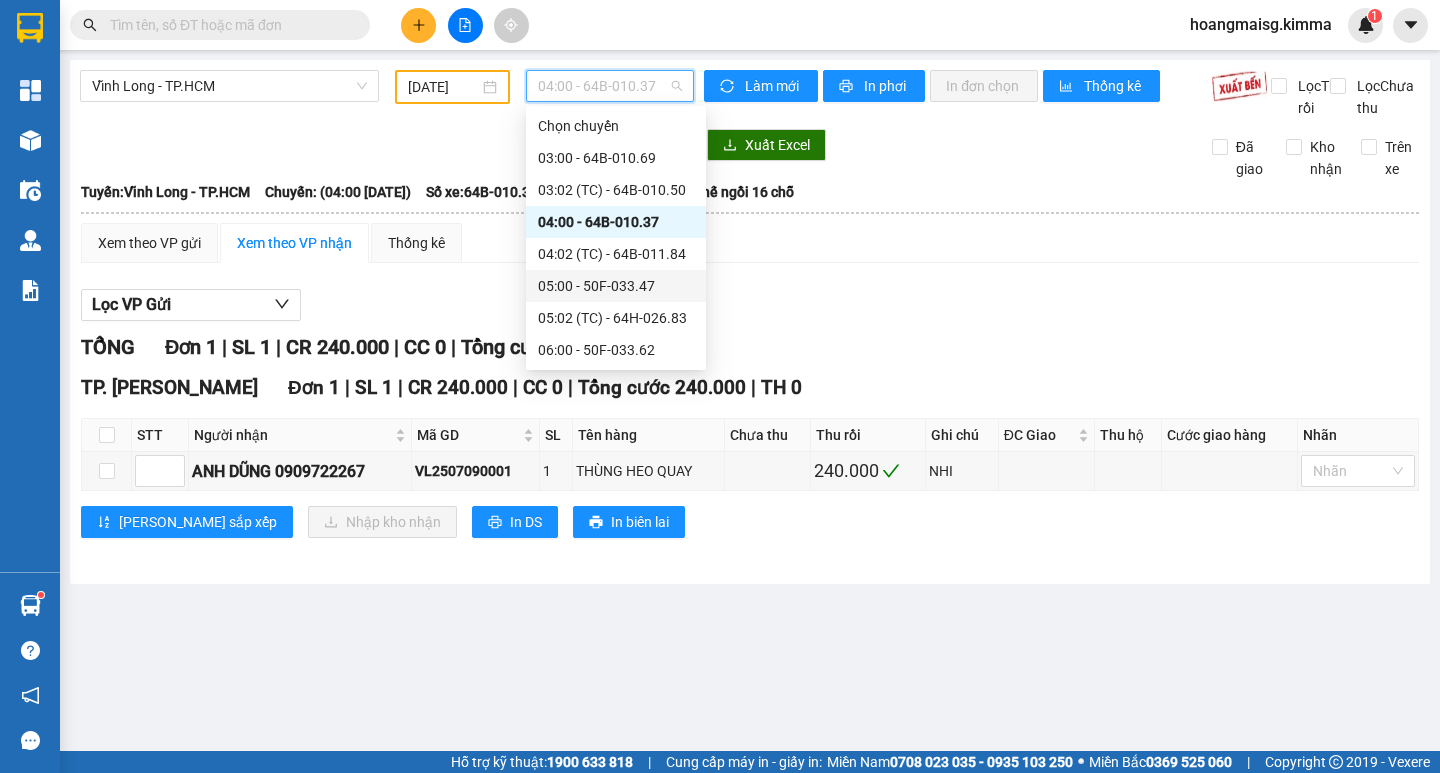 click on "05:00     - 50F-033.47" at bounding box center (616, 286) 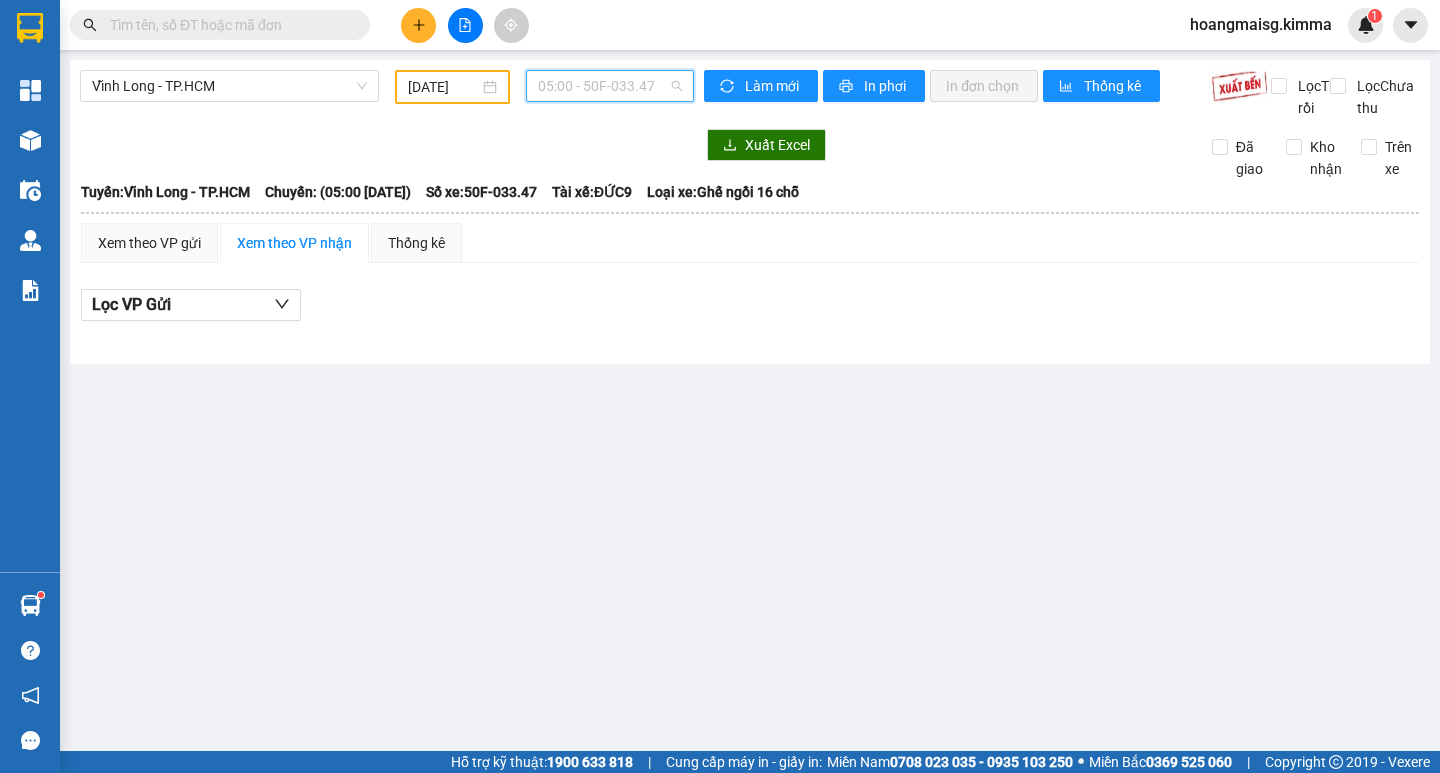 click on "05:00     - 50F-033.47" at bounding box center (610, 86) 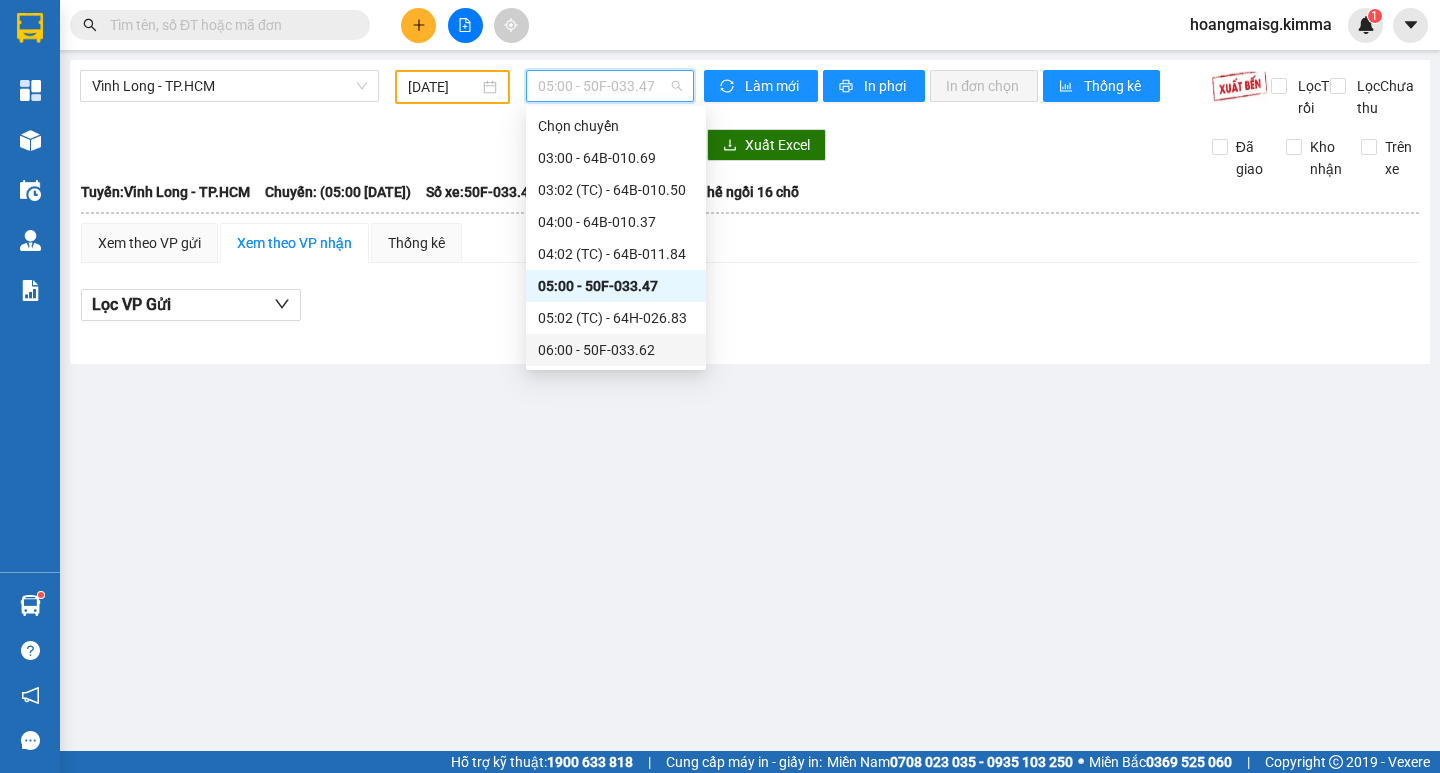 click on "06:00     - 50F-033.62" at bounding box center (616, 350) 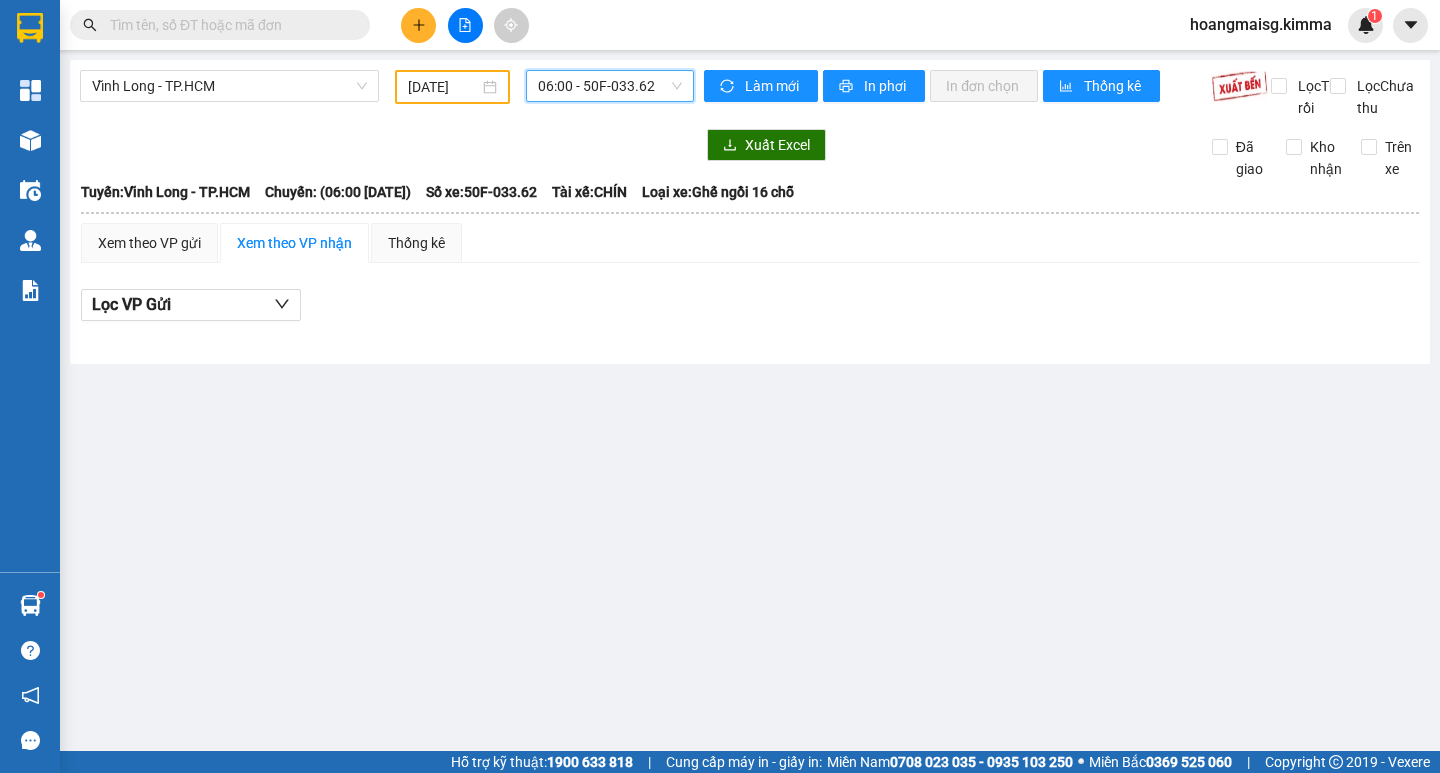 drag, startPoint x: 598, startPoint y: 93, endPoint x: 599, endPoint y: 128, distance: 35.014282 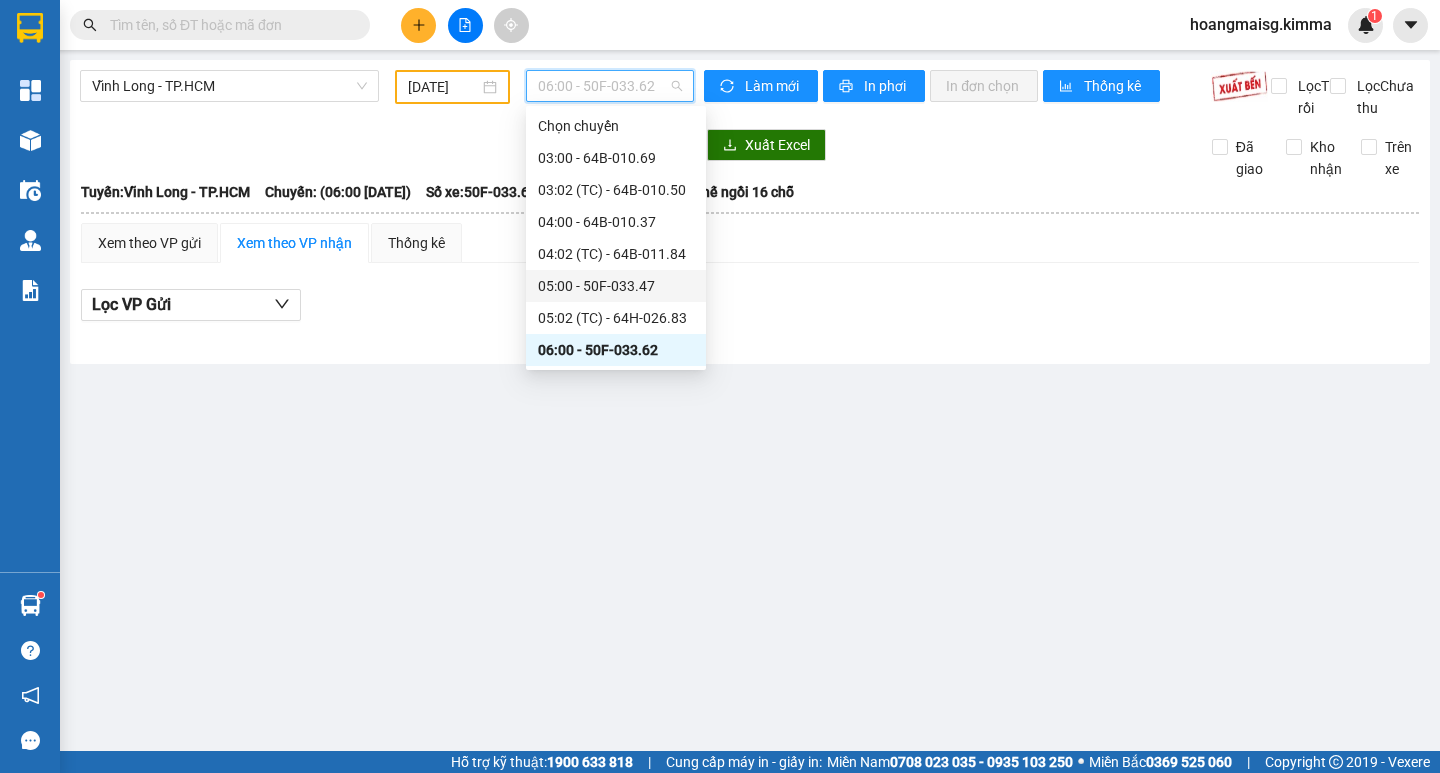 scroll, scrollTop: 200, scrollLeft: 0, axis: vertical 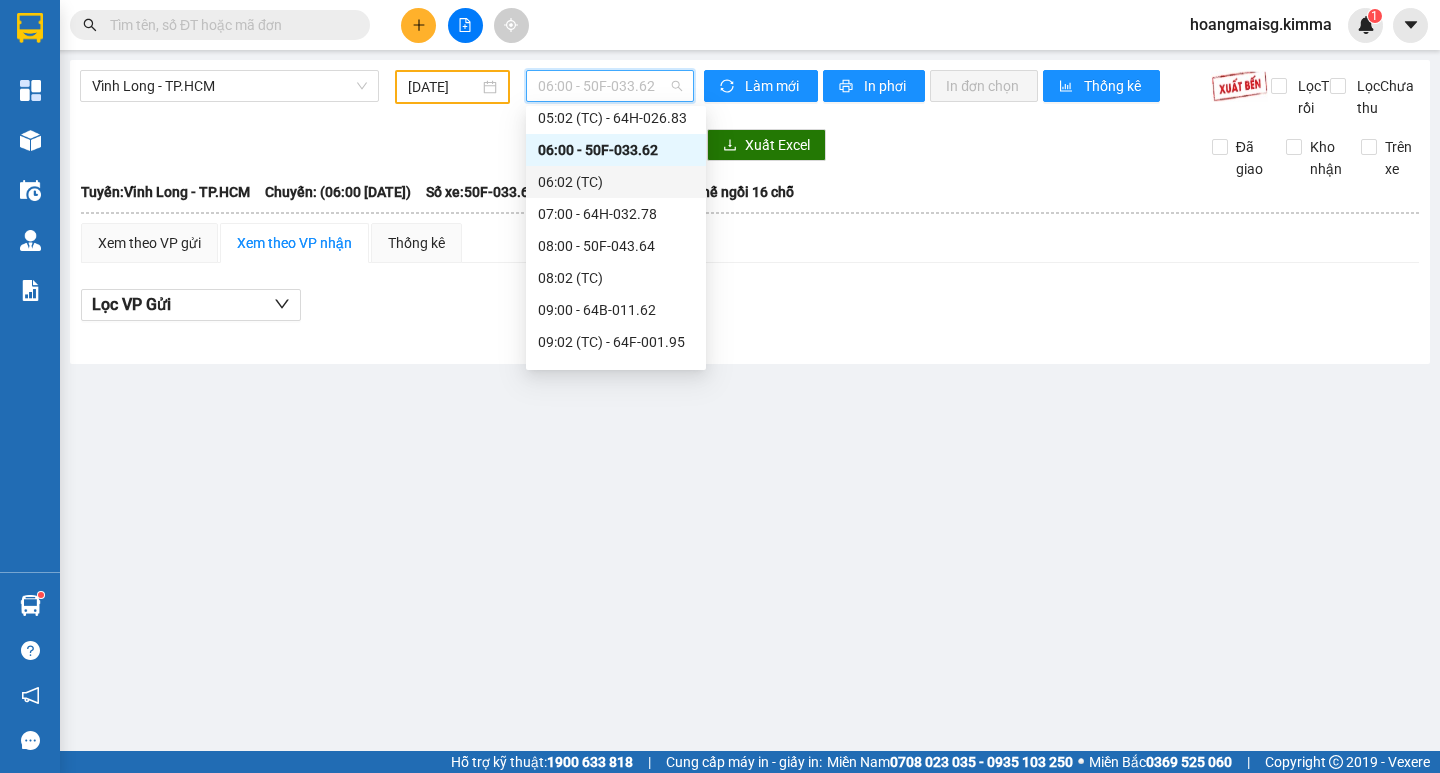 click on "06:02   (TC)" at bounding box center [616, 182] 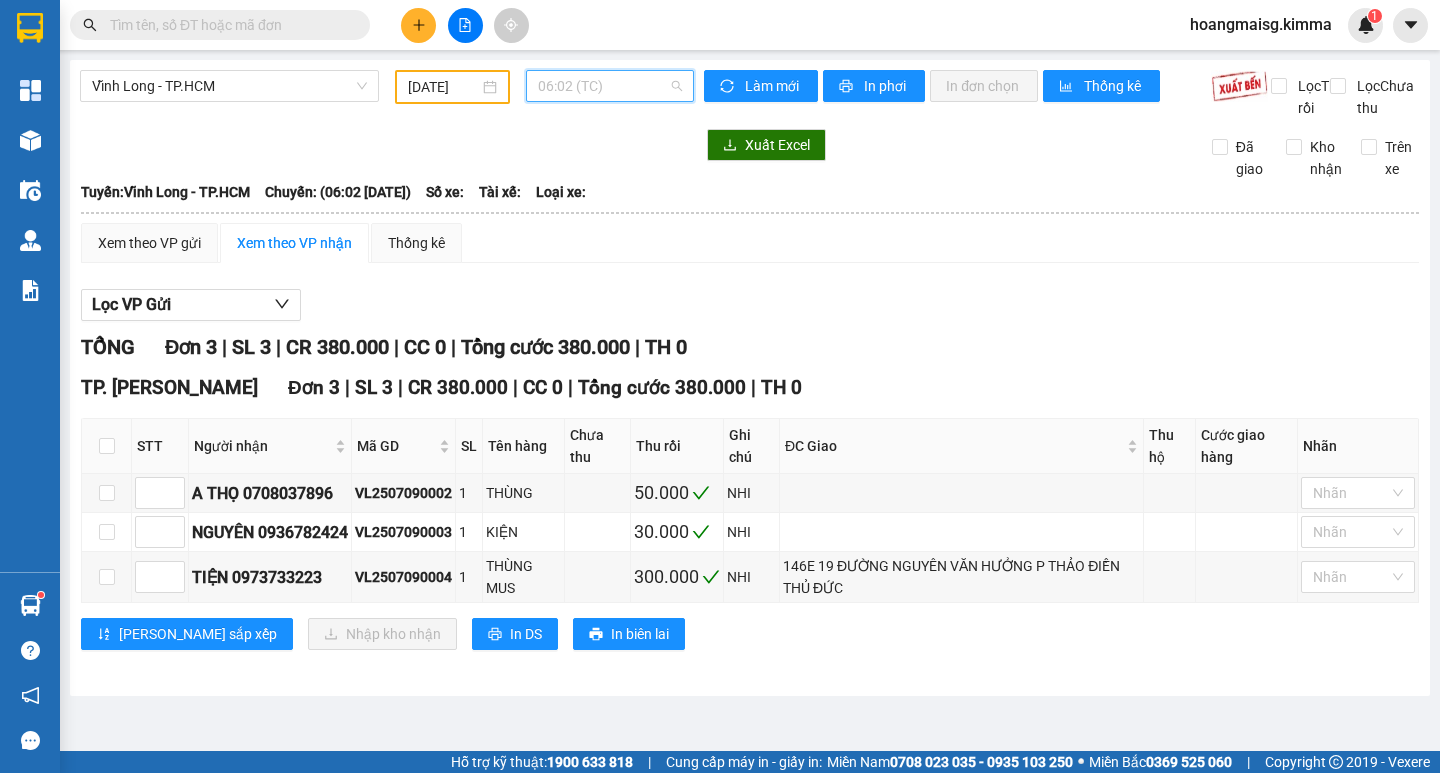 click on "06:02   (TC)" at bounding box center (610, 86) 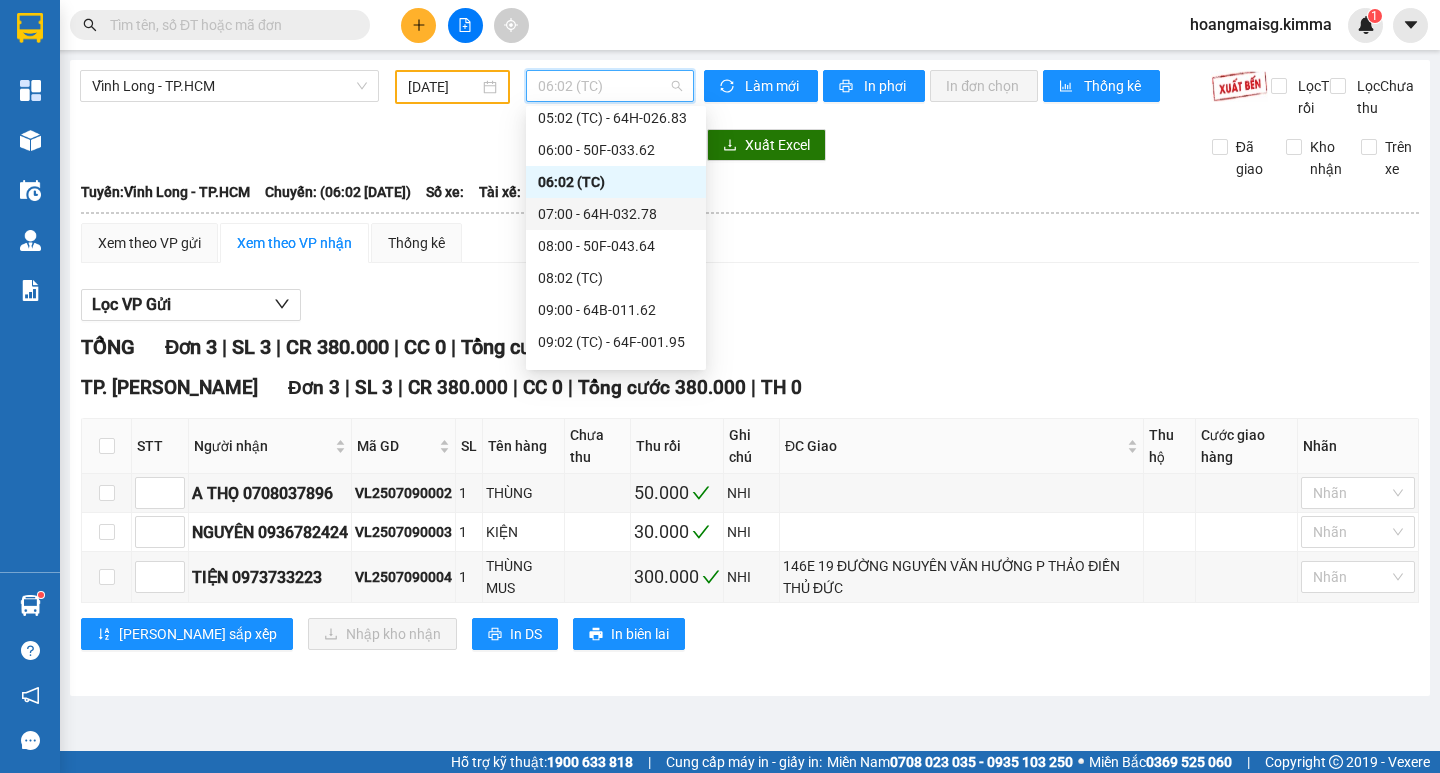 click on "07:00     - 64H-032.78" at bounding box center (616, 214) 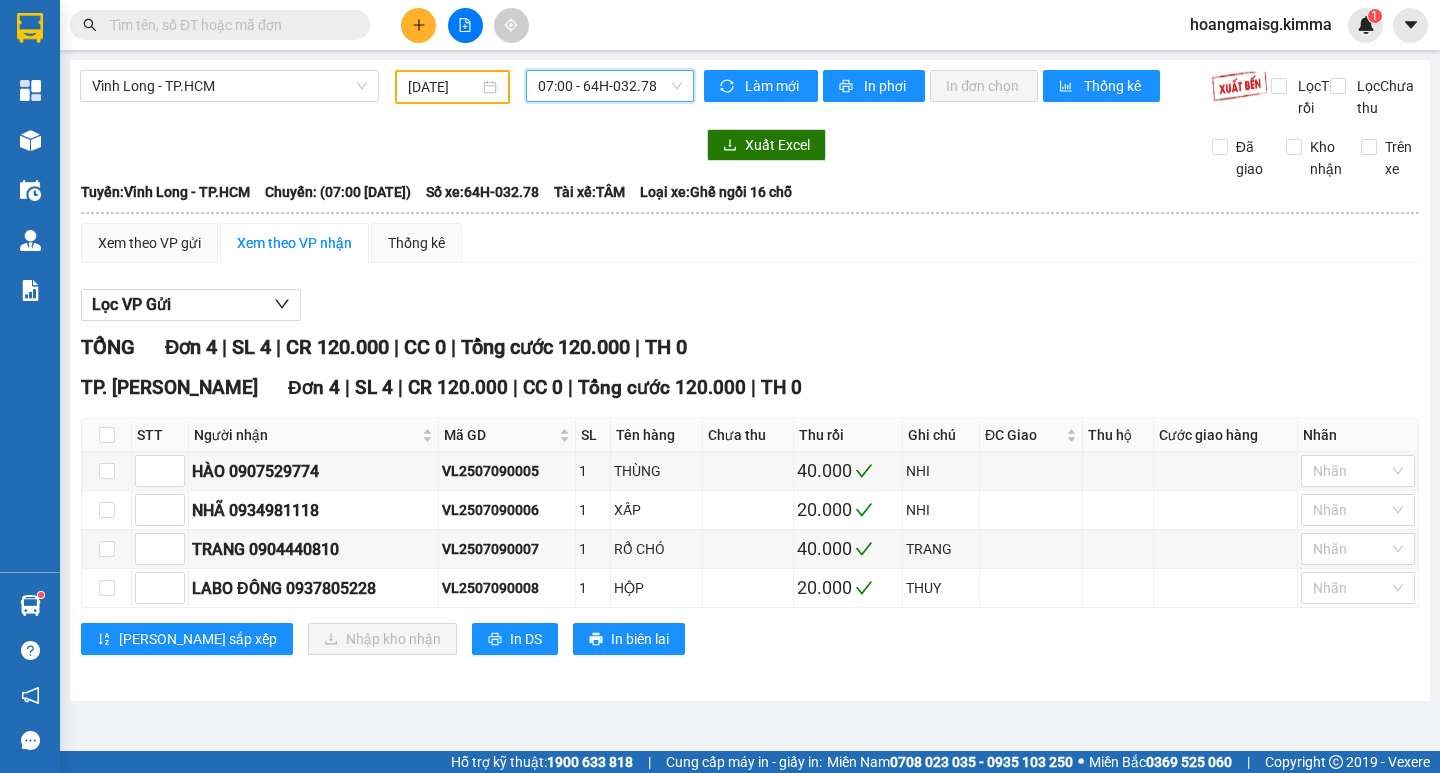 click on "07:00     - 64H-032.78" at bounding box center (610, 86) 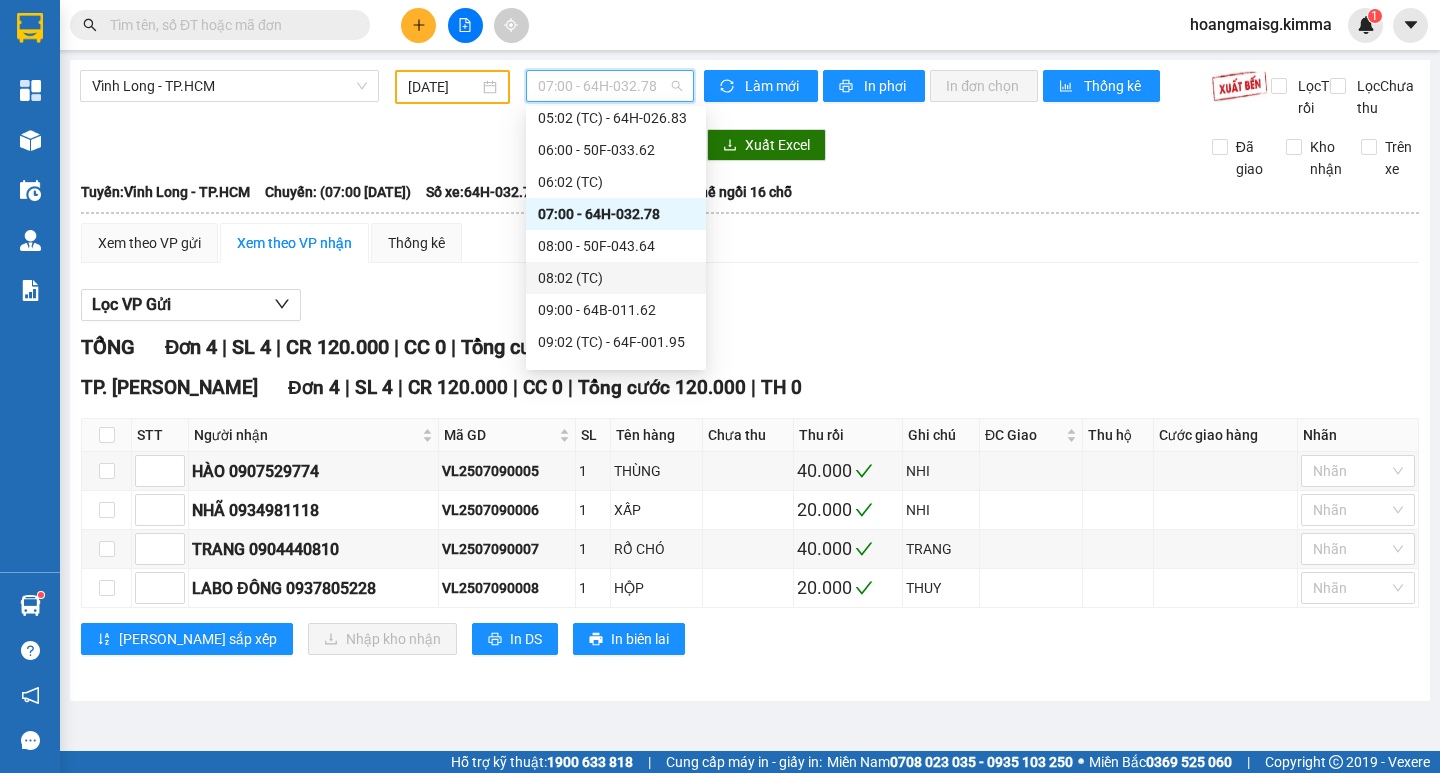 click on "08:02   (TC)" at bounding box center [616, 278] 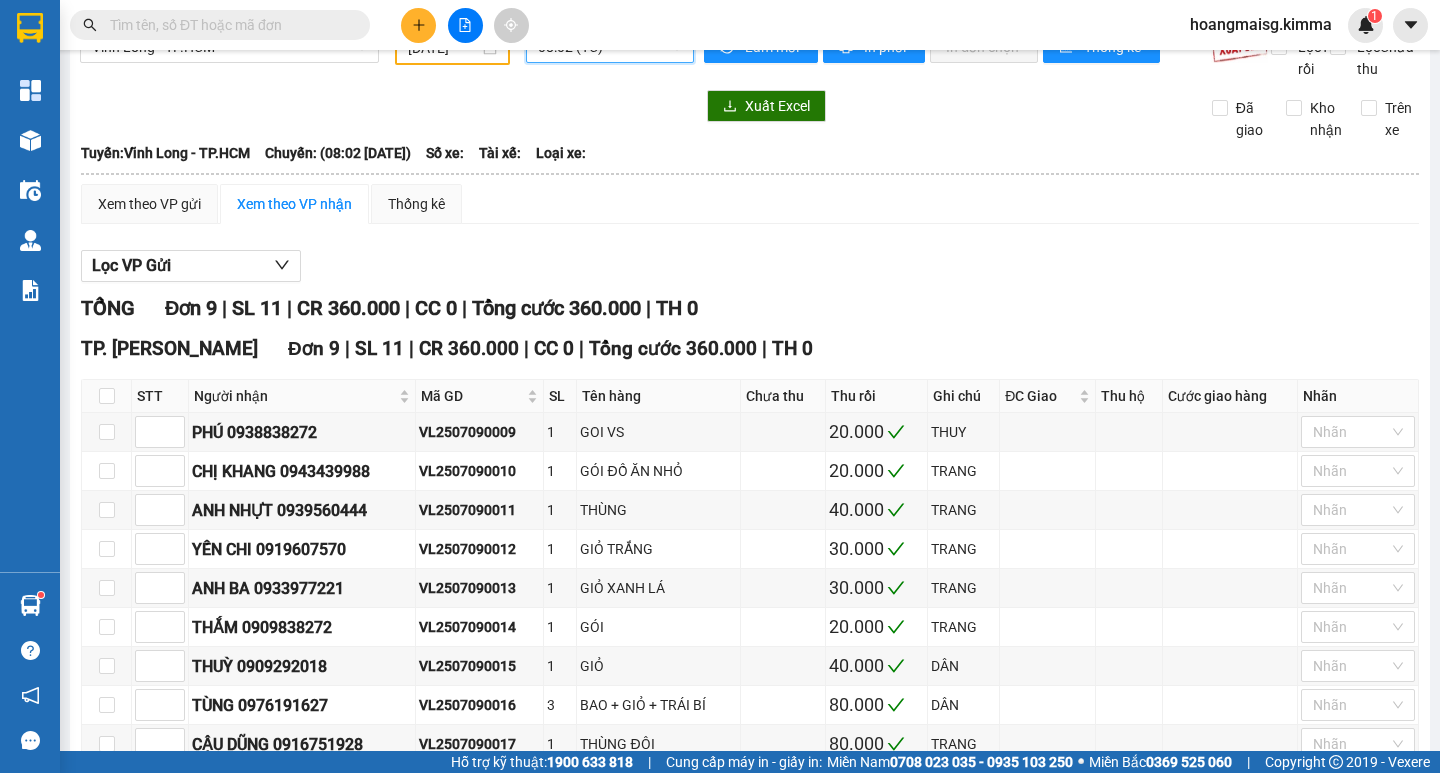 scroll, scrollTop: 0, scrollLeft: 0, axis: both 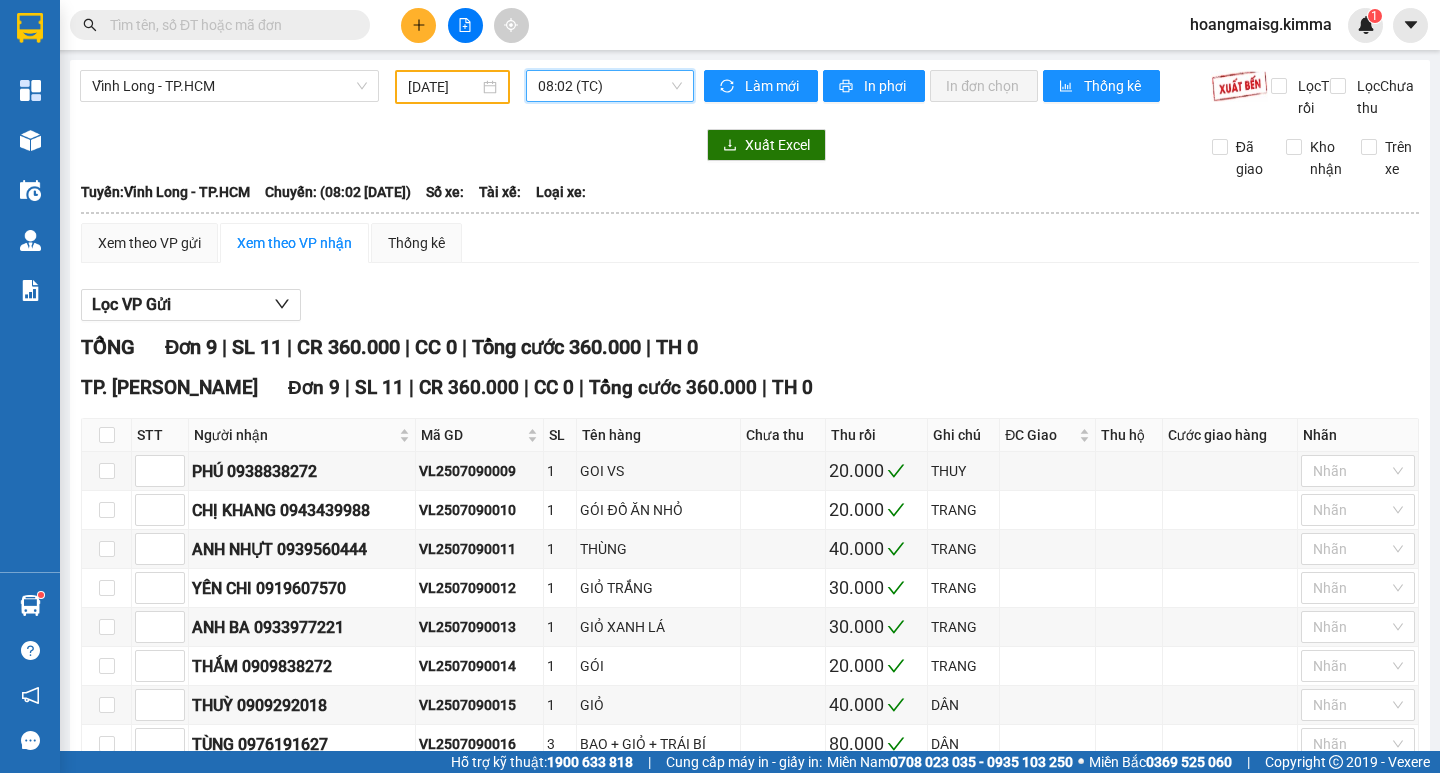 click on "08:02   (TC)" at bounding box center [610, 86] 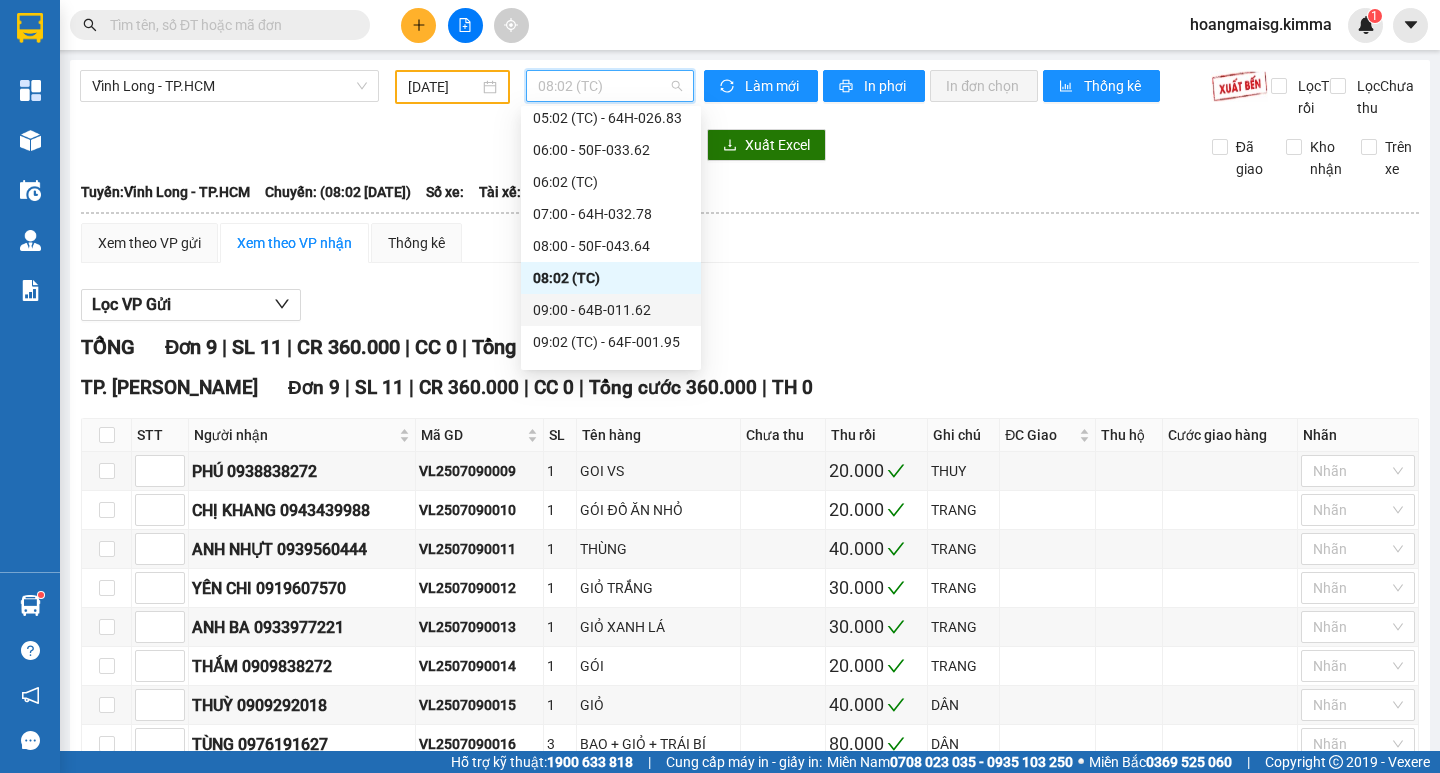 click on "09:00     - 64B-011.62" at bounding box center (611, 310) 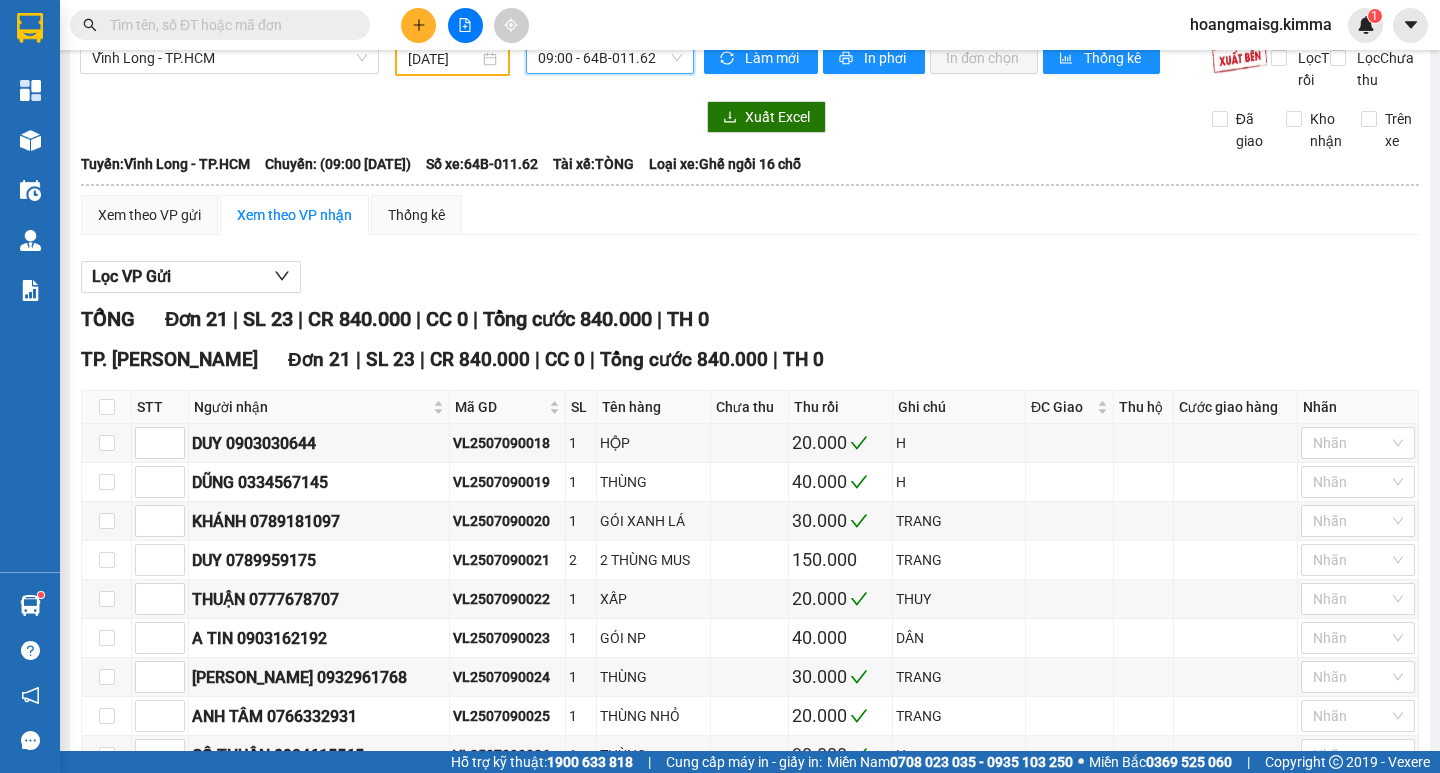 scroll, scrollTop: 0, scrollLeft: 0, axis: both 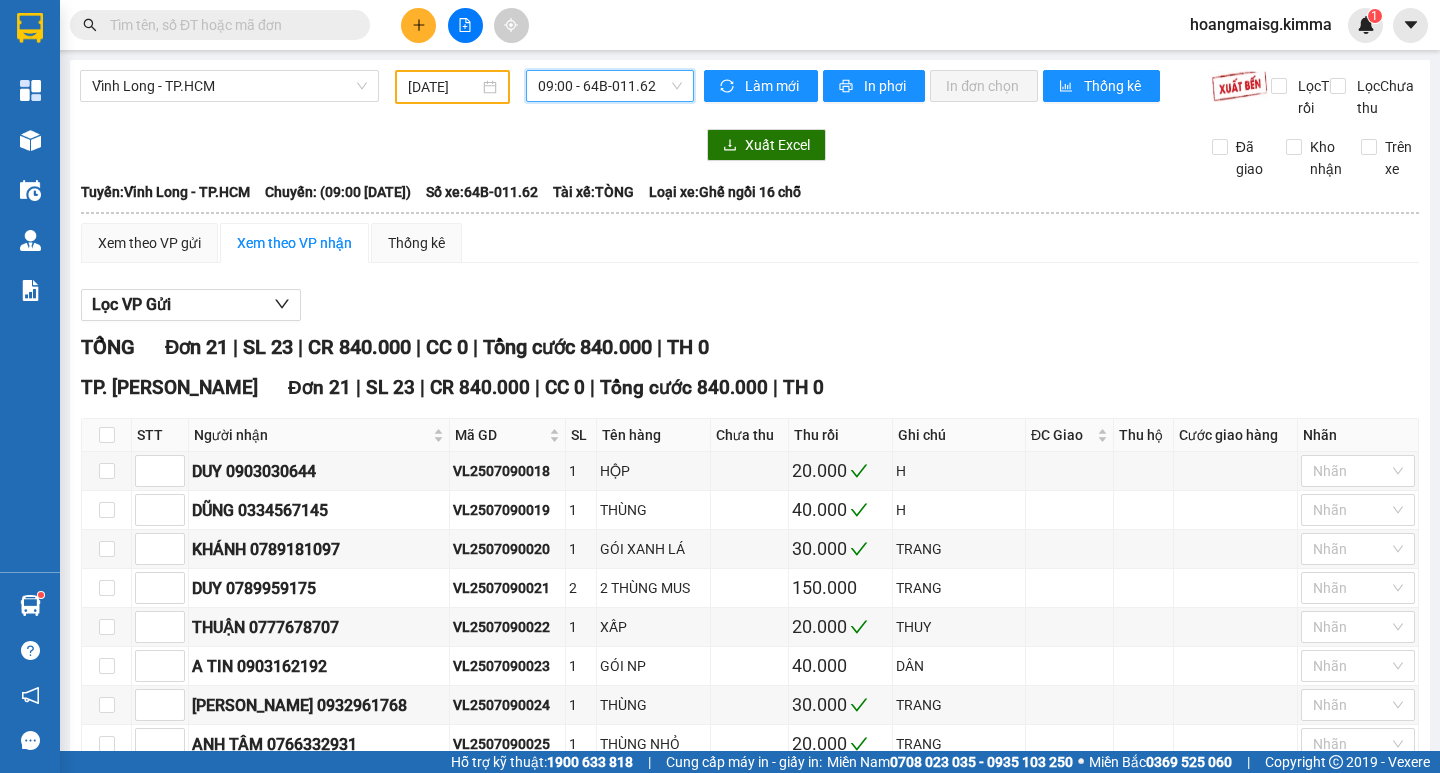 click on "09:00     - 64B-011.62" at bounding box center (610, 86) 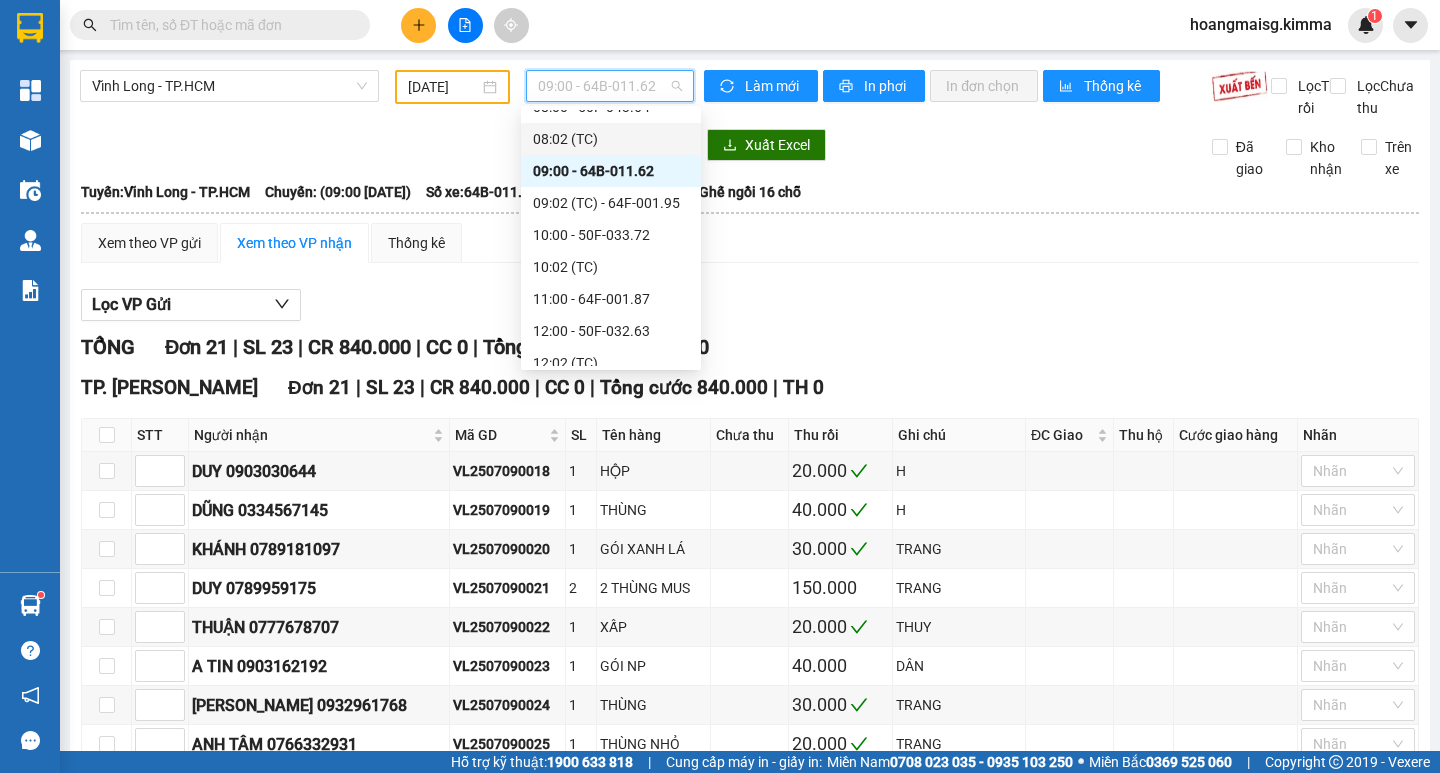 scroll, scrollTop: 400, scrollLeft: 0, axis: vertical 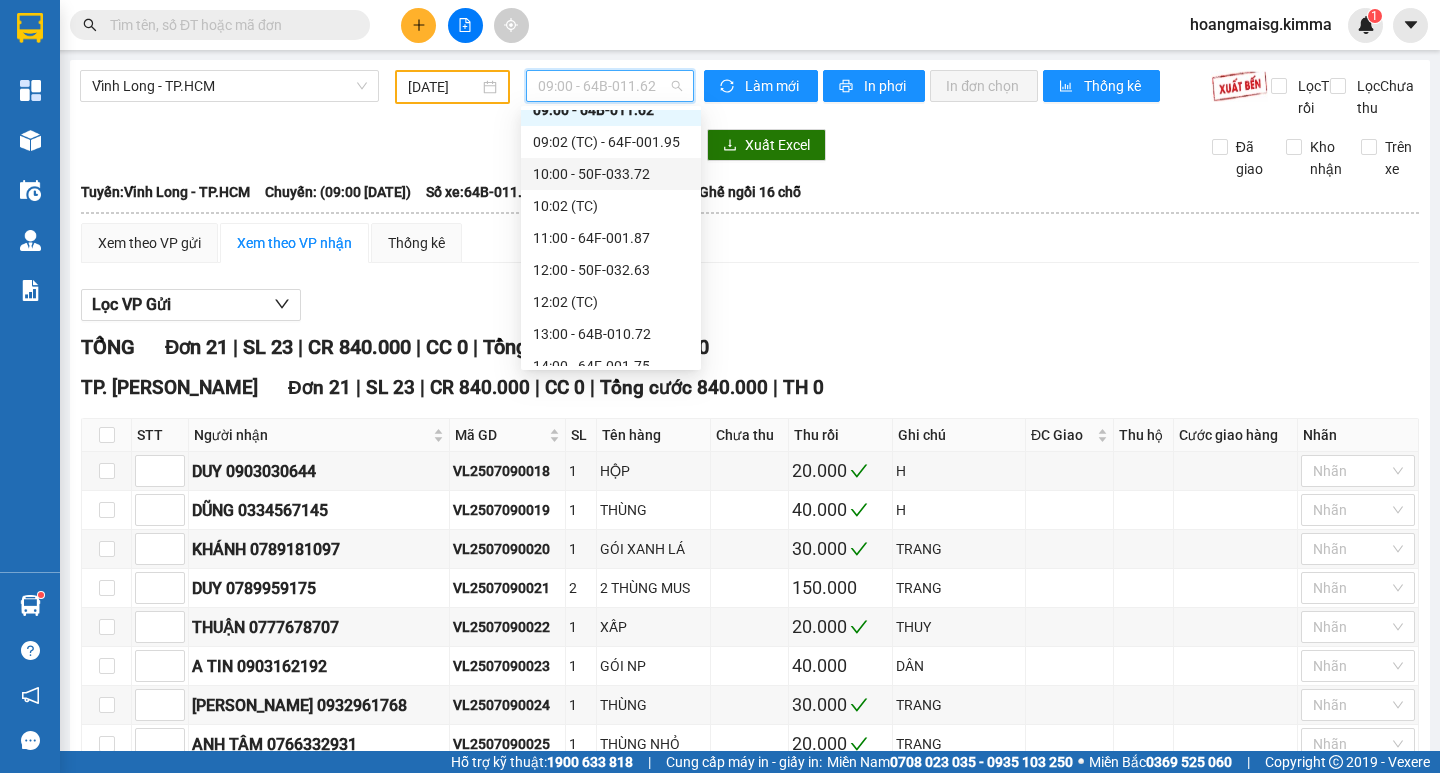 click on "10:00     - 50F-033.72" at bounding box center [611, 174] 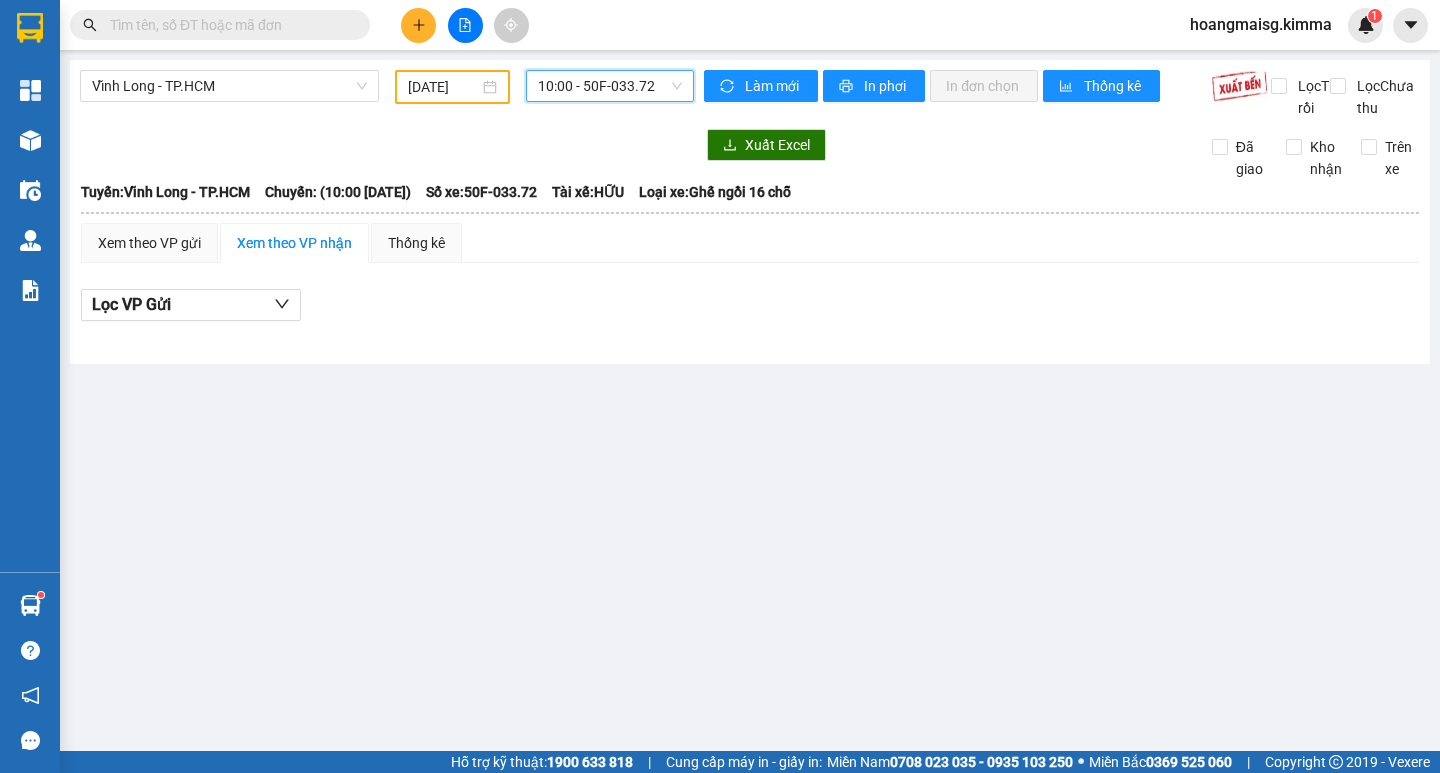 click on "10:00     - 50F-033.72" at bounding box center [610, 86] 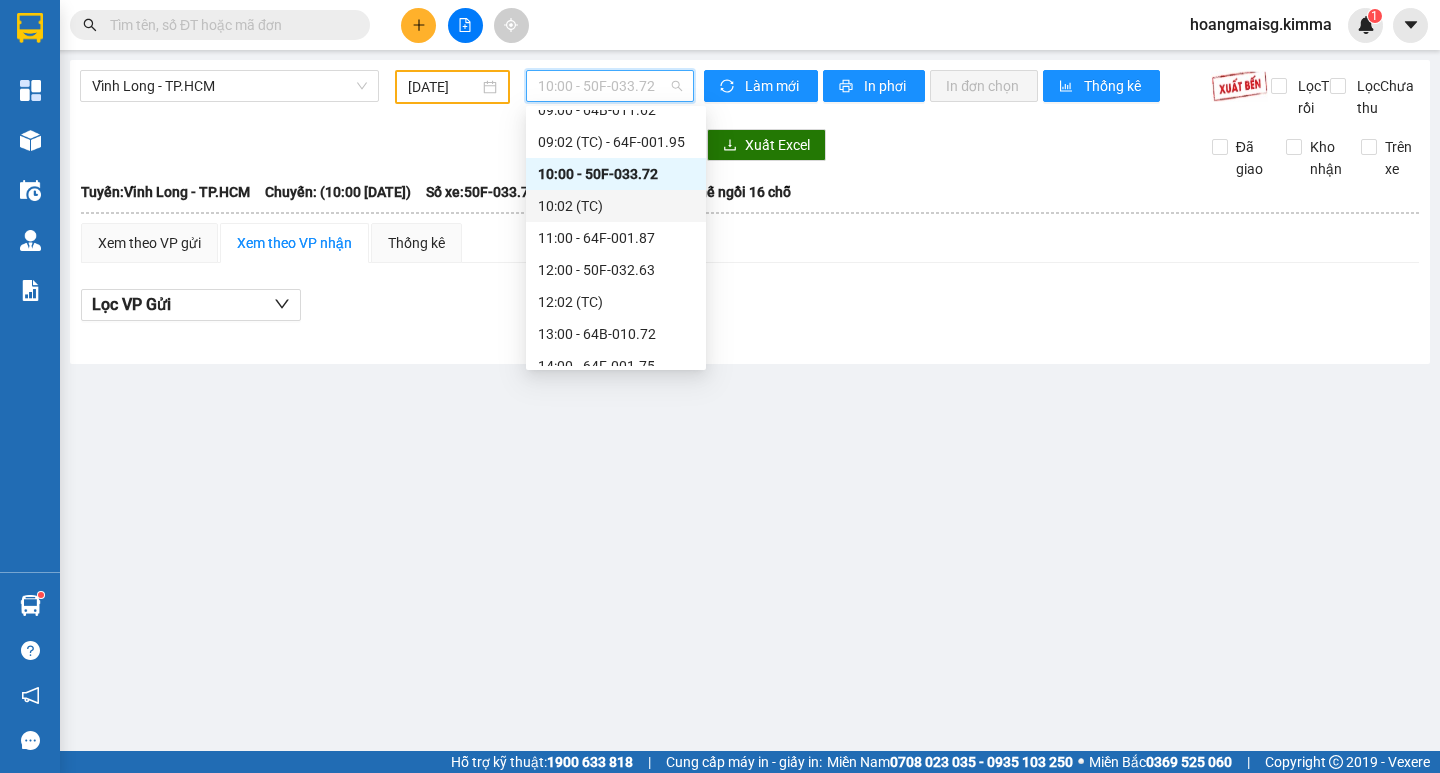 click on "10:02   (TC)" at bounding box center (616, 206) 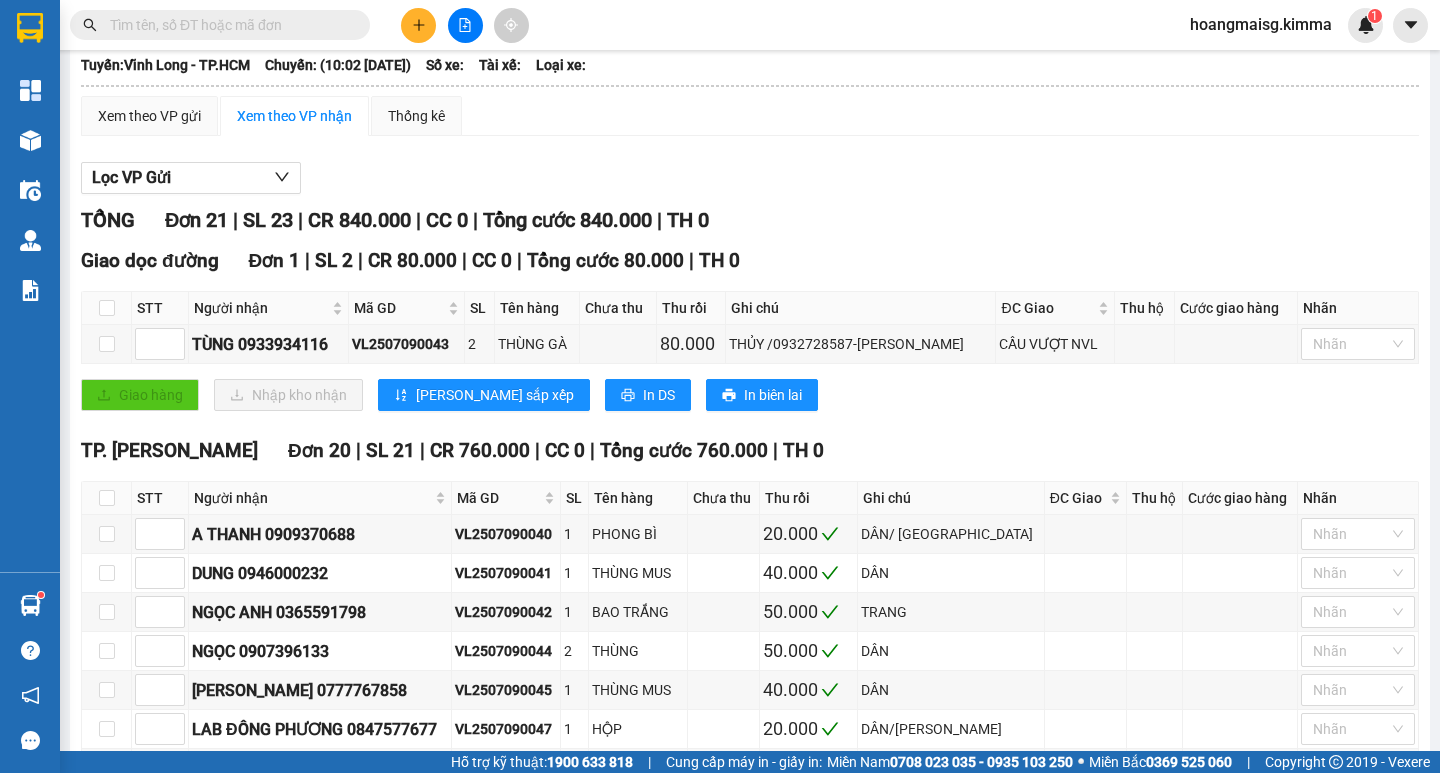 scroll, scrollTop: 0, scrollLeft: 0, axis: both 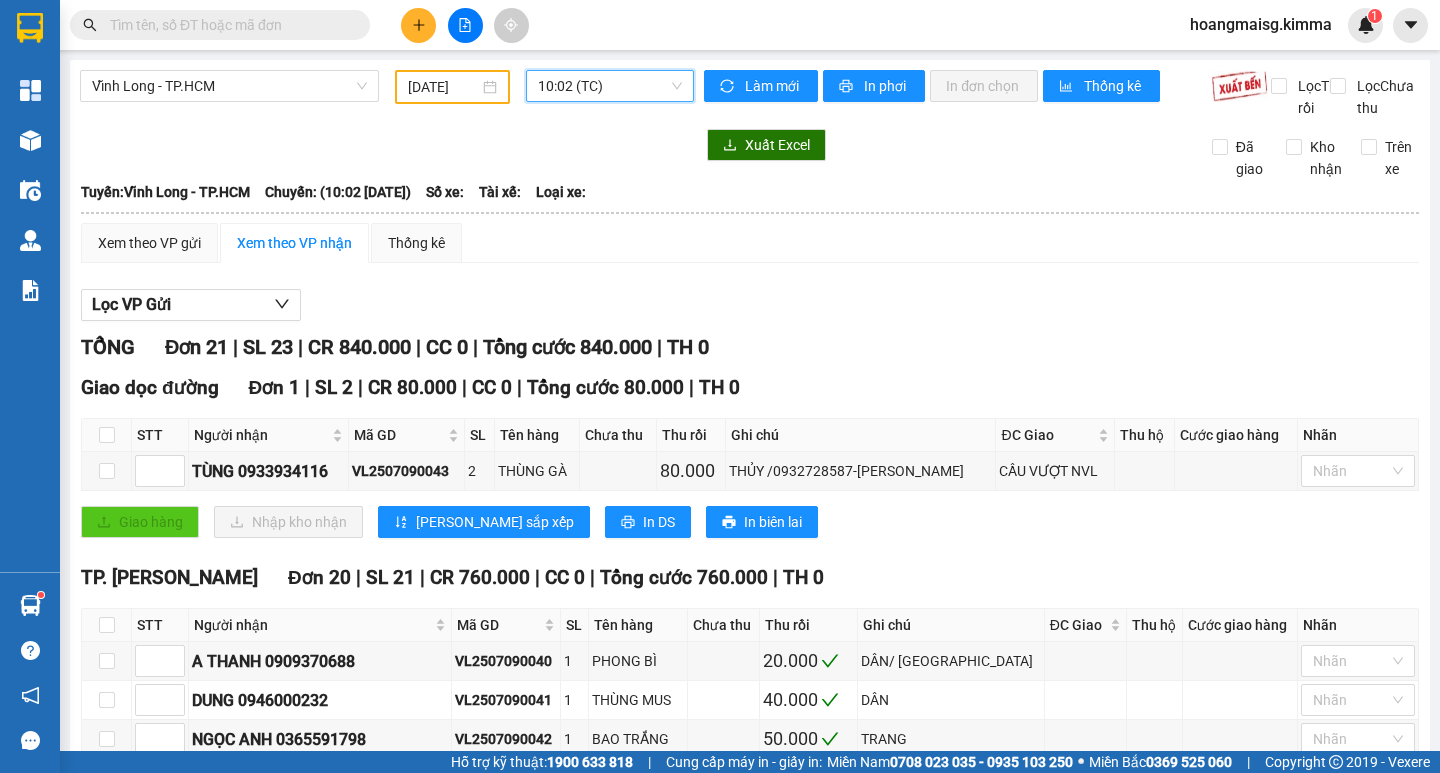 click on "10:02   (TC)" at bounding box center (610, 86) 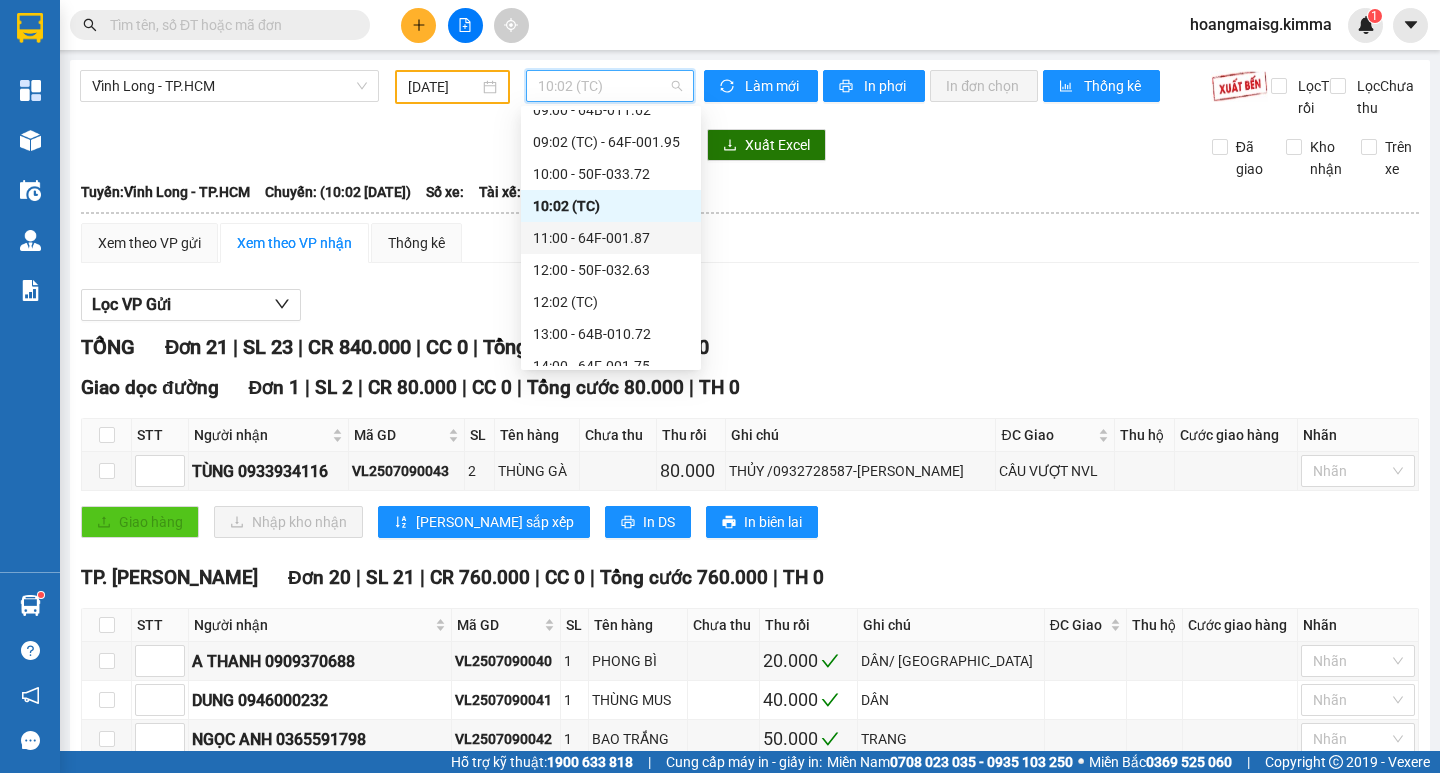 click on "11:00     - 64F-001.87" at bounding box center (611, 238) 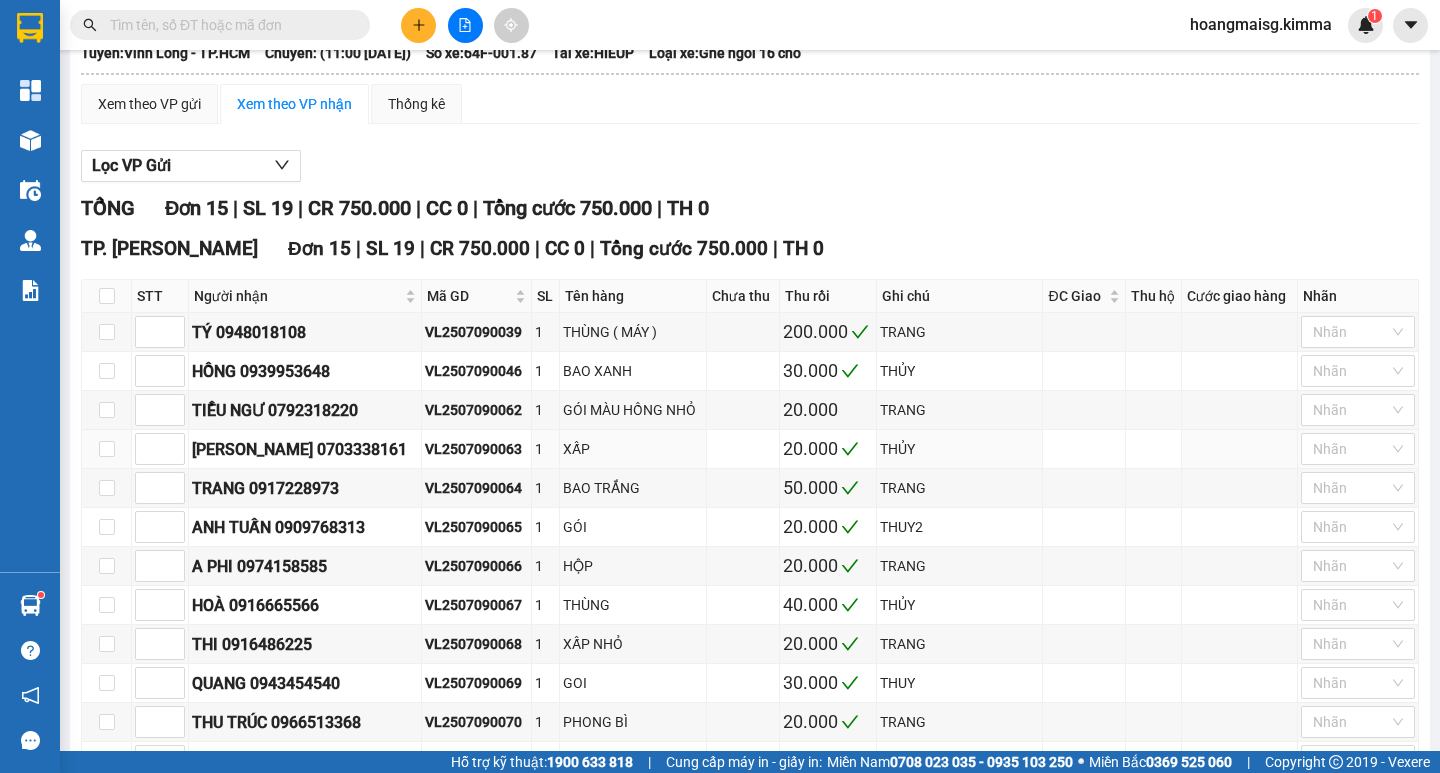 scroll, scrollTop: 0, scrollLeft: 0, axis: both 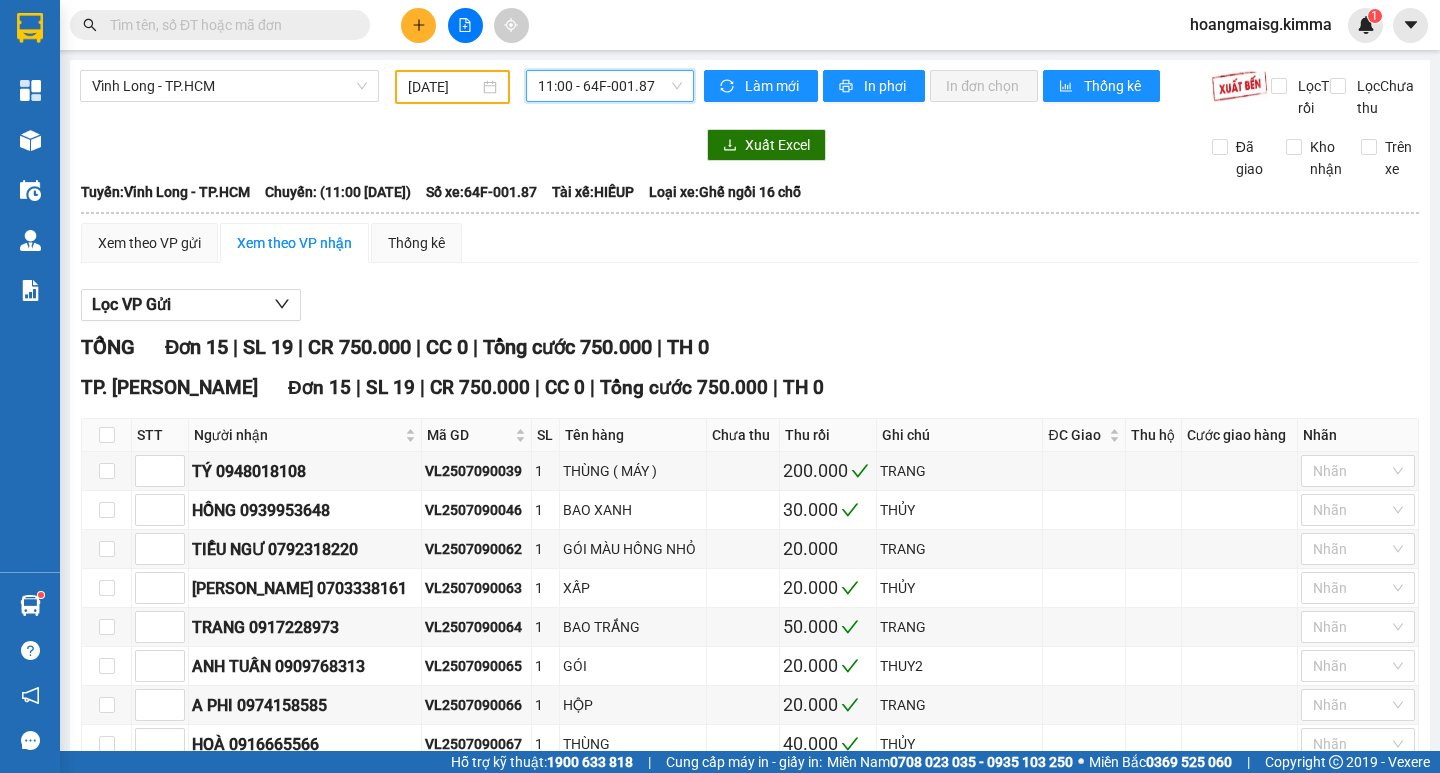 click on "11:00     - 64F-001.87" at bounding box center [610, 86] 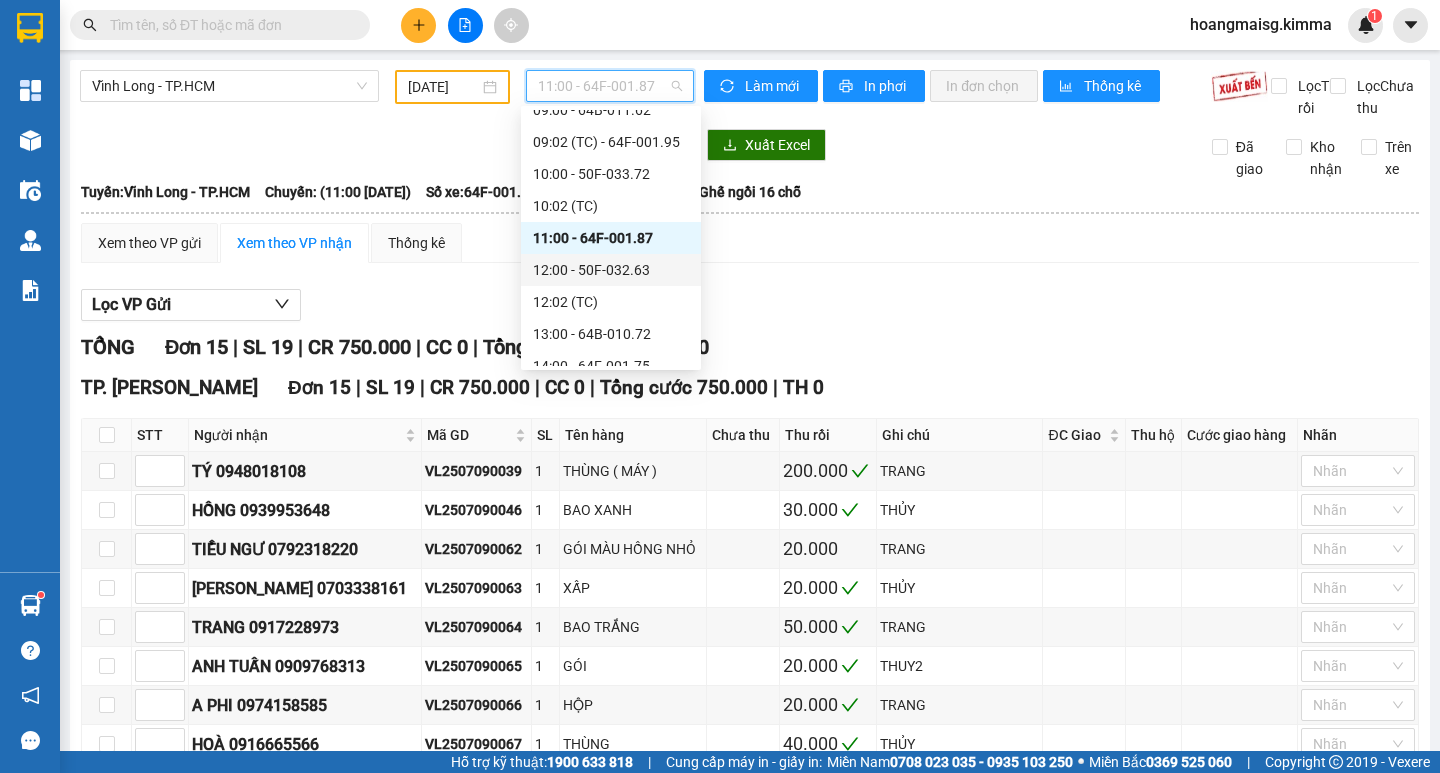 click on "12:00     - 50F-032.63" at bounding box center [611, 270] 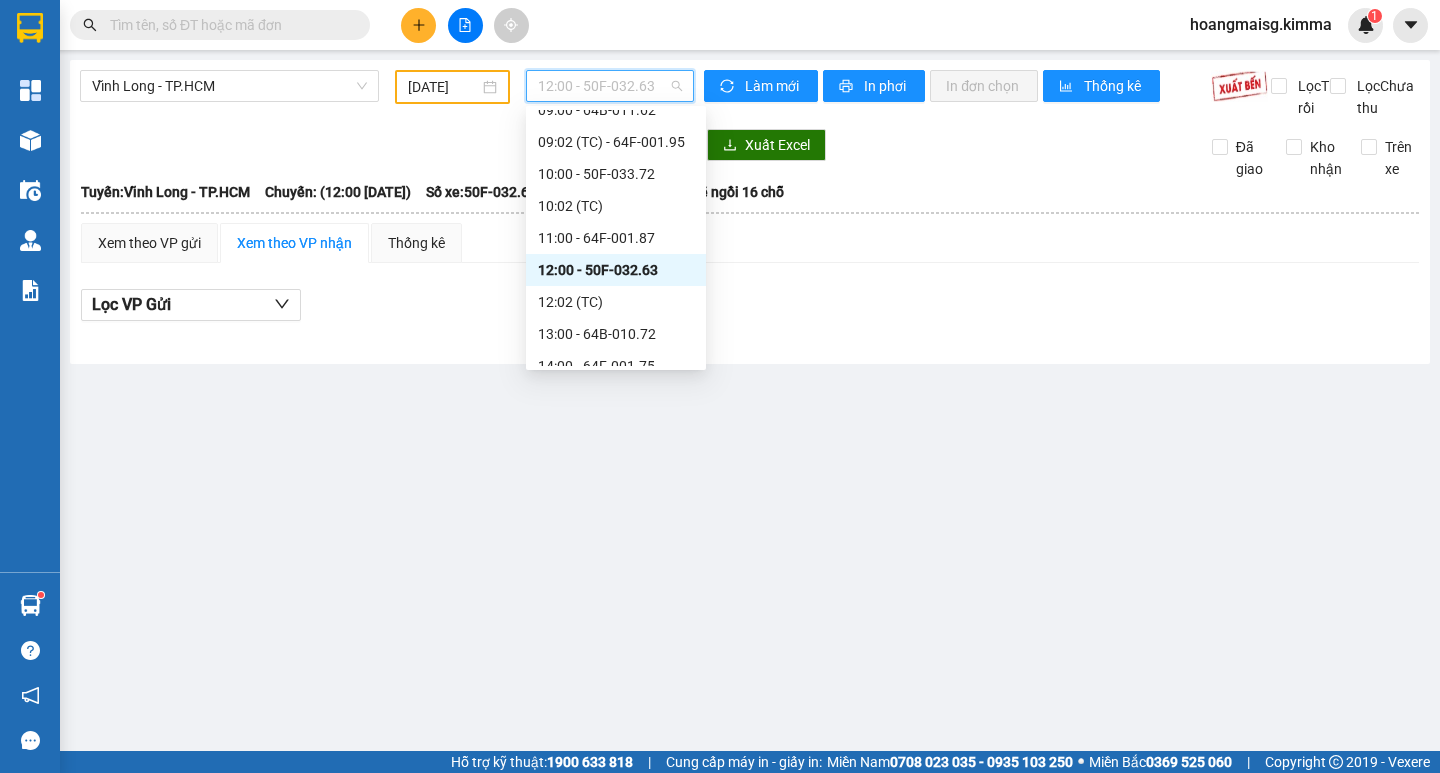 drag, startPoint x: 602, startPoint y: 78, endPoint x: 591, endPoint y: 150, distance: 72.835434 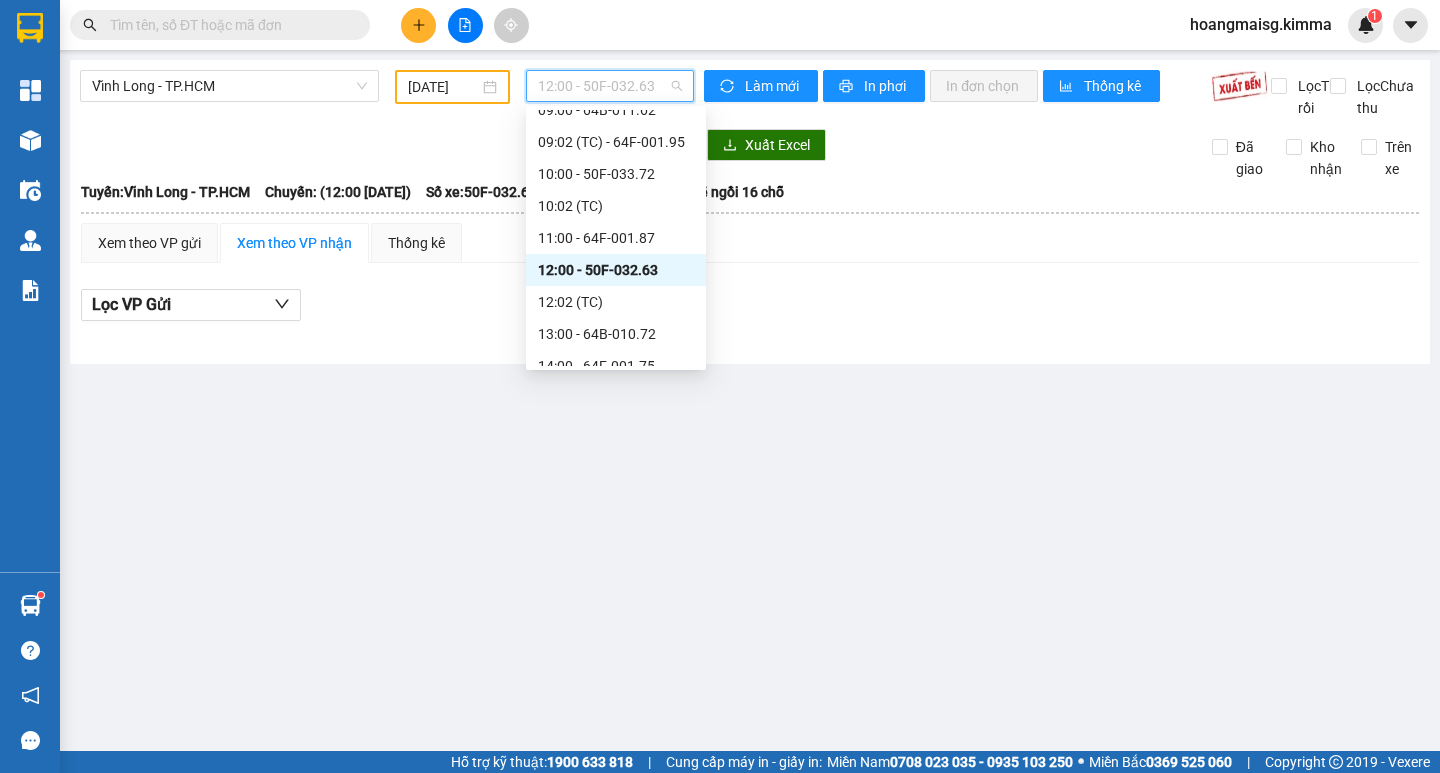 click on "12:00     - 50F-032.63" at bounding box center [610, 86] 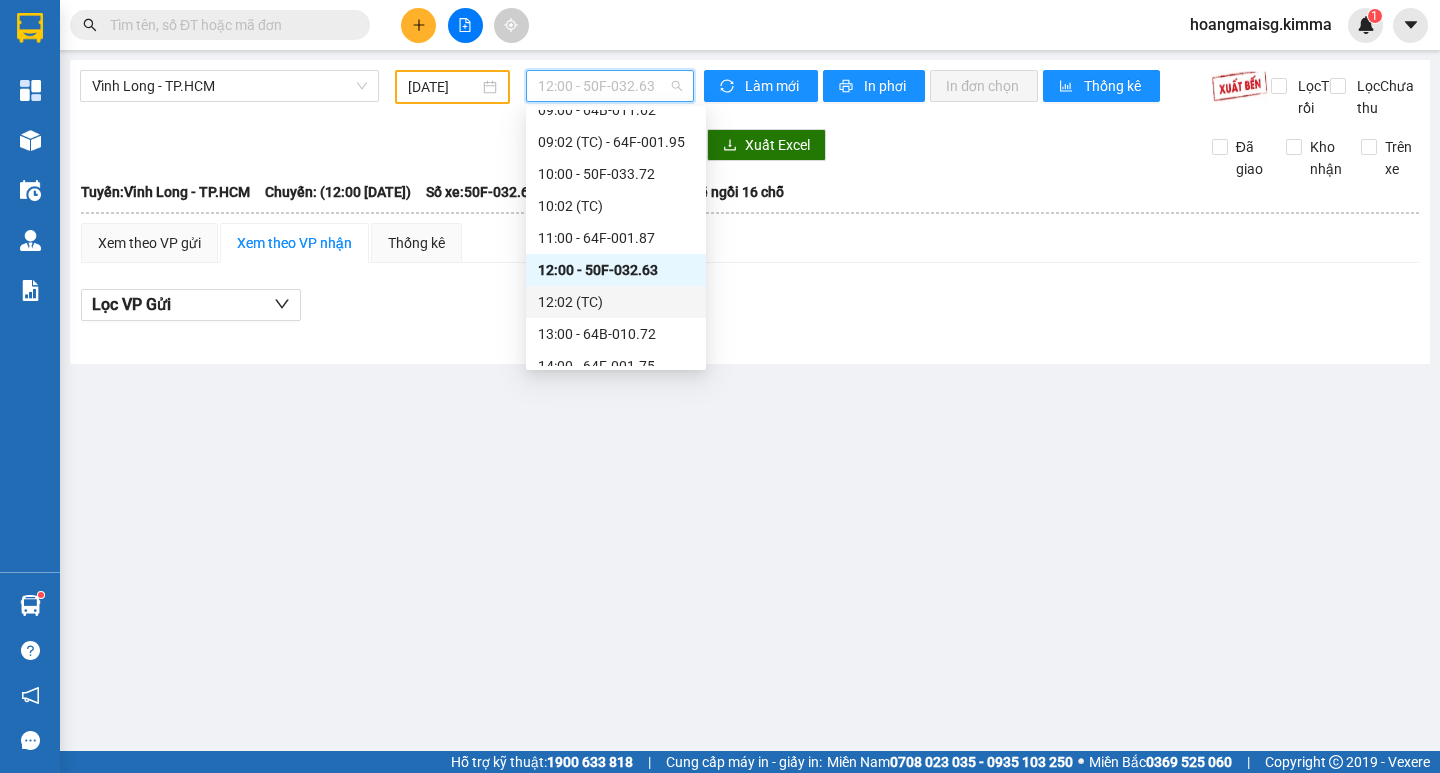 click on "12:02   (TC)" at bounding box center (616, 302) 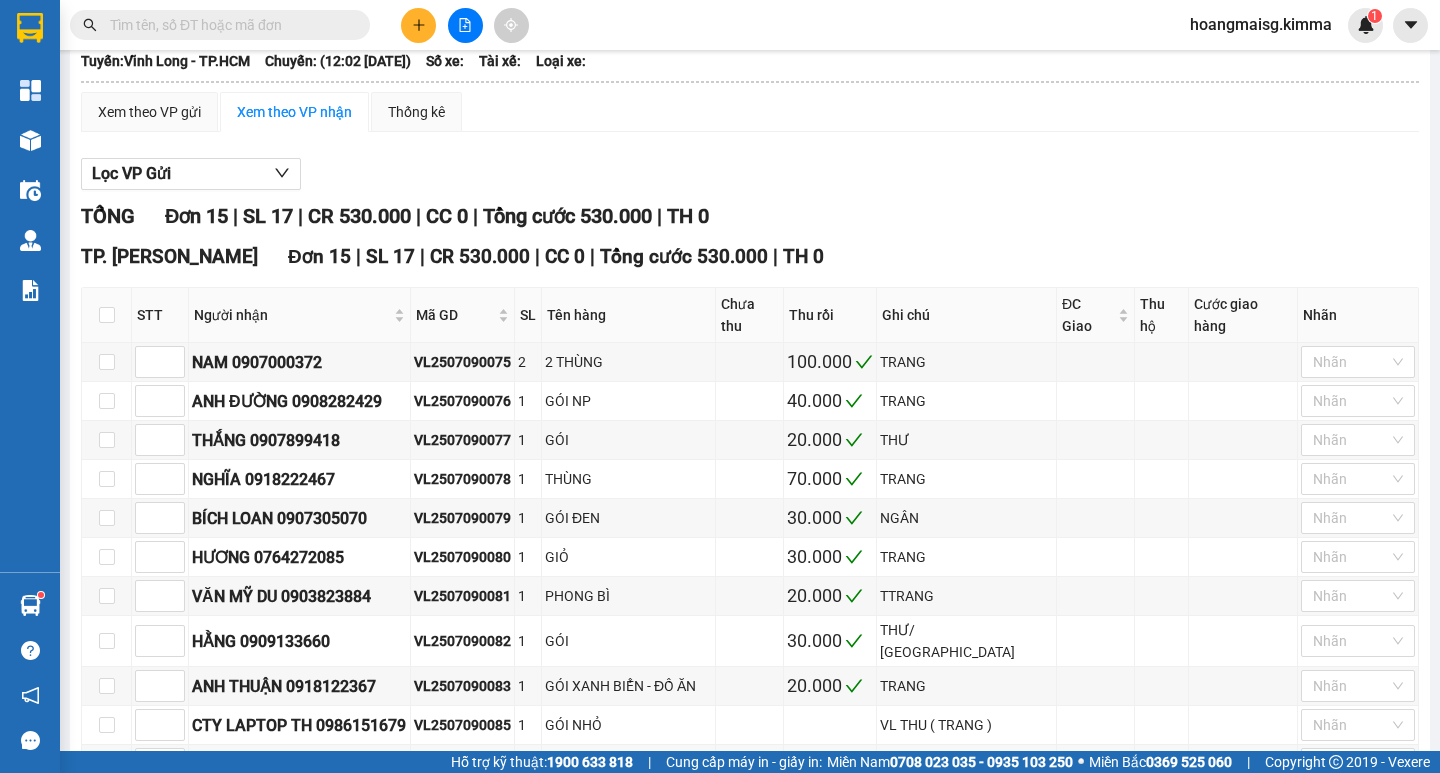 scroll, scrollTop: 0, scrollLeft: 0, axis: both 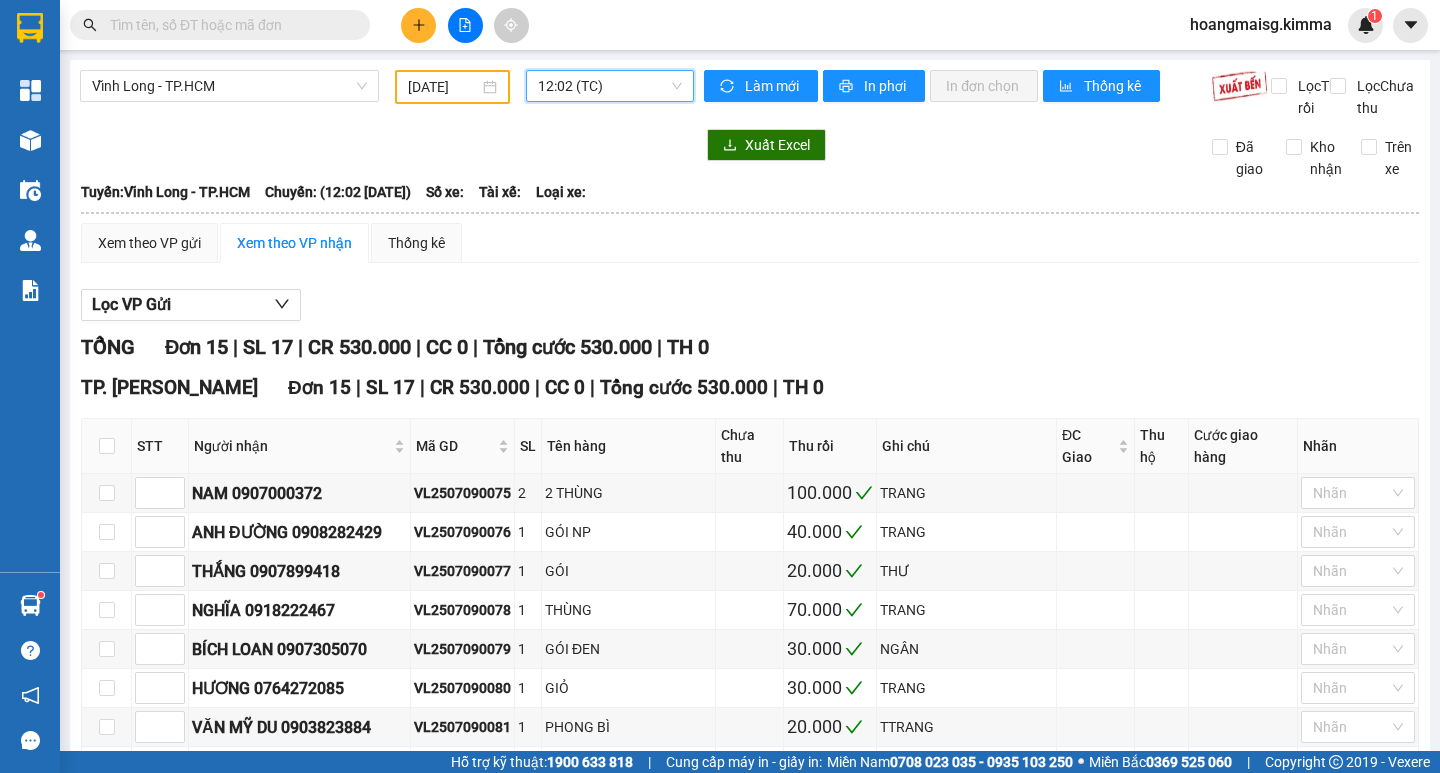 click on "12:02   (TC)" at bounding box center (610, 86) 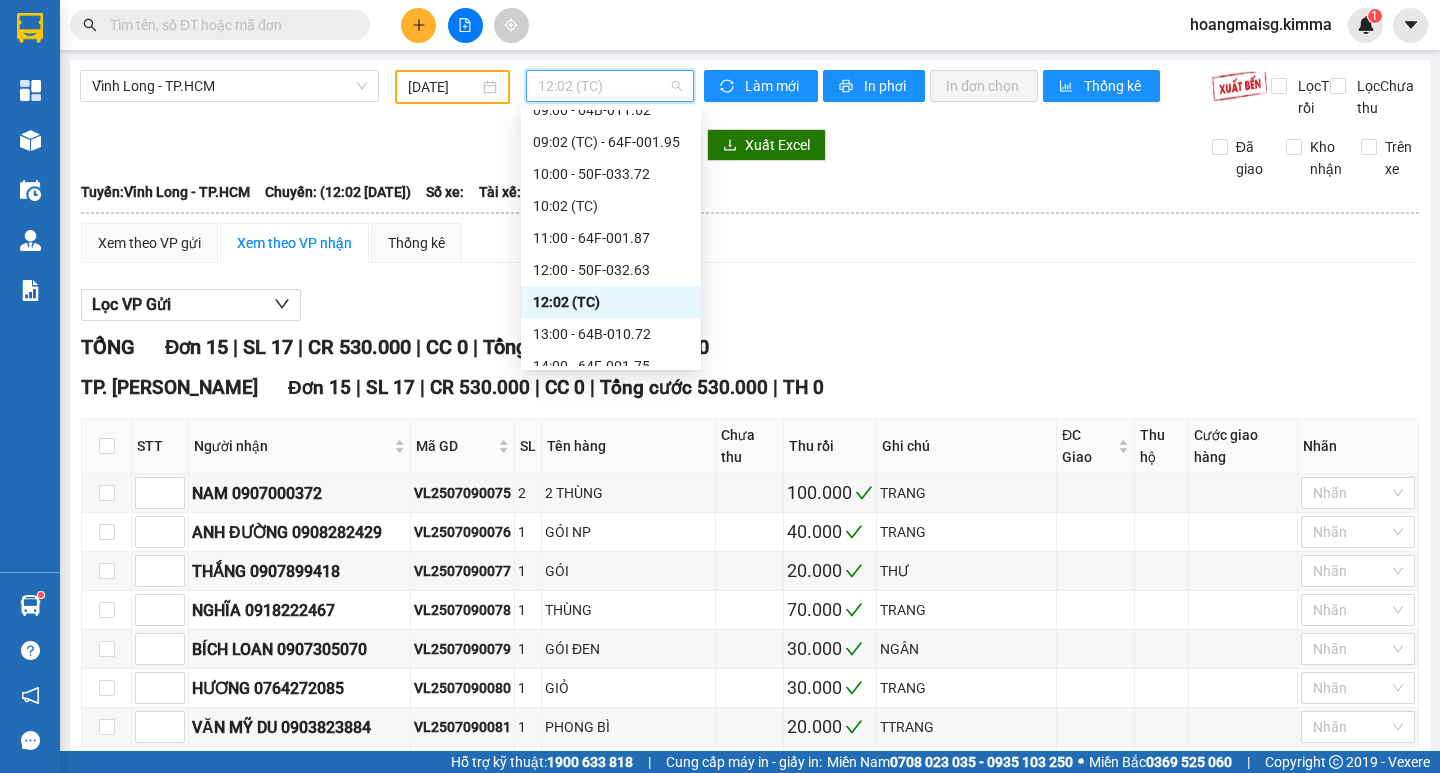 scroll, scrollTop: 576, scrollLeft: 0, axis: vertical 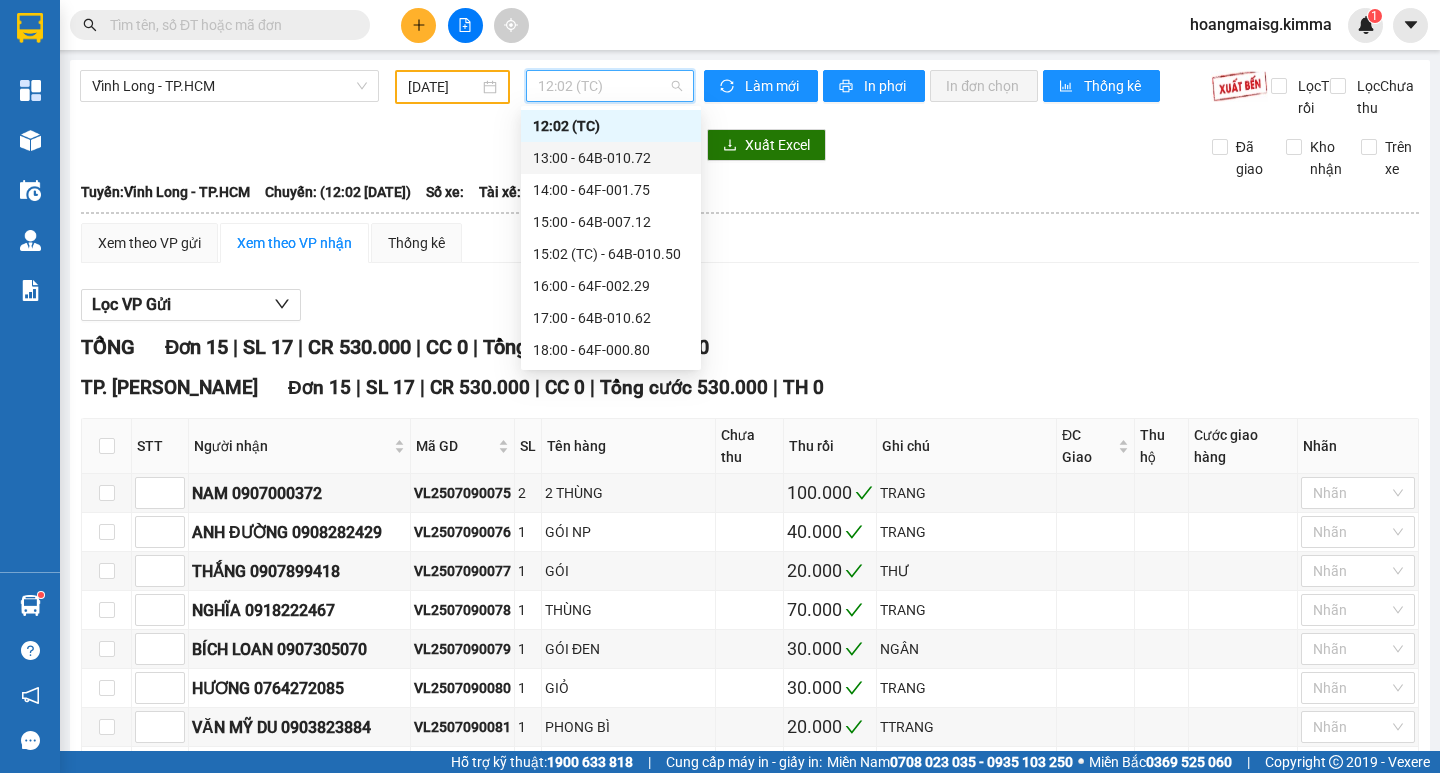 click on "13:00     - 64B-010.72" at bounding box center [611, 158] 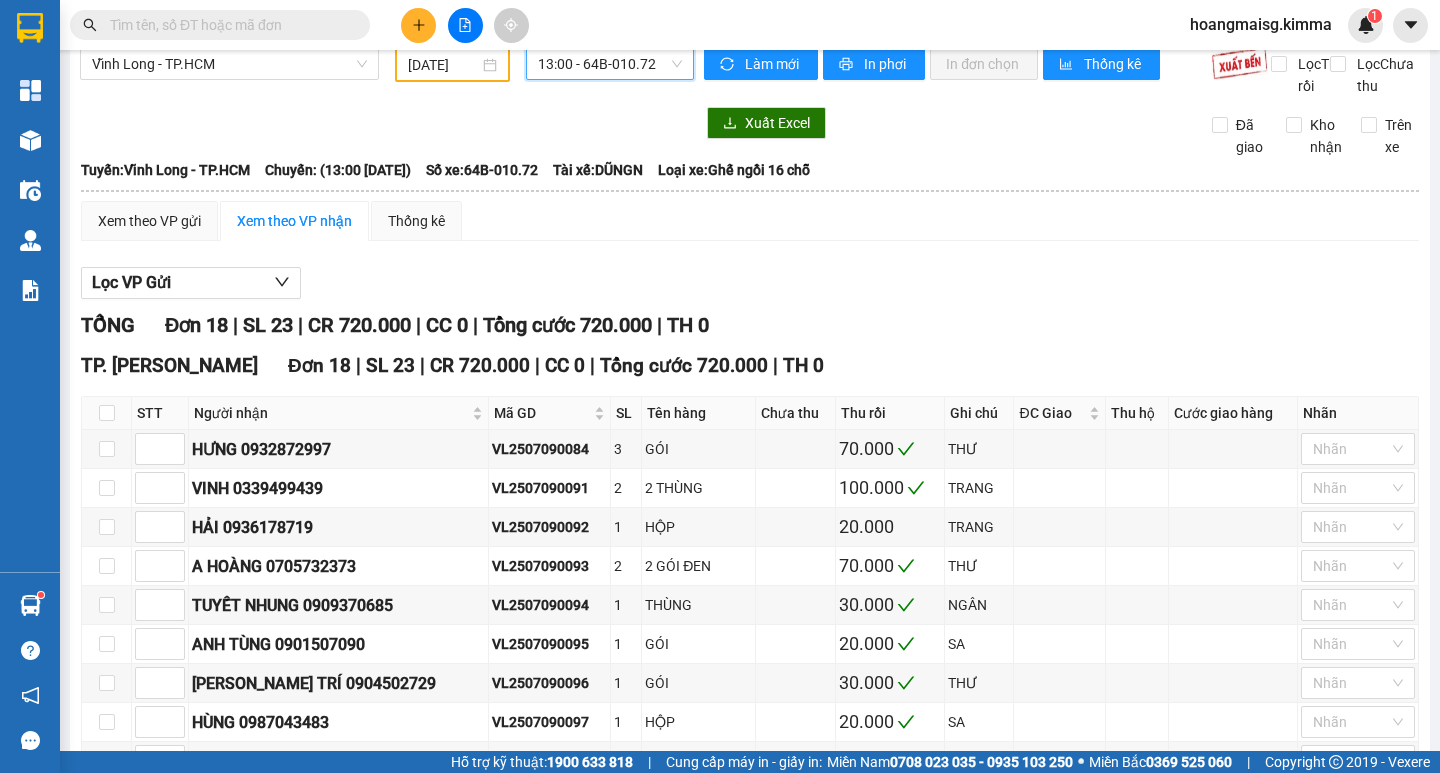scroll, scrollTop: 0, scrollLeft: 0, axis: both 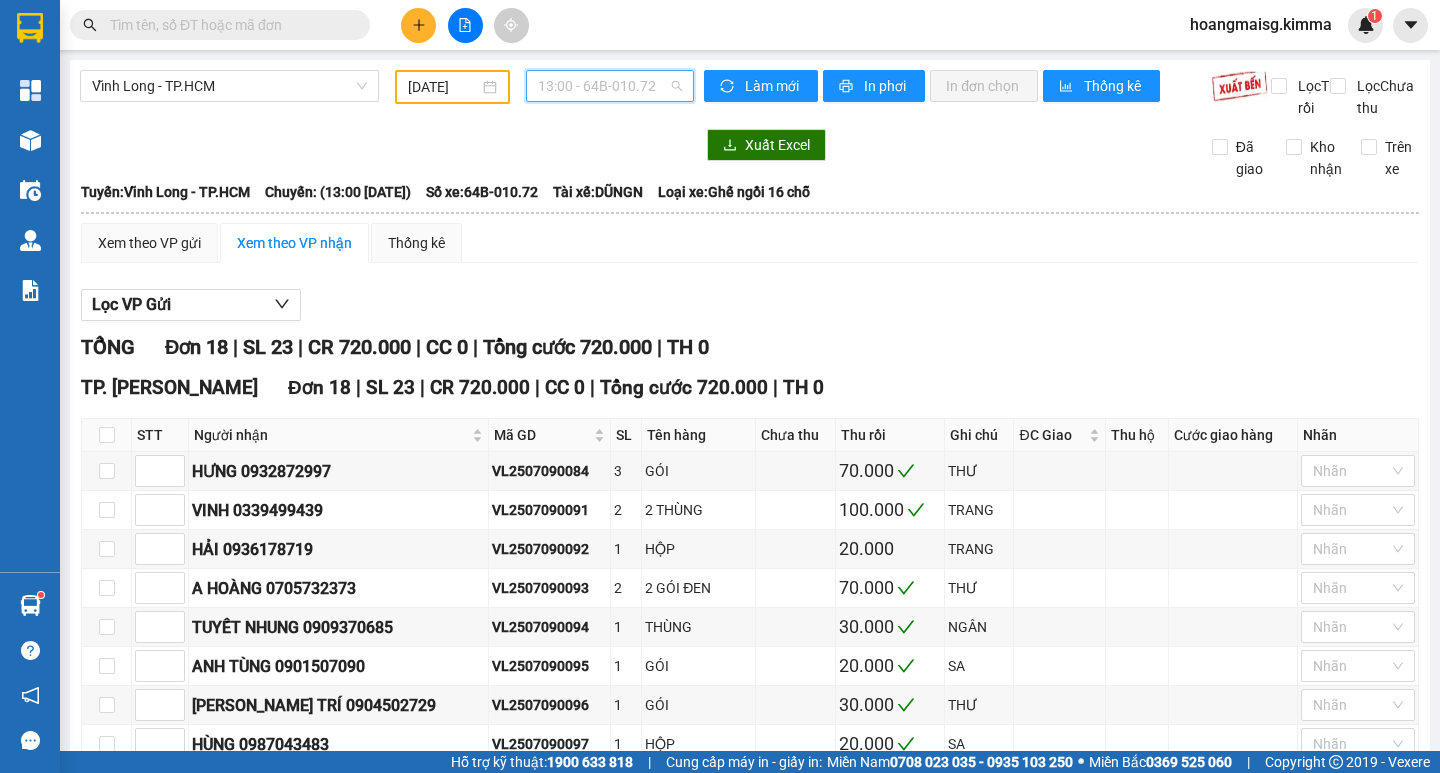 click on "13:00     - 64B-010.72" at bounding box center [610, 86] 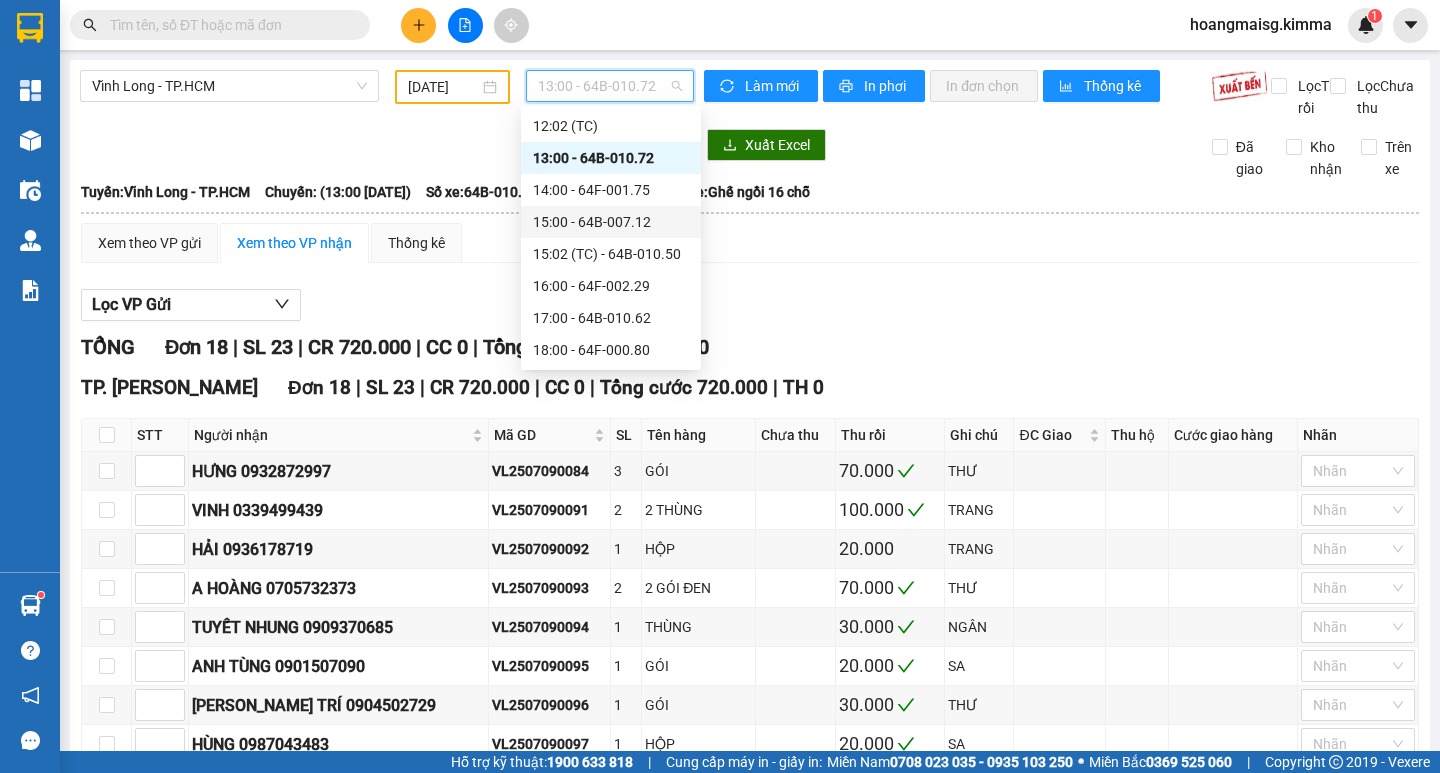 click on "15:00     - 64B-007.12" at bounding box center (611, 222) 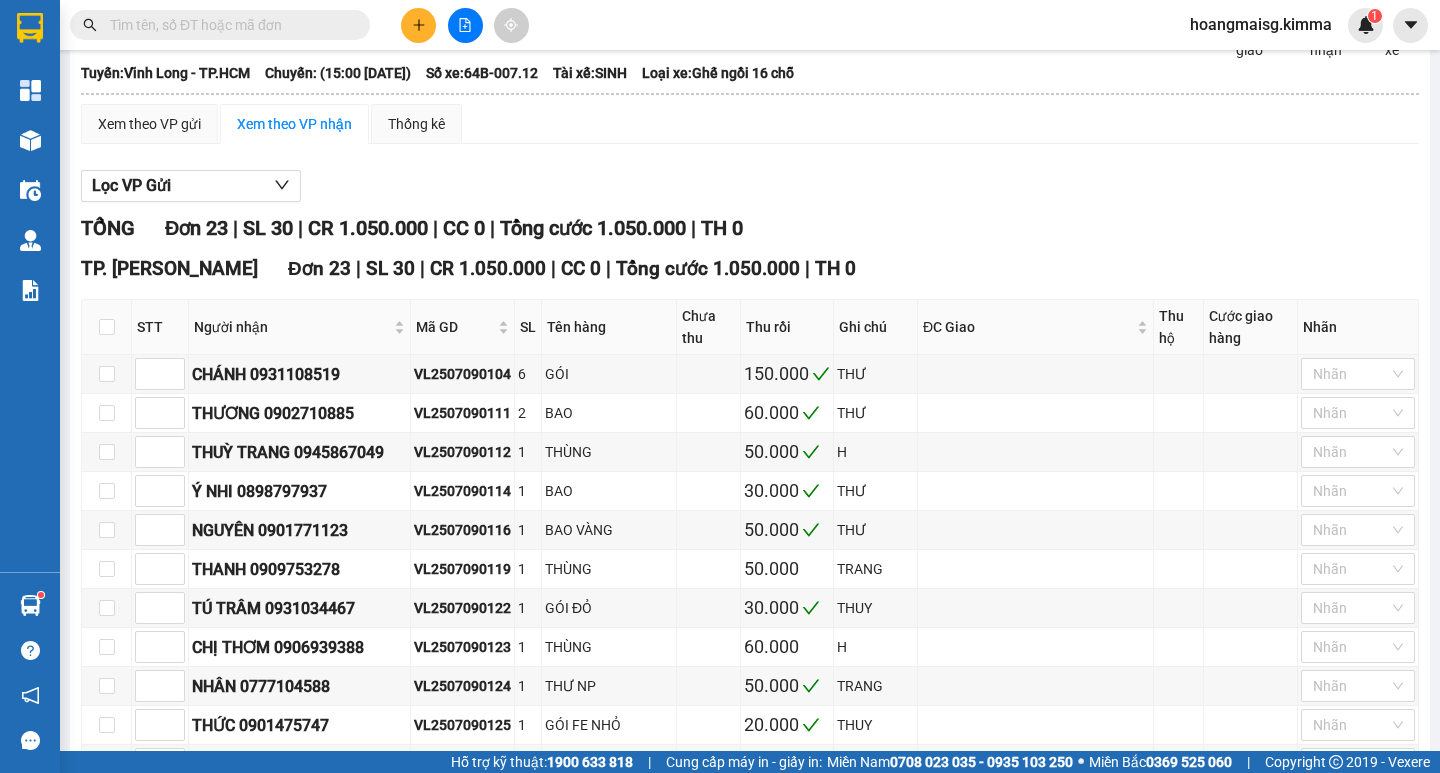 scroll, scrollTop: 0, scrollLeft: 0, axis: both 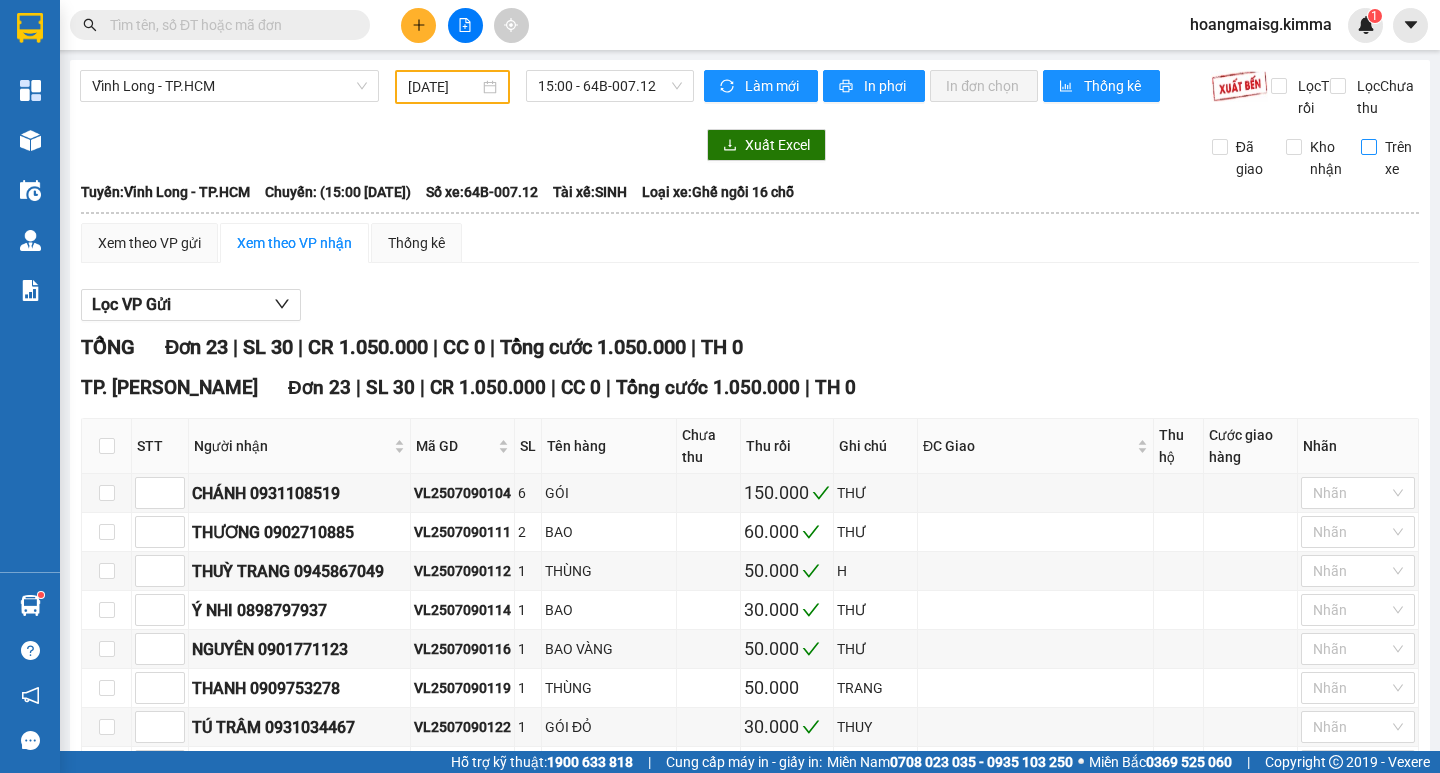 click on "Trên xe" at bounding box center [1369, 147] 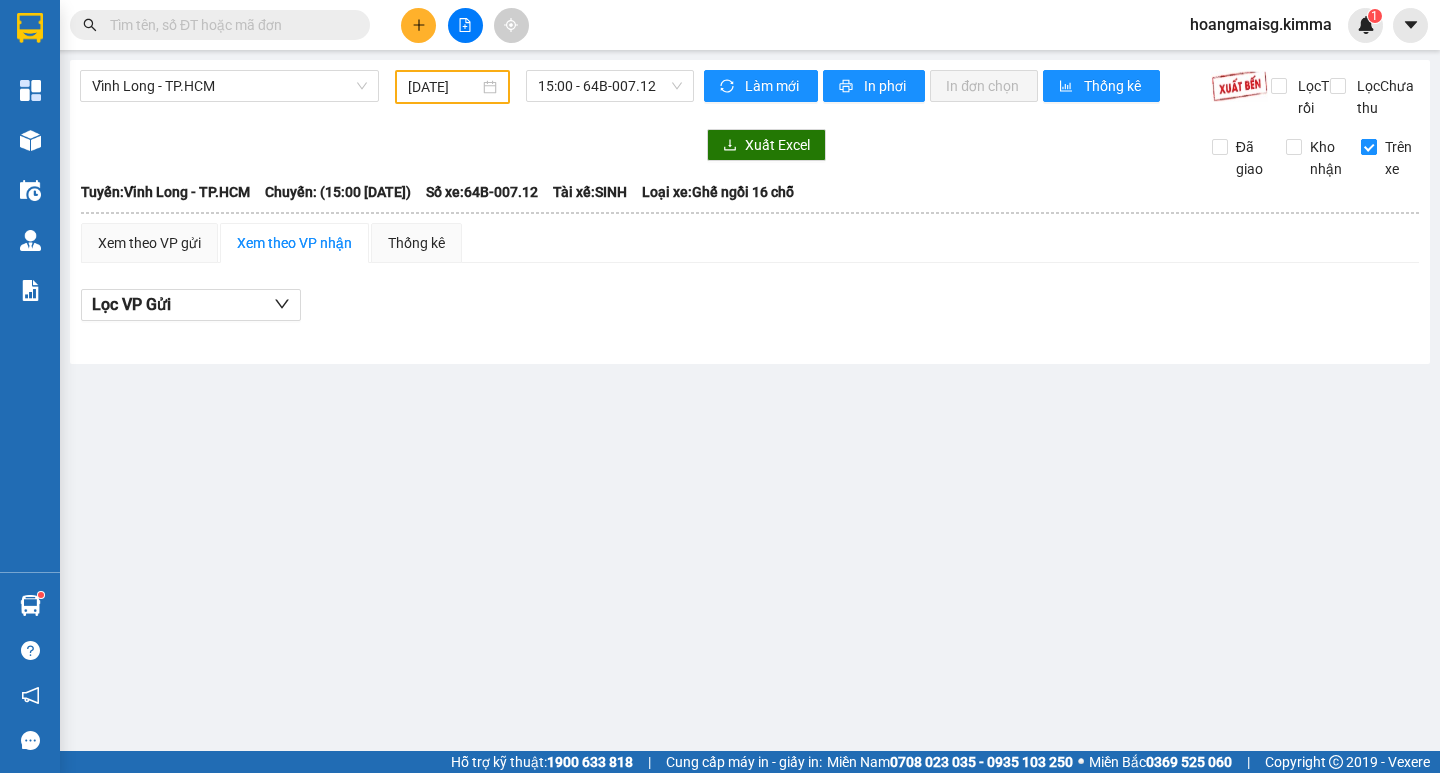 click on "Trên xe" at bounding box center (1369, 147) 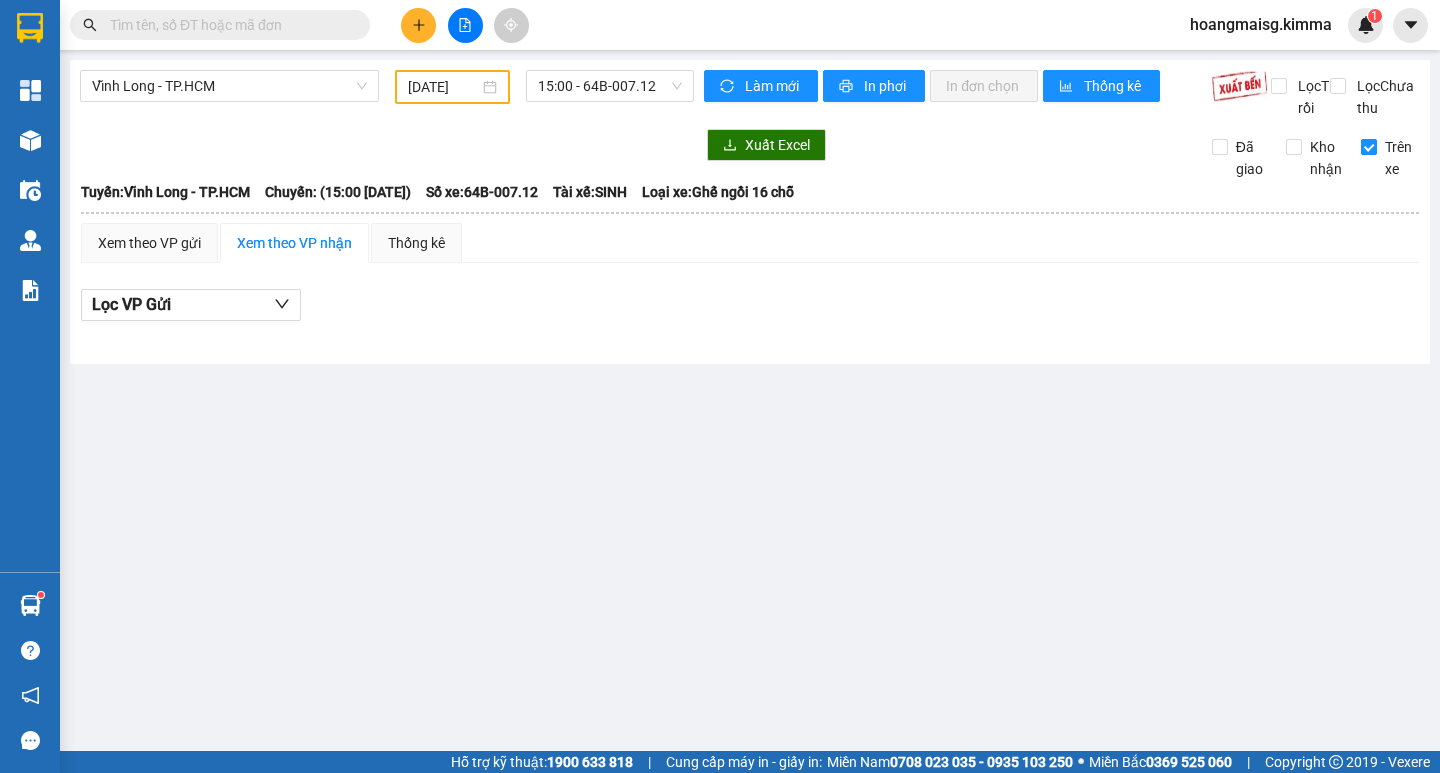 checkbox on "false" 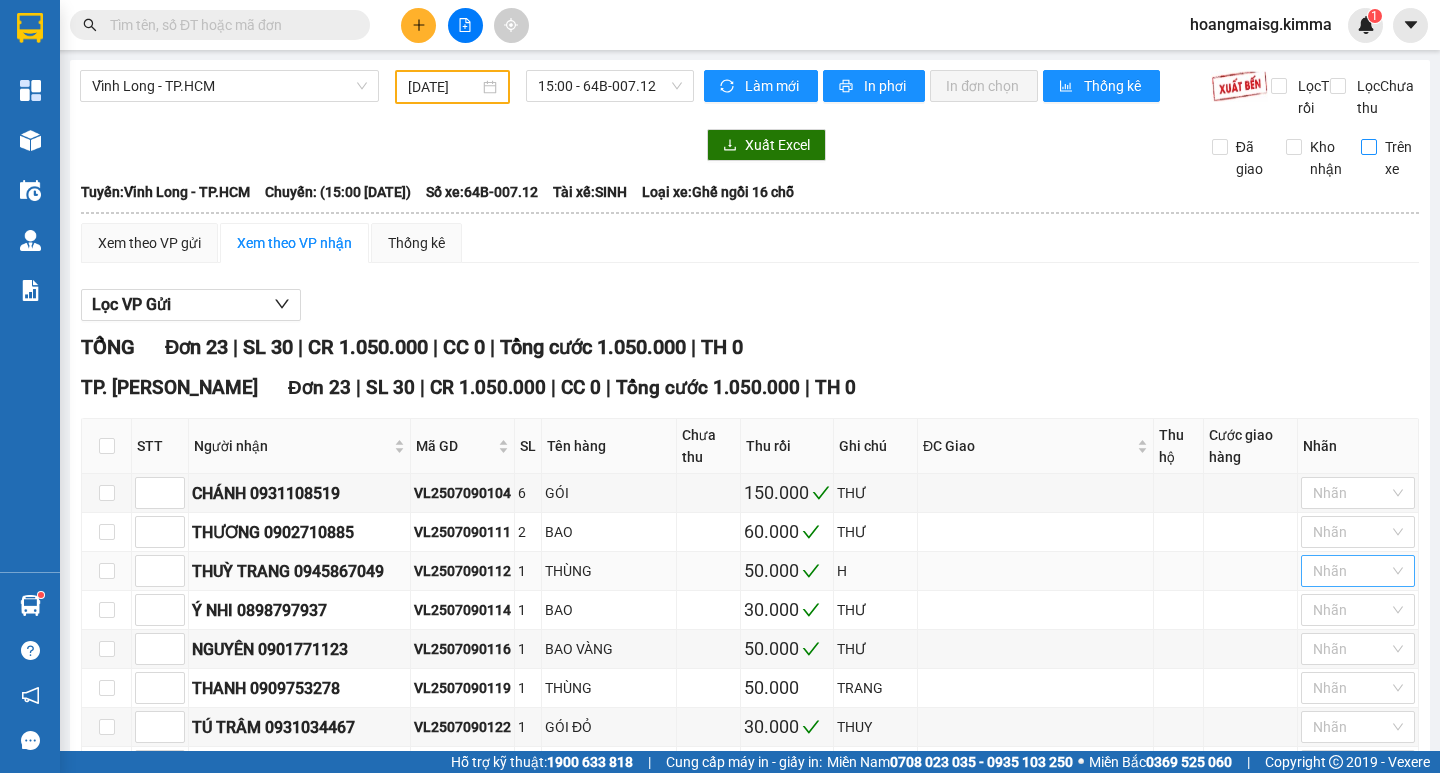 scroll, scrollTop: 781, scrollLeft: 0, axis: vertical 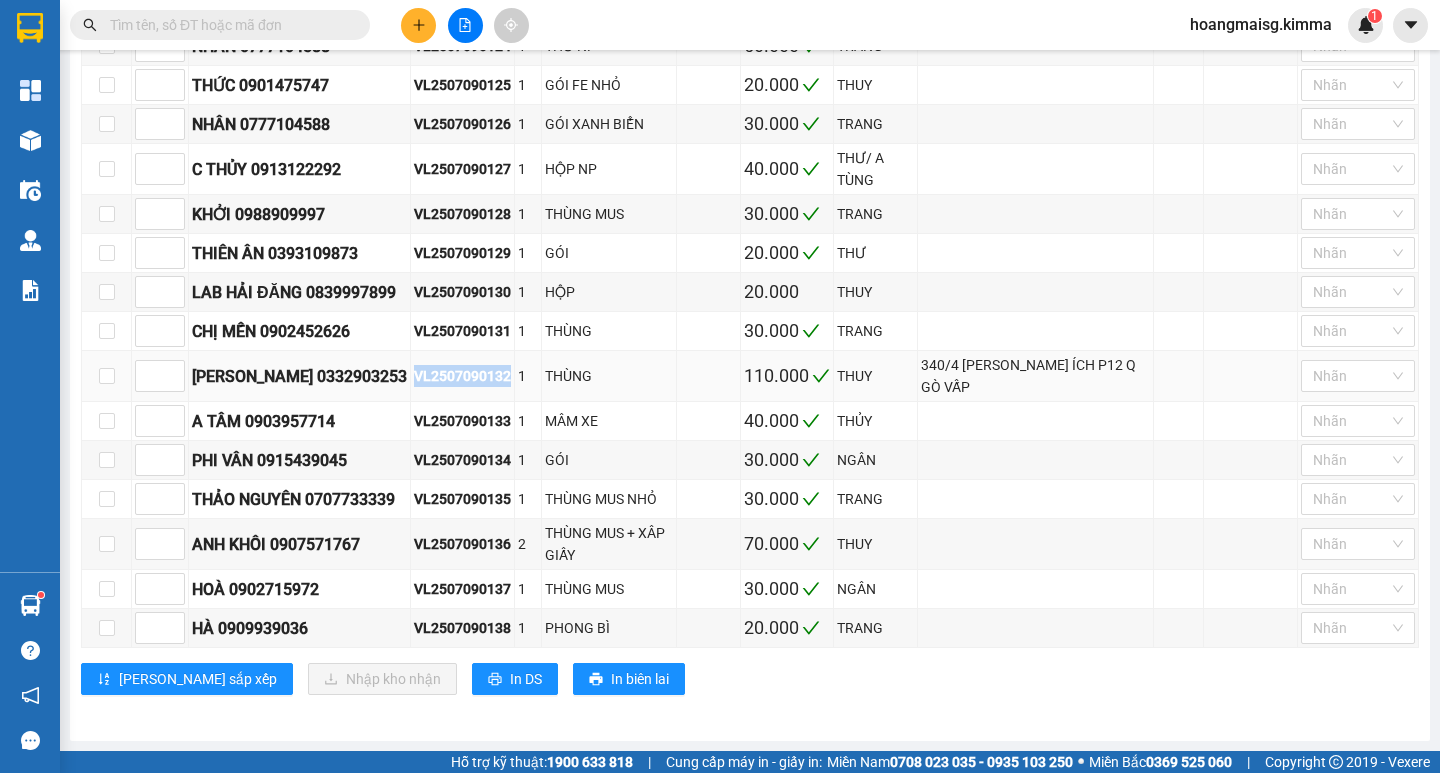 drag, startPoint x: 508, startPoint y: 373, endPoint x: 408, endPoint y: 374, distance: 100.005 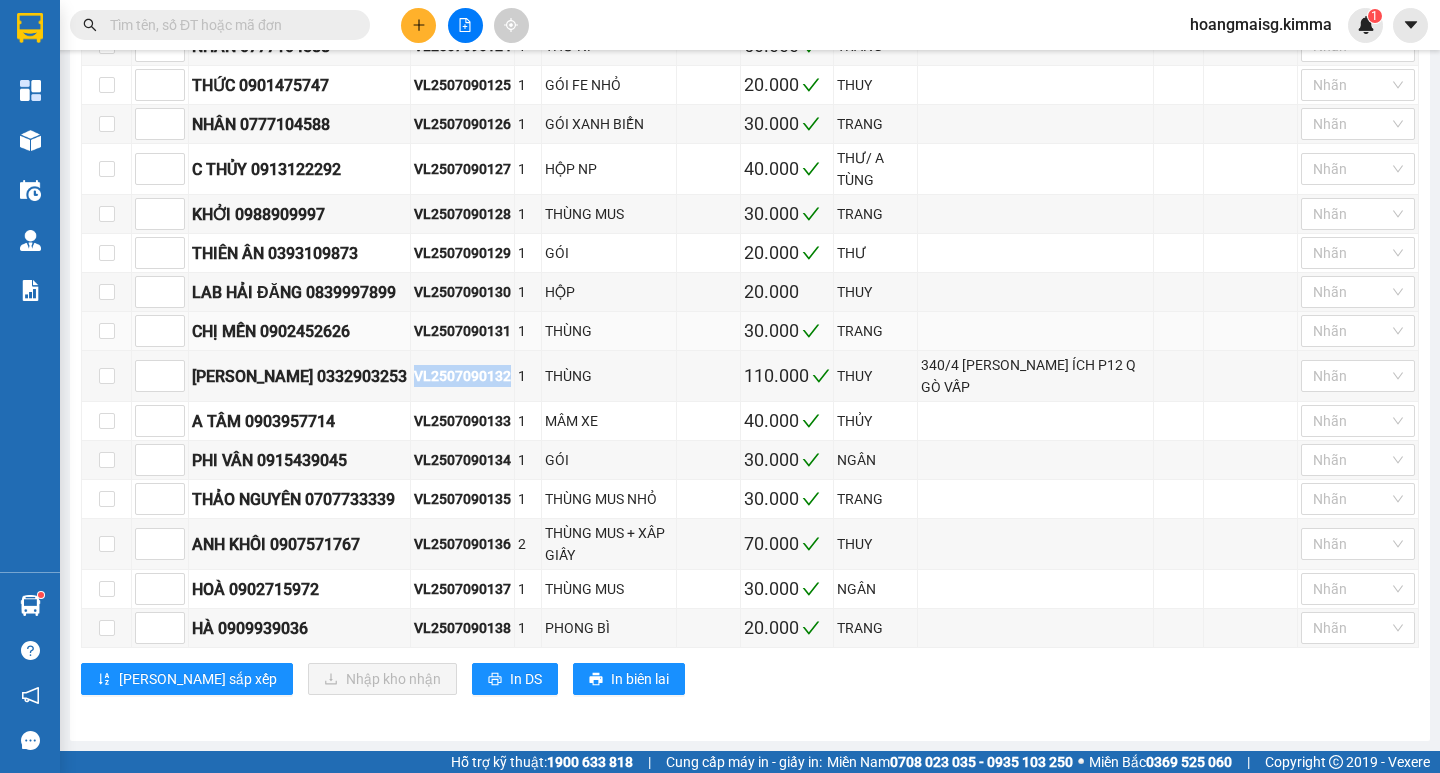copy on "VL2507090132" 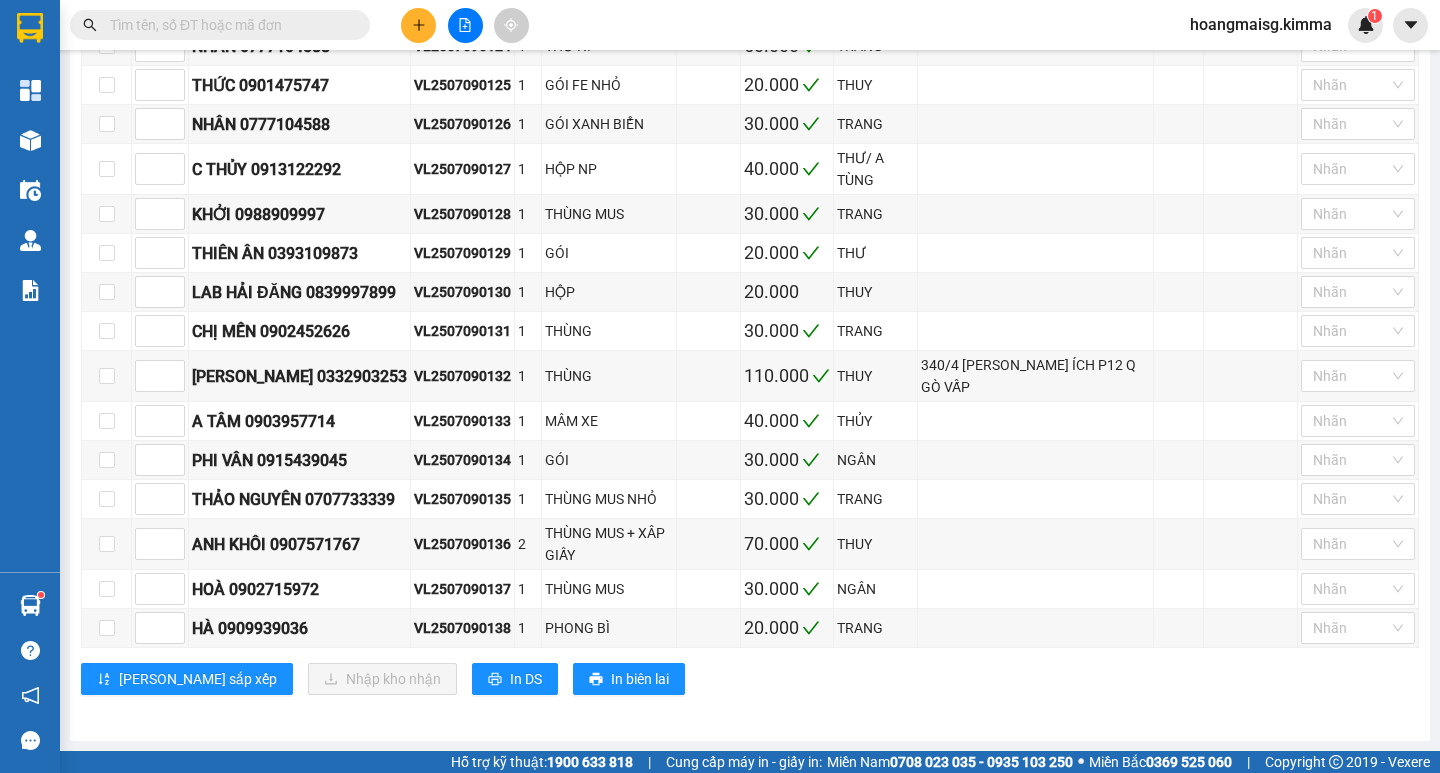 click at bounding box center (228, 25) 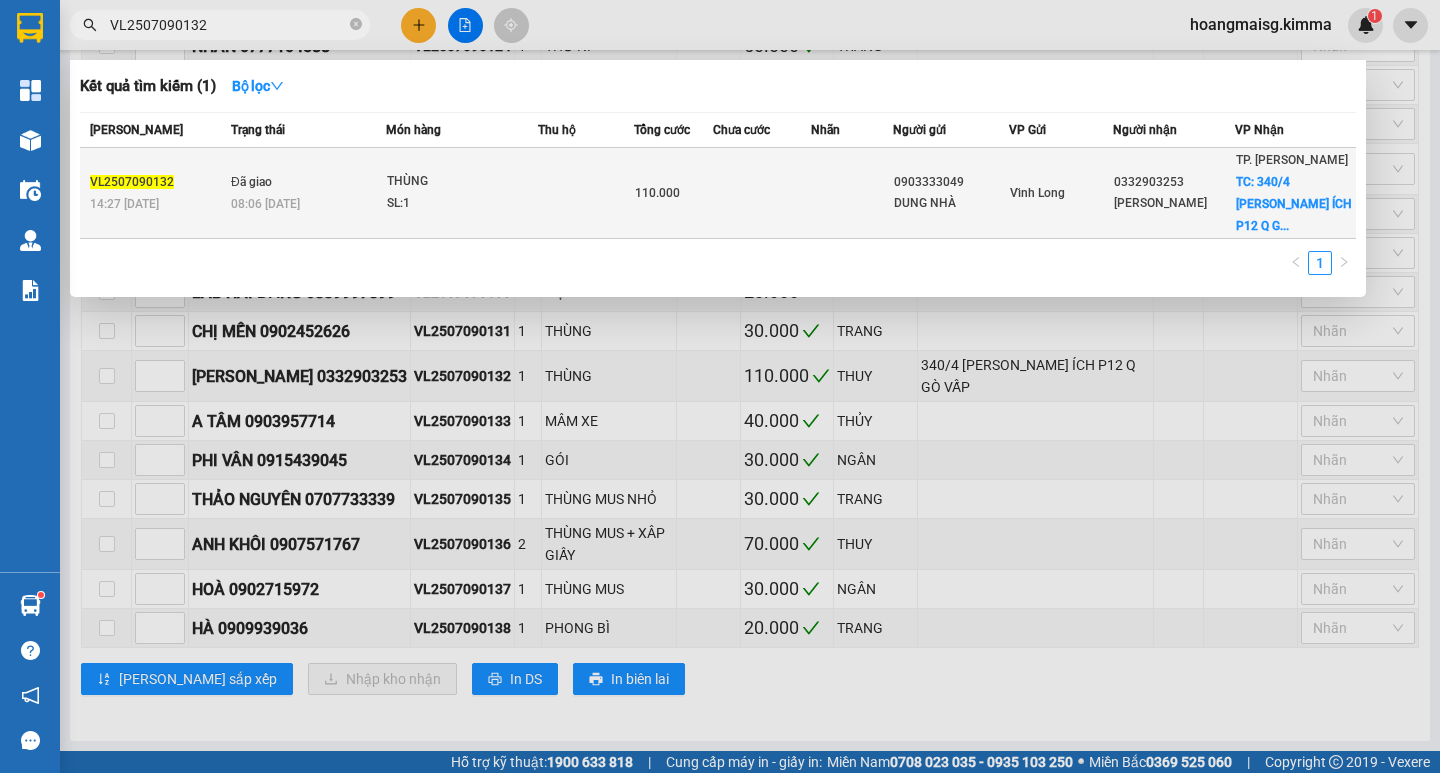 type on "VL2507090132" 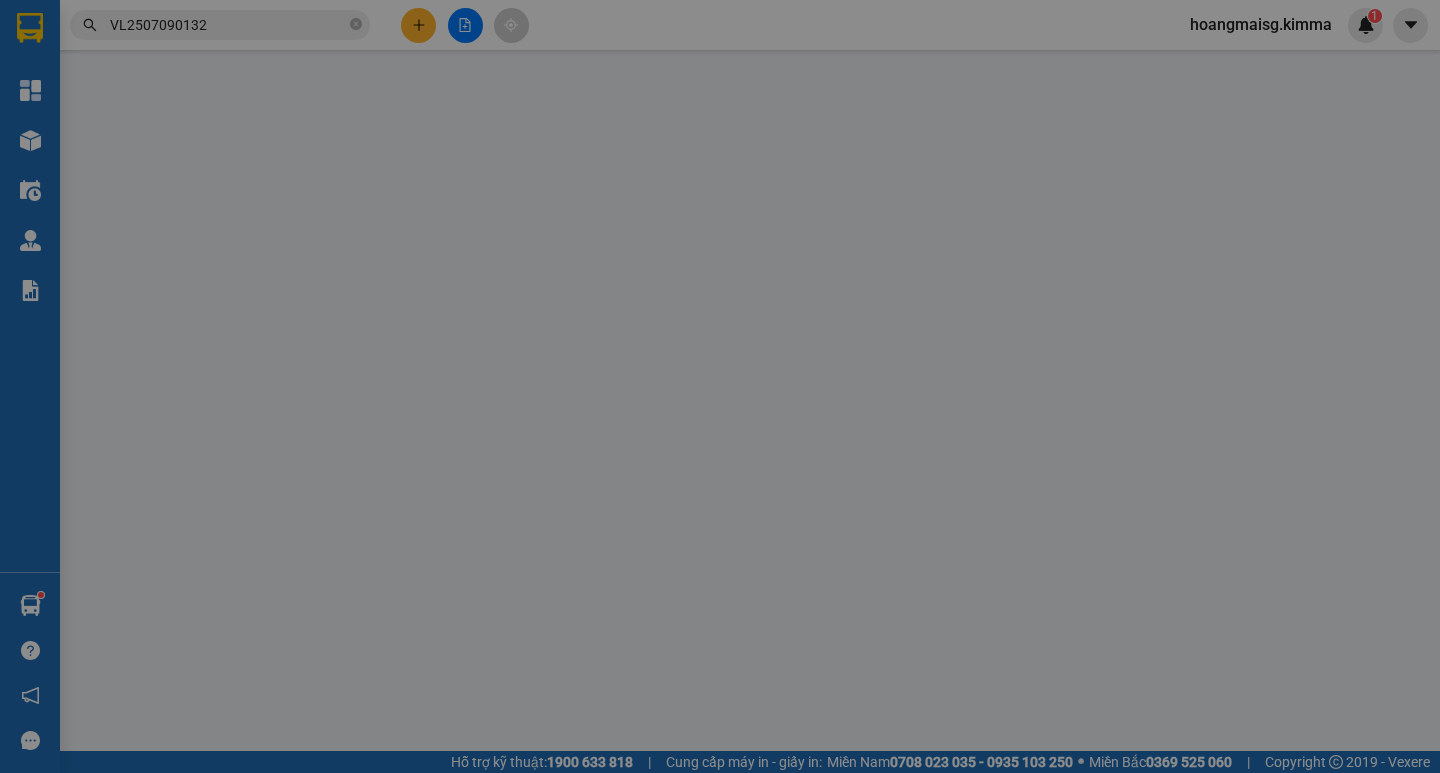type on "0903333049" 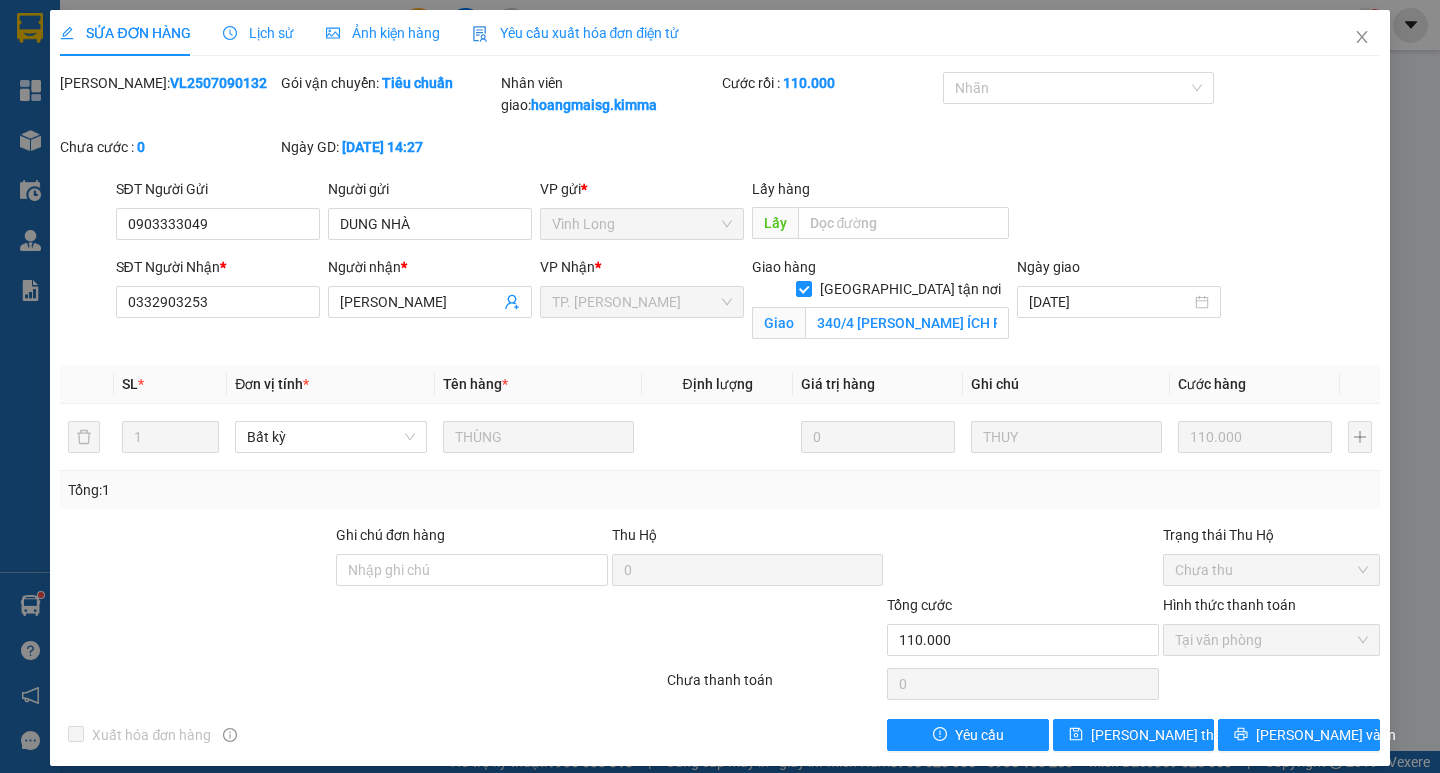 click on "Lịch sử" at bounding box center (258, 33) 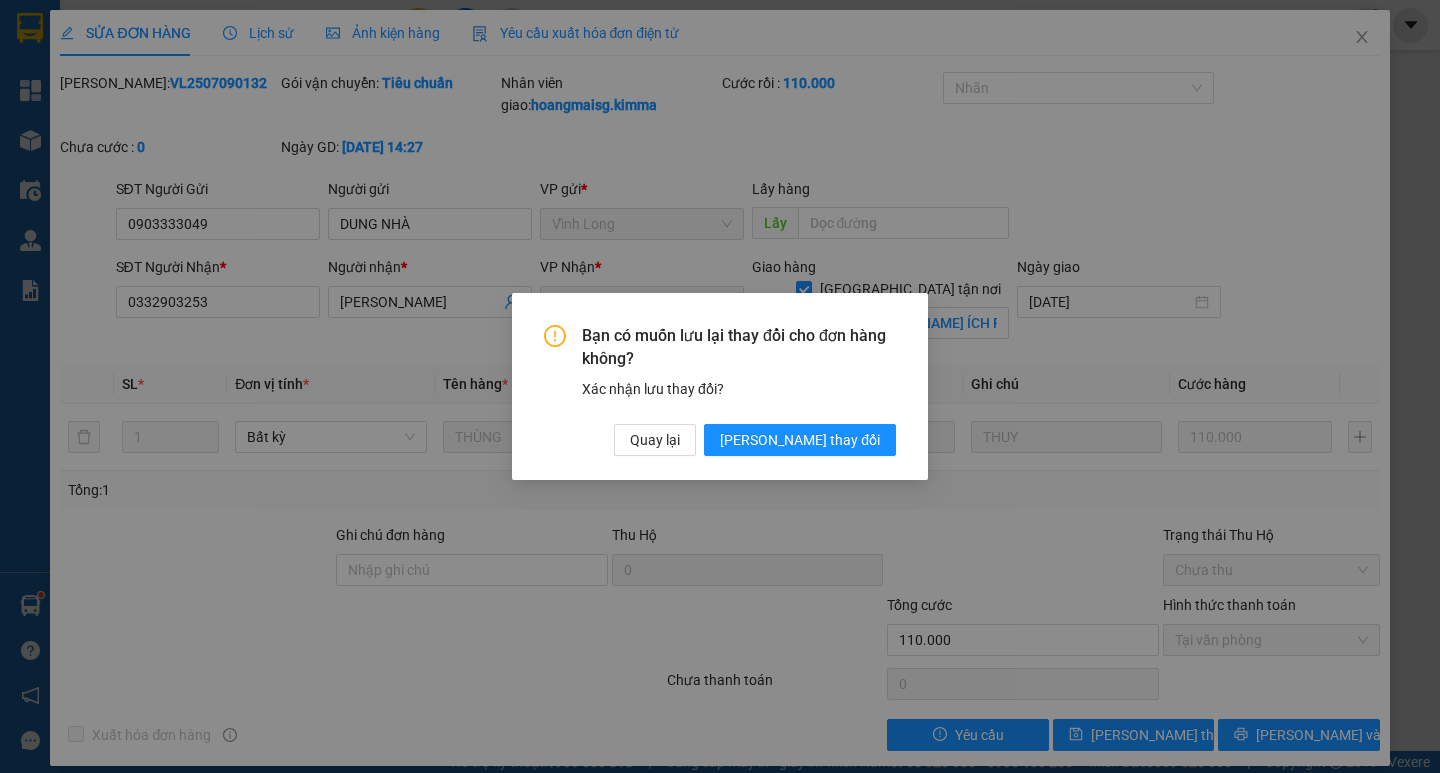 click on "Bạn có muốn lưu lại thay đổi cho đơn hàng không? Xác nhận lưu thay đổi? Quay lại [PERSON_NAME] thay đổi" at bounding box center [720, 386] 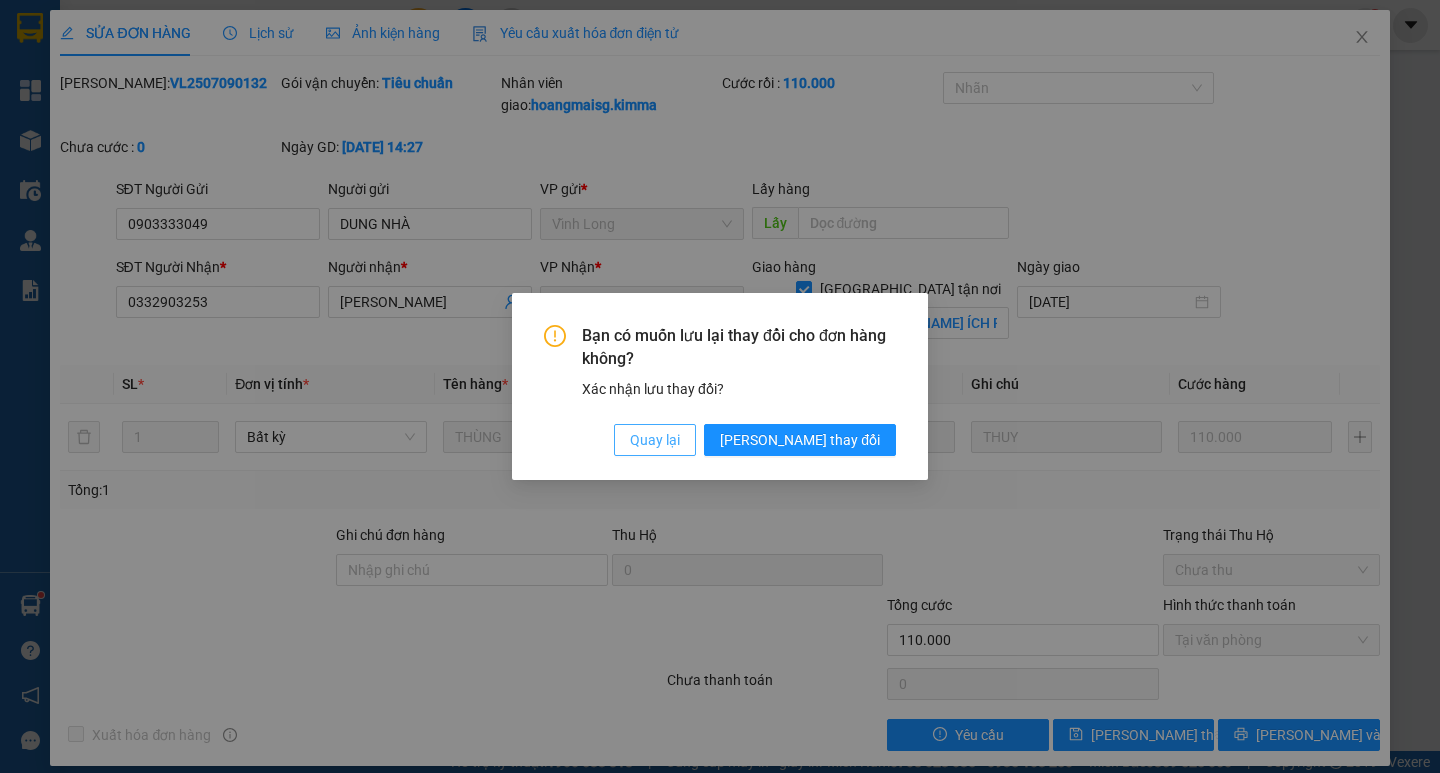 click on "Quay lại" at bounding box center (655, 440) 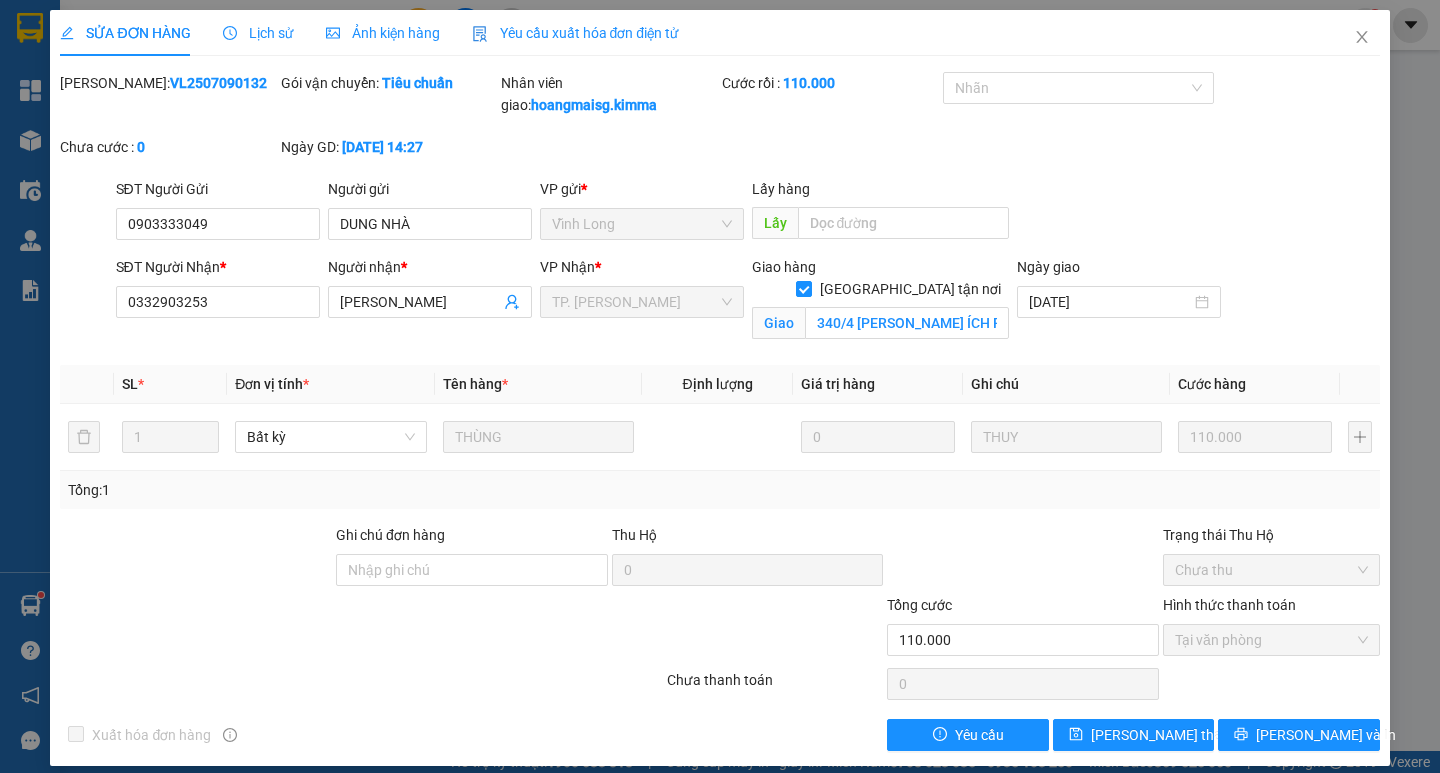 click on "Lịch sử" at bounding box center [258, 33] 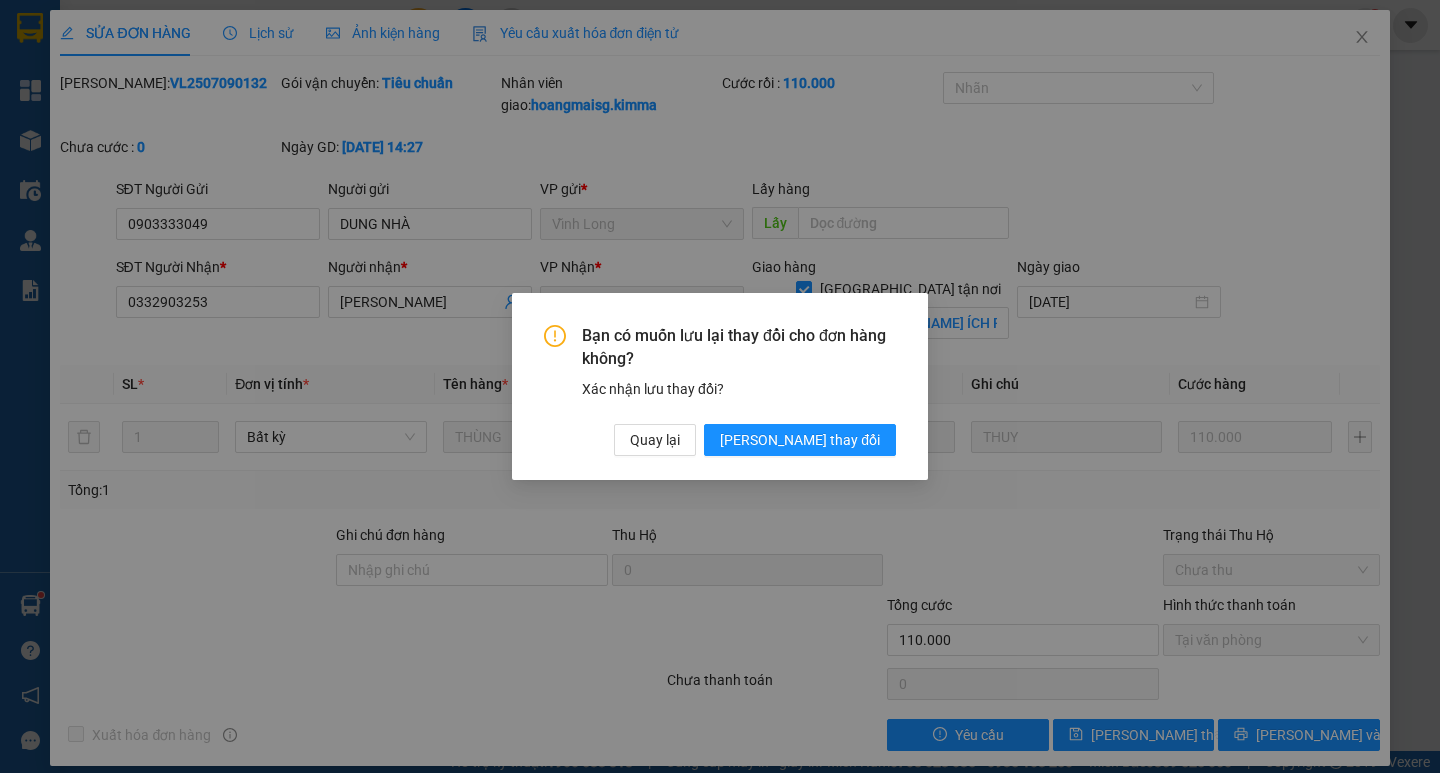 click on "Bạn có muốn lưu lại thay đổi cho đơn hàng không? Xác nhận lưu thay đổi? Quay lại [PERSON_NAME] thay đổi" at bounding box center (720, 386) 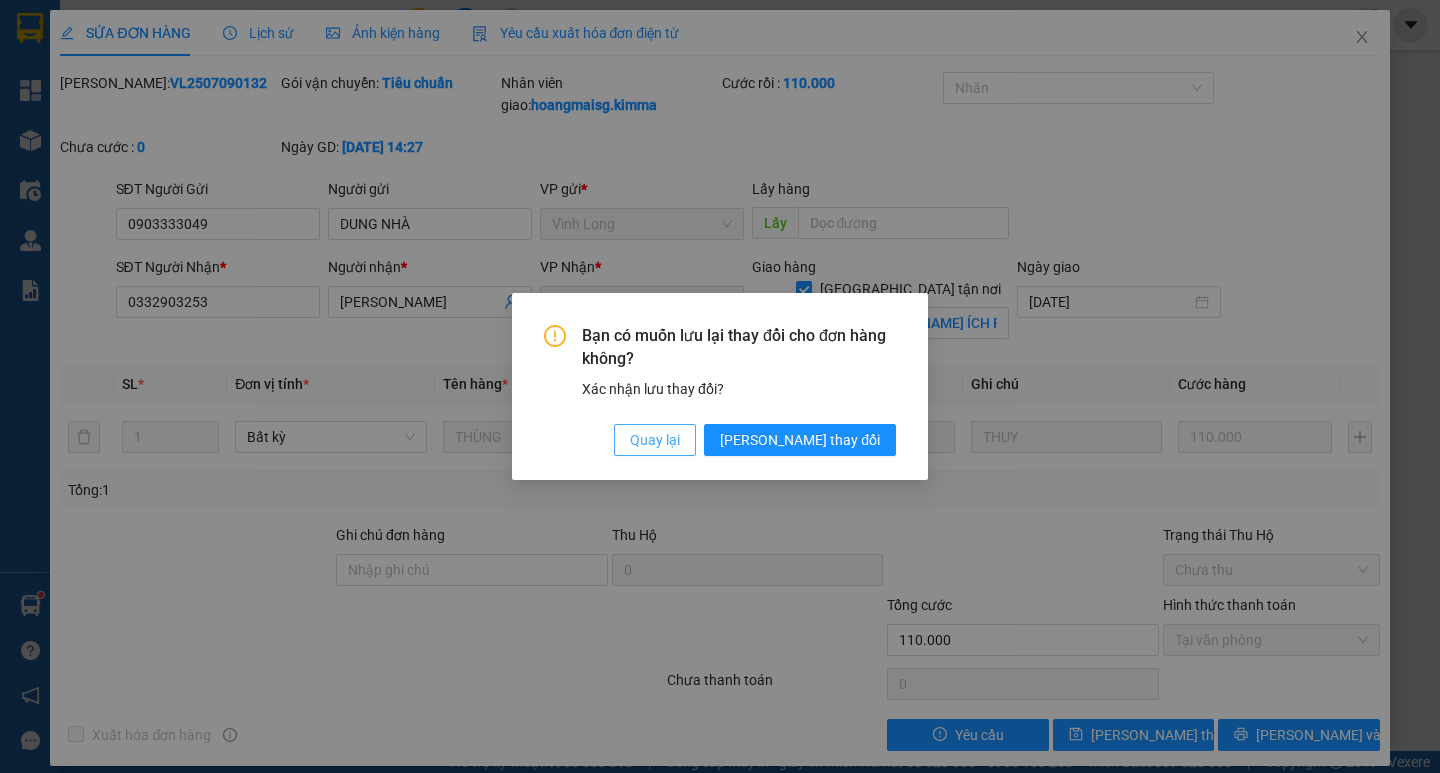 click on "Quay lại" at bounding box center [655, 440] 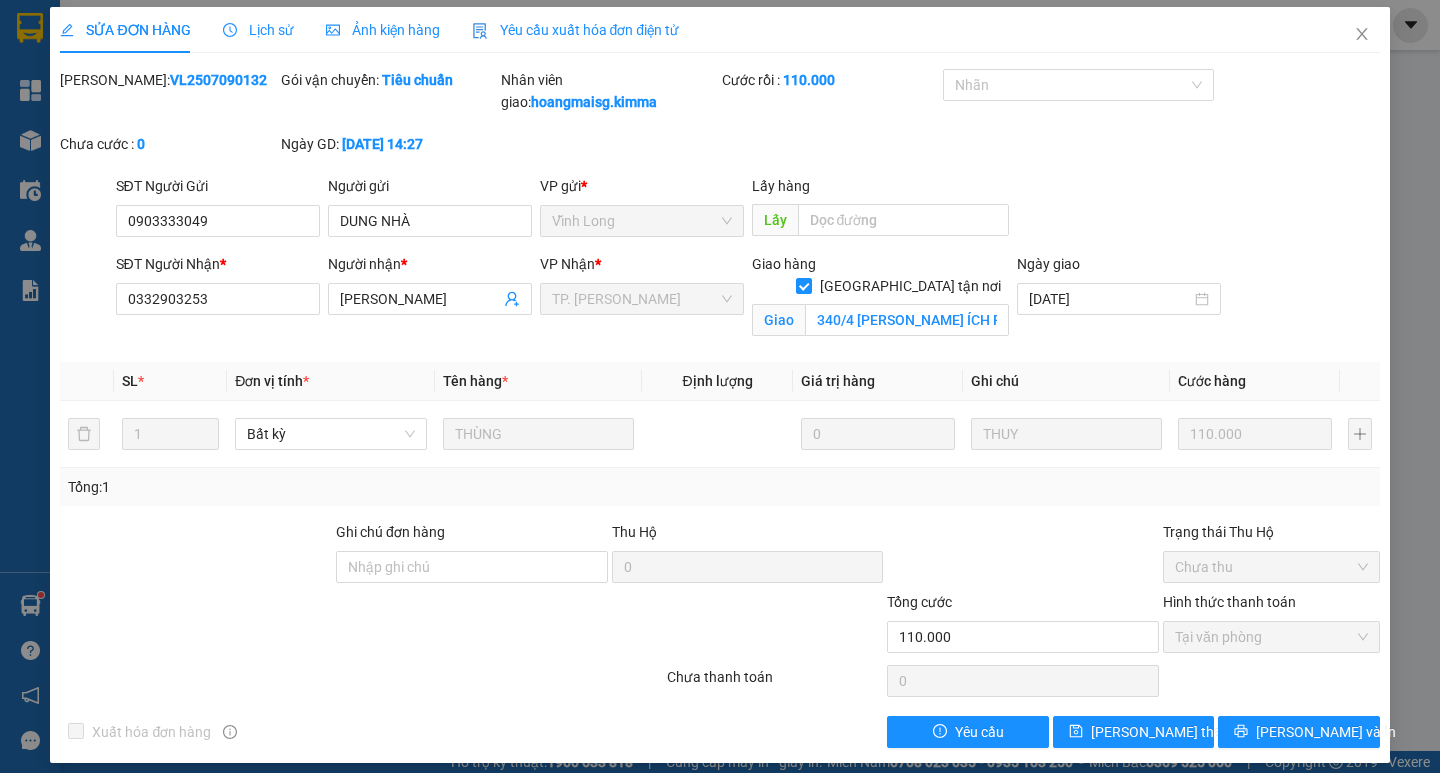 scroll, scrollTop: 0, scrollLeft: 0, axis: both 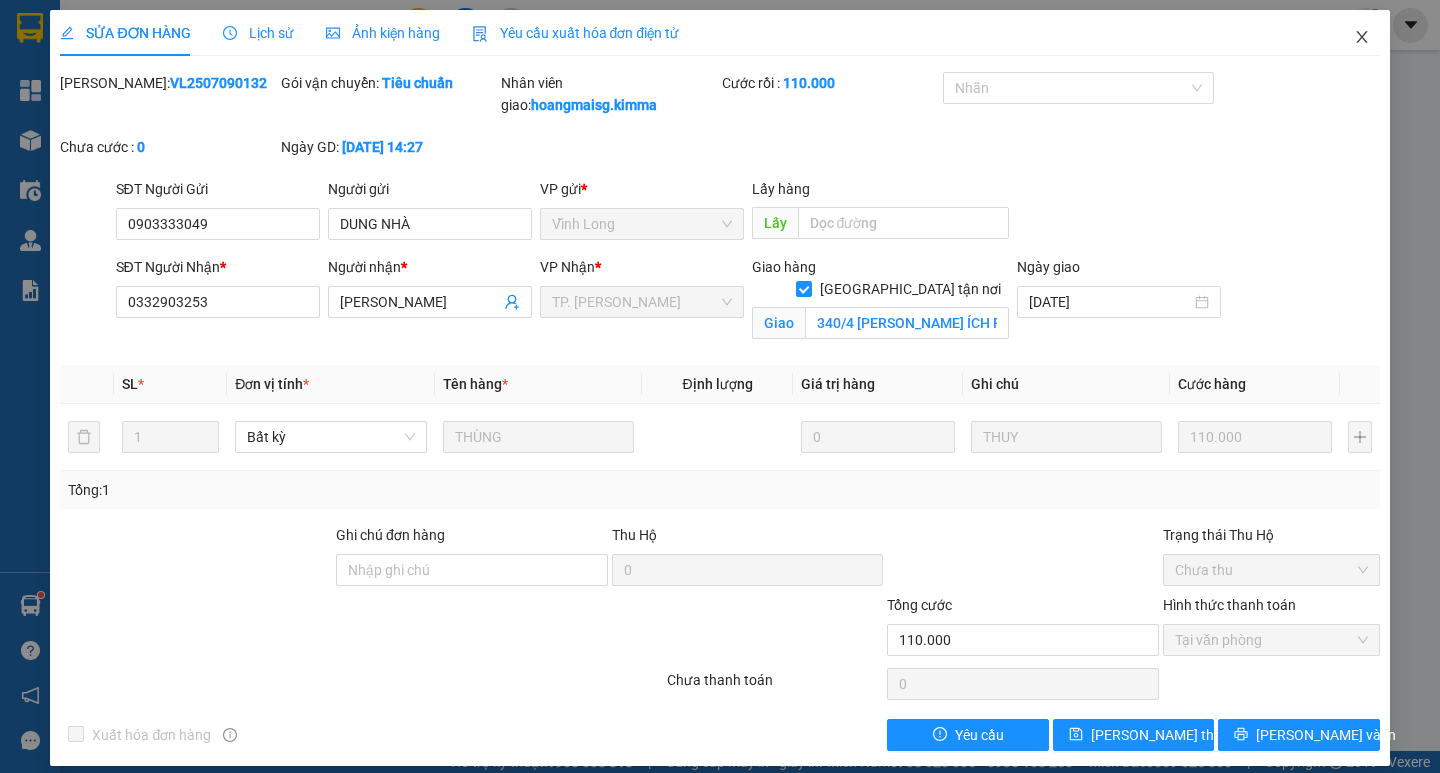 click 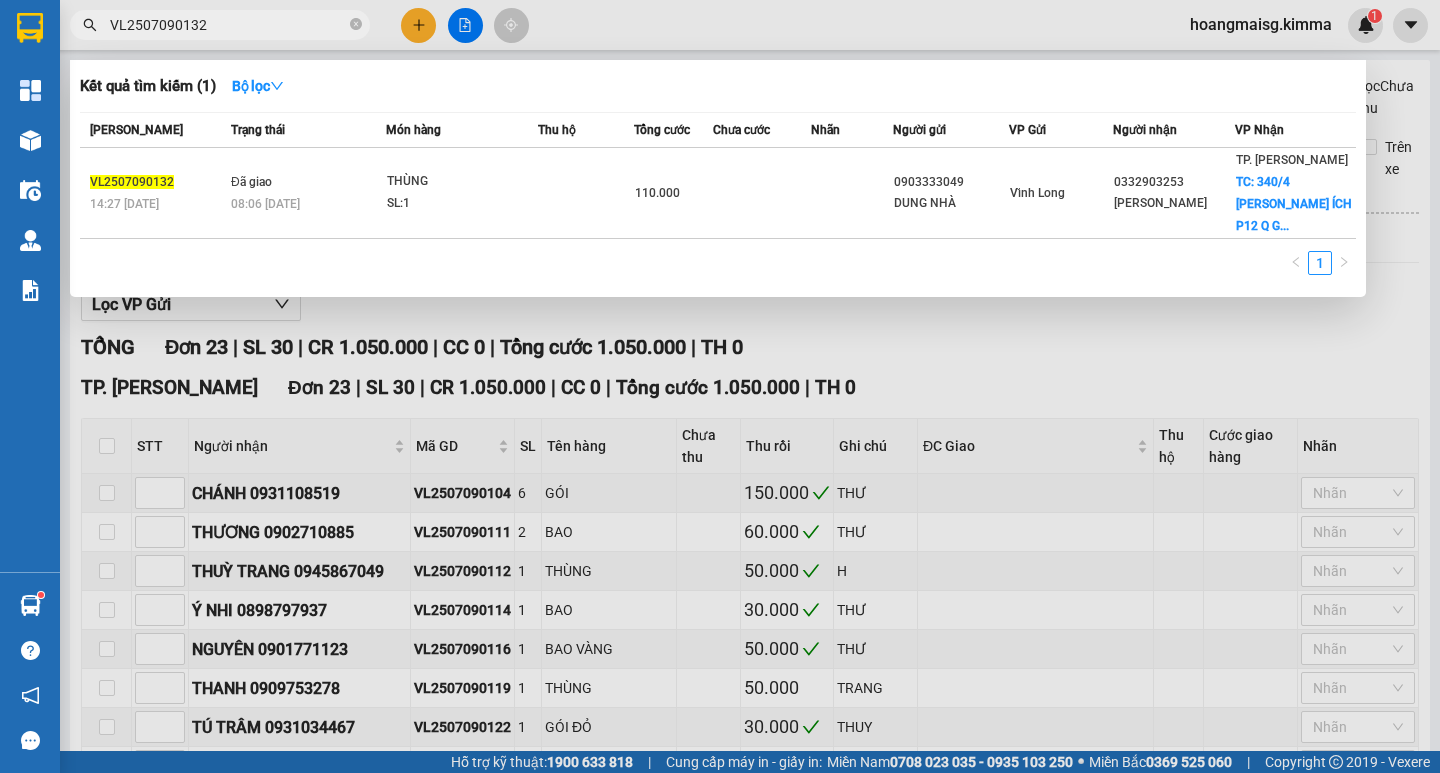 click on "VL2507090132" at bounding box center [228, 25] 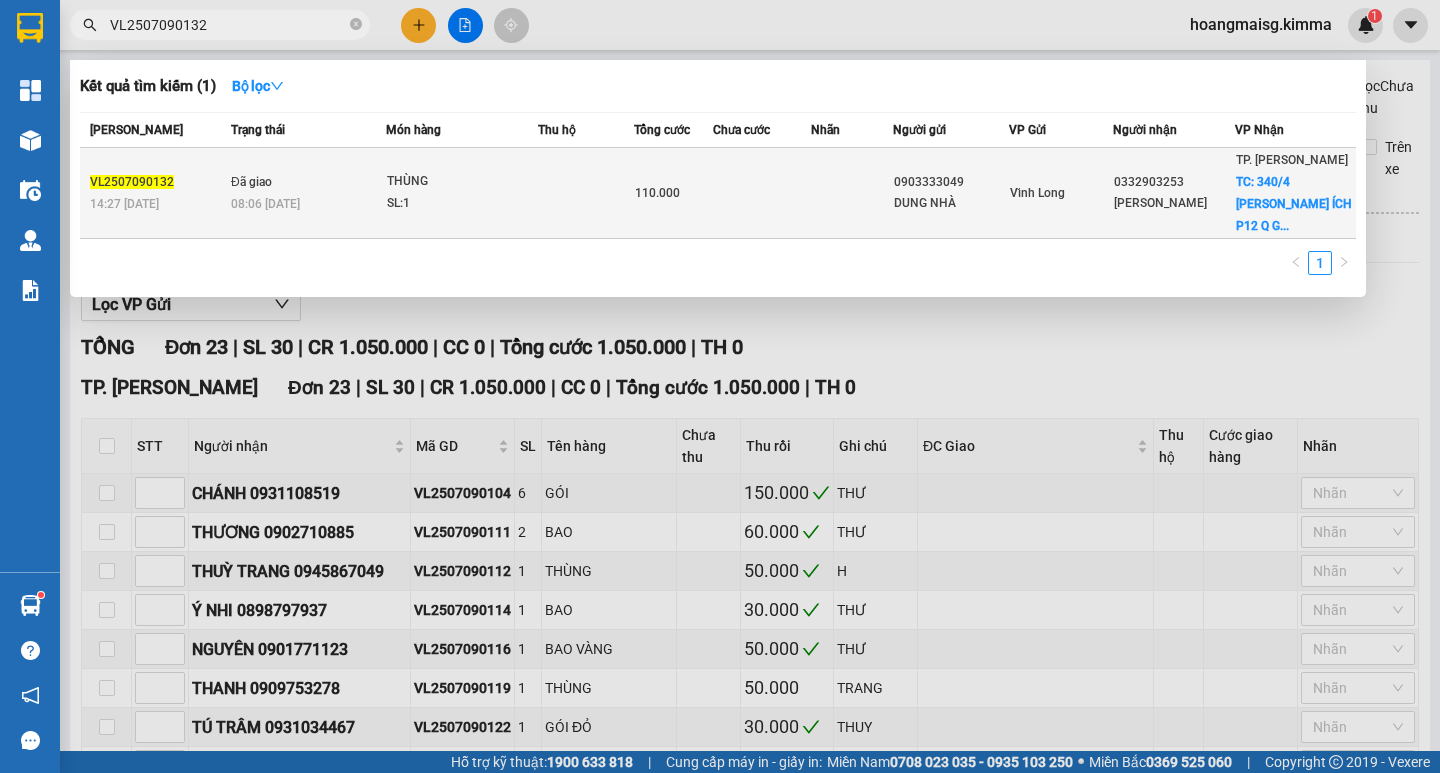 click on "08:06 [DATE]" at bounding box center (308, 204) 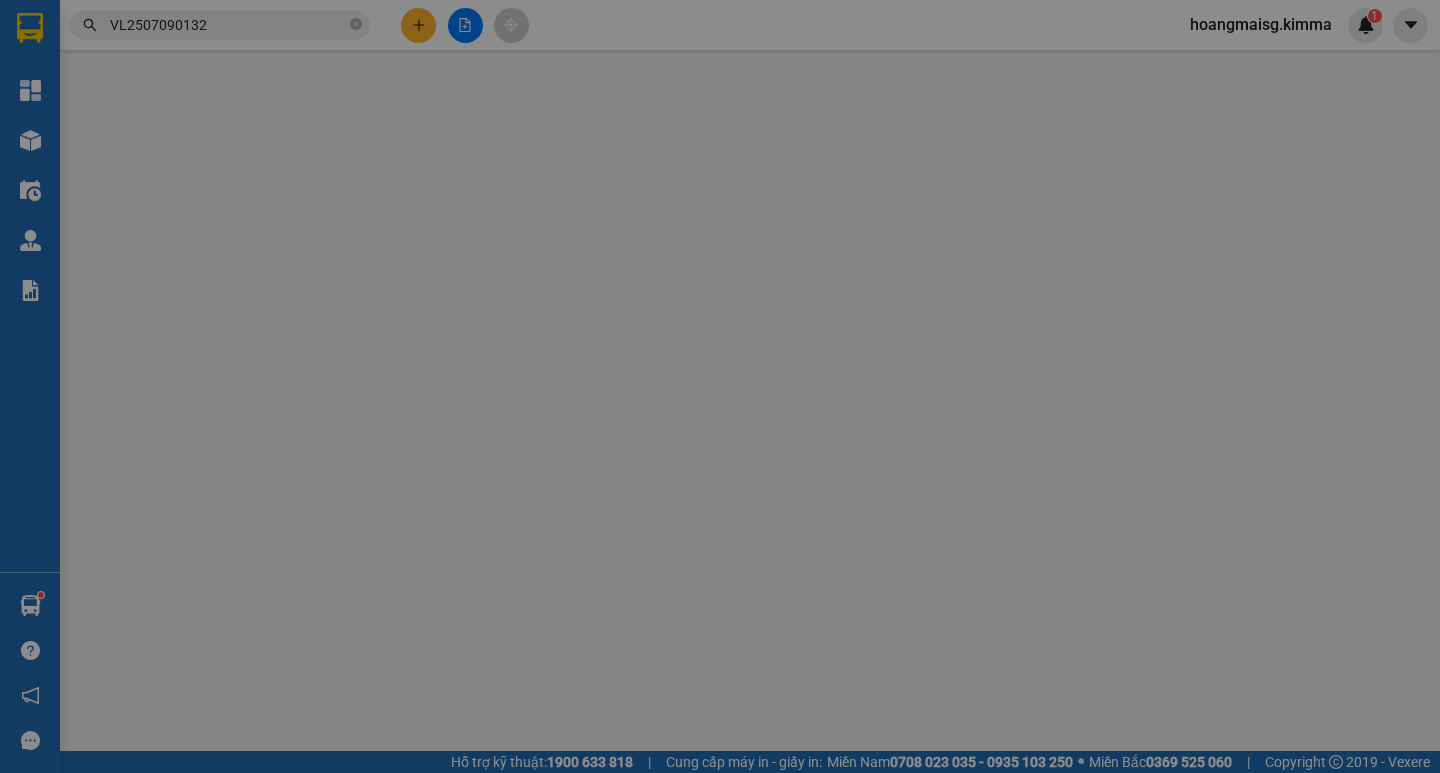 type on "0903333049" 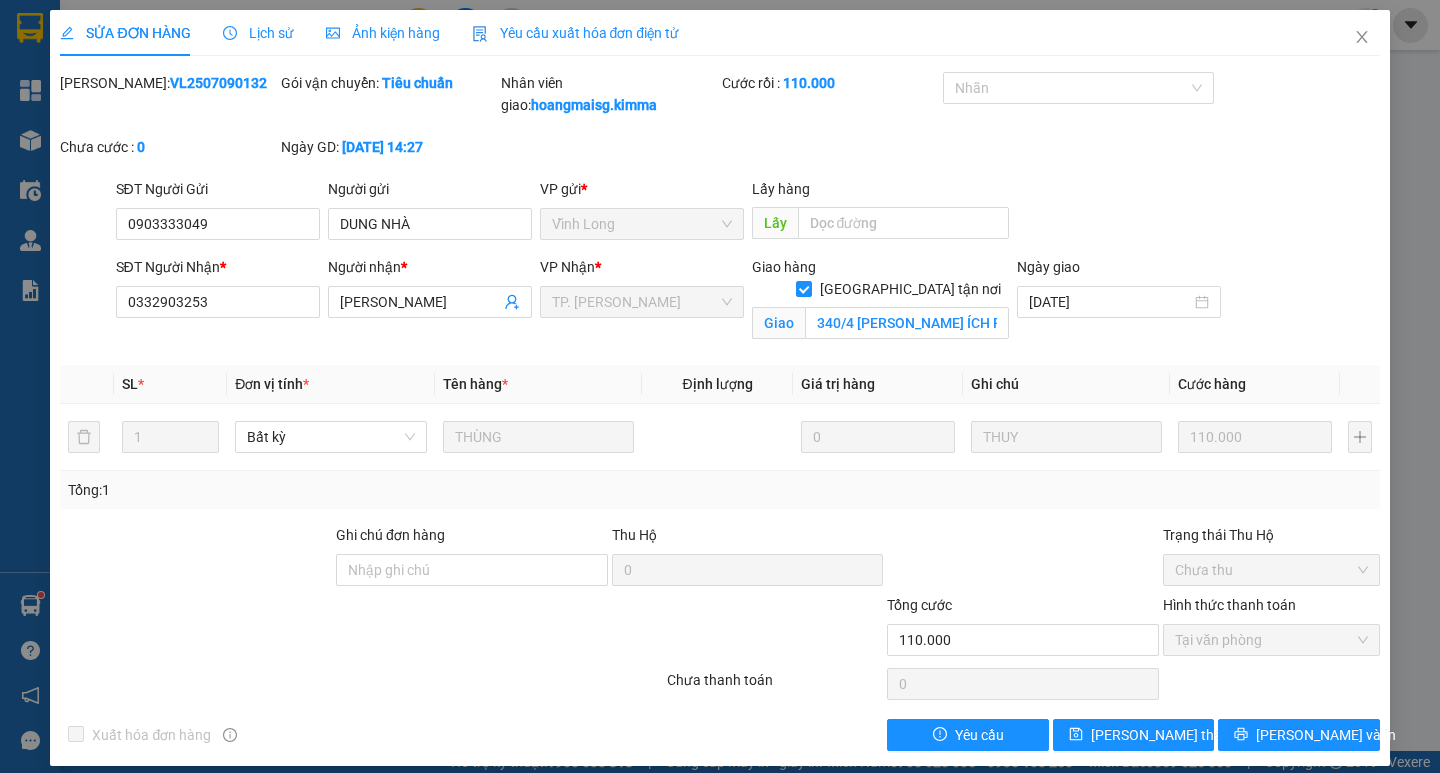 click on "Lịch sử" at bounding box center [258, 33] 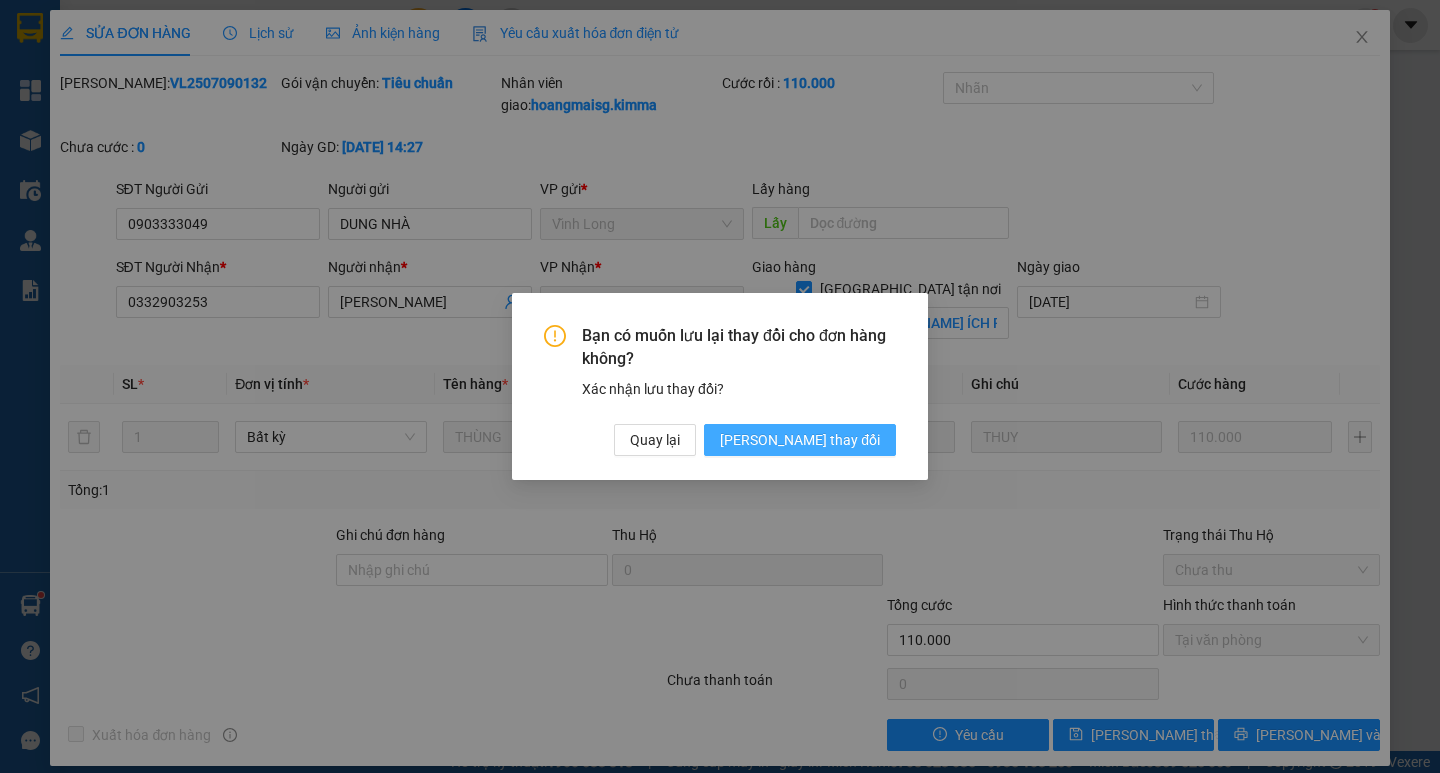 click on "[PERSON_NAME] thay đổi" at bounding box center [800, 440] 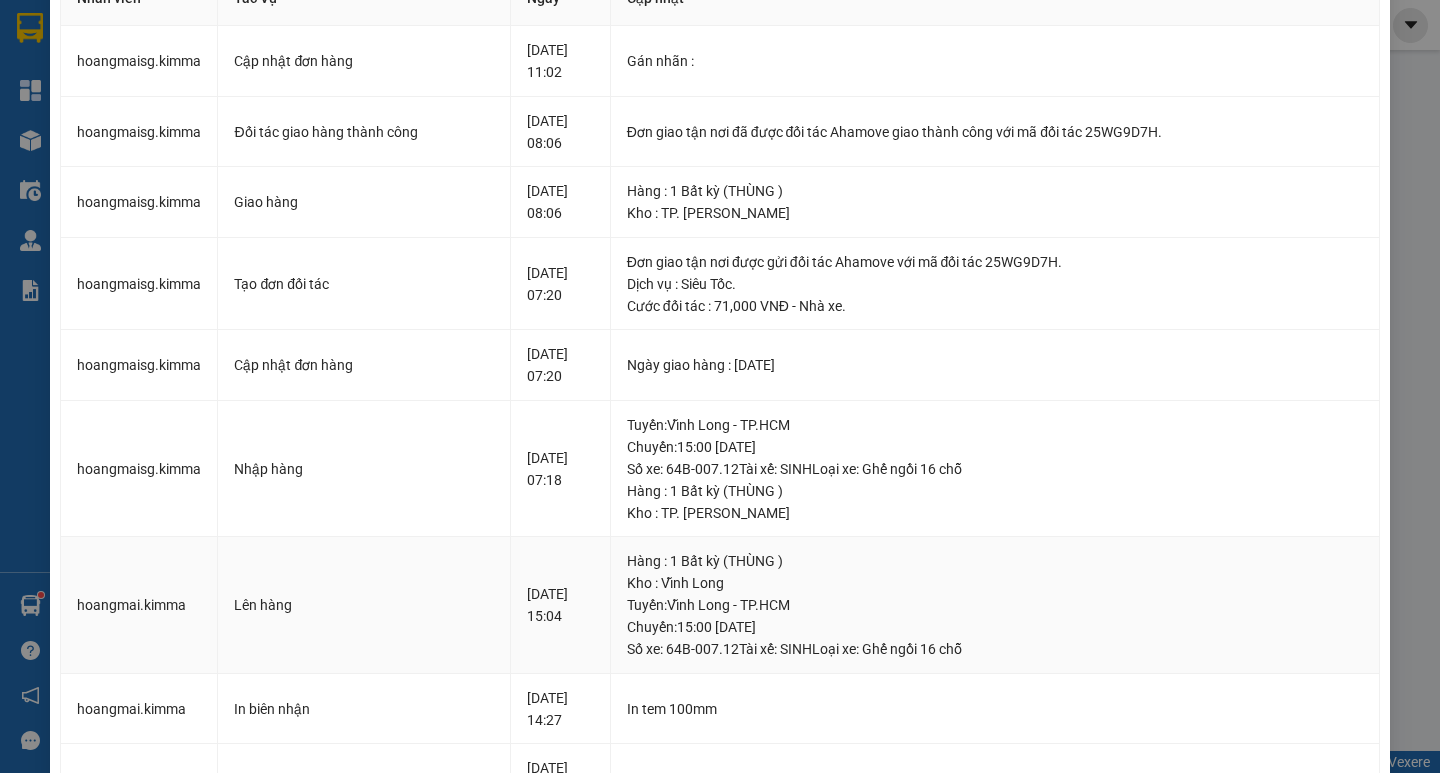 scroll, scrollTop: 0, scrollLeft: 0, axis: both 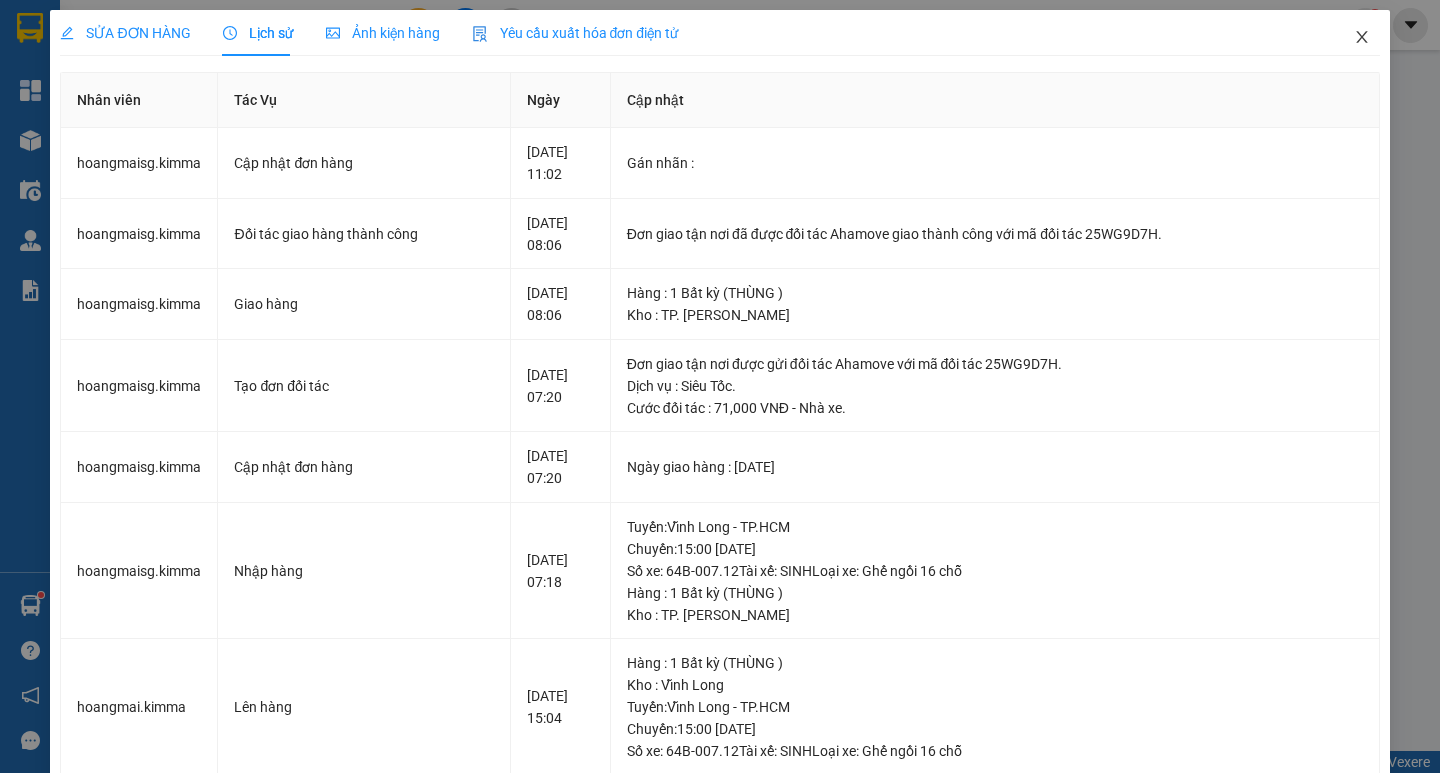 click 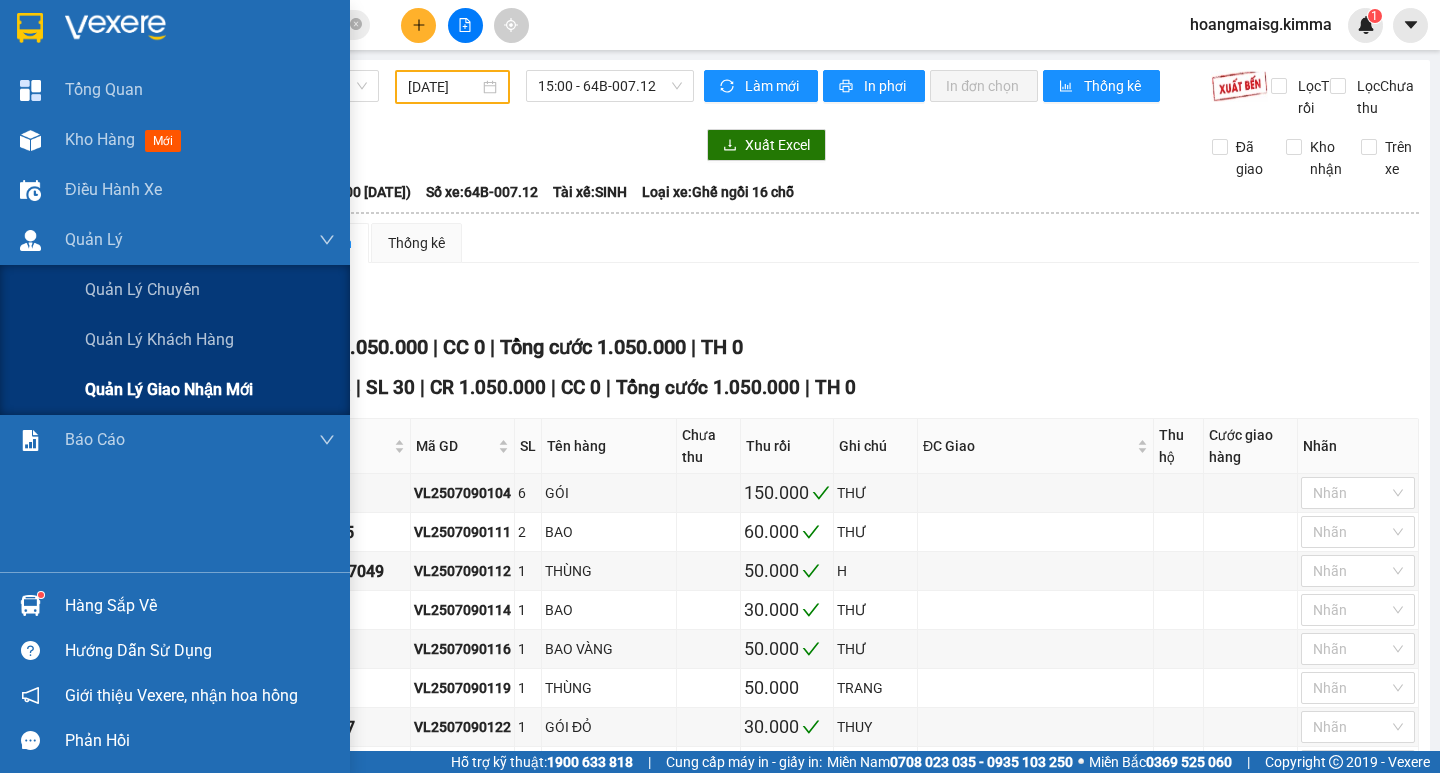 click on "Quản lý giao nhận mới" at bounding box center (169, 389) 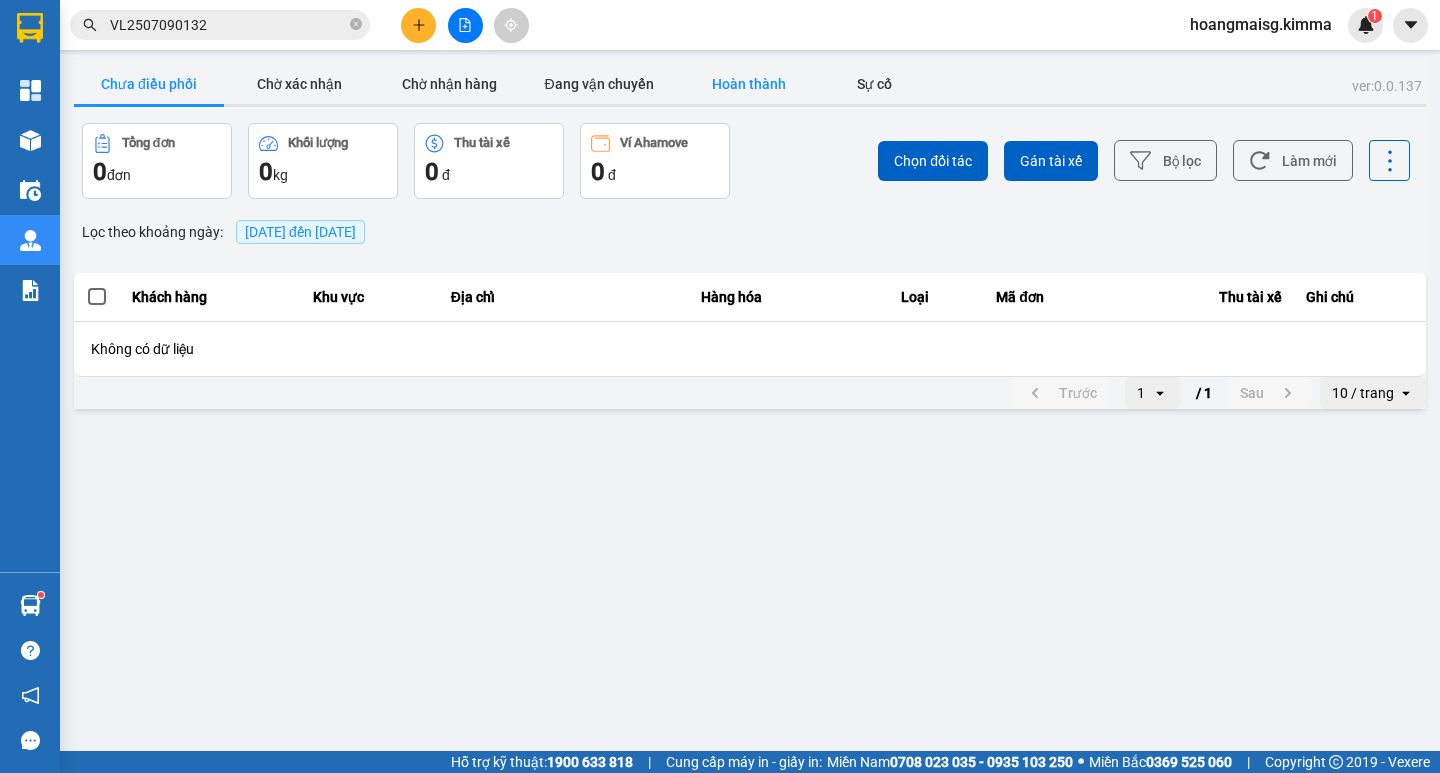 drag, startPoint x: 741, startPoint y: 74, endPoint x: 722, endPoint y: 98, distance: 30.610456 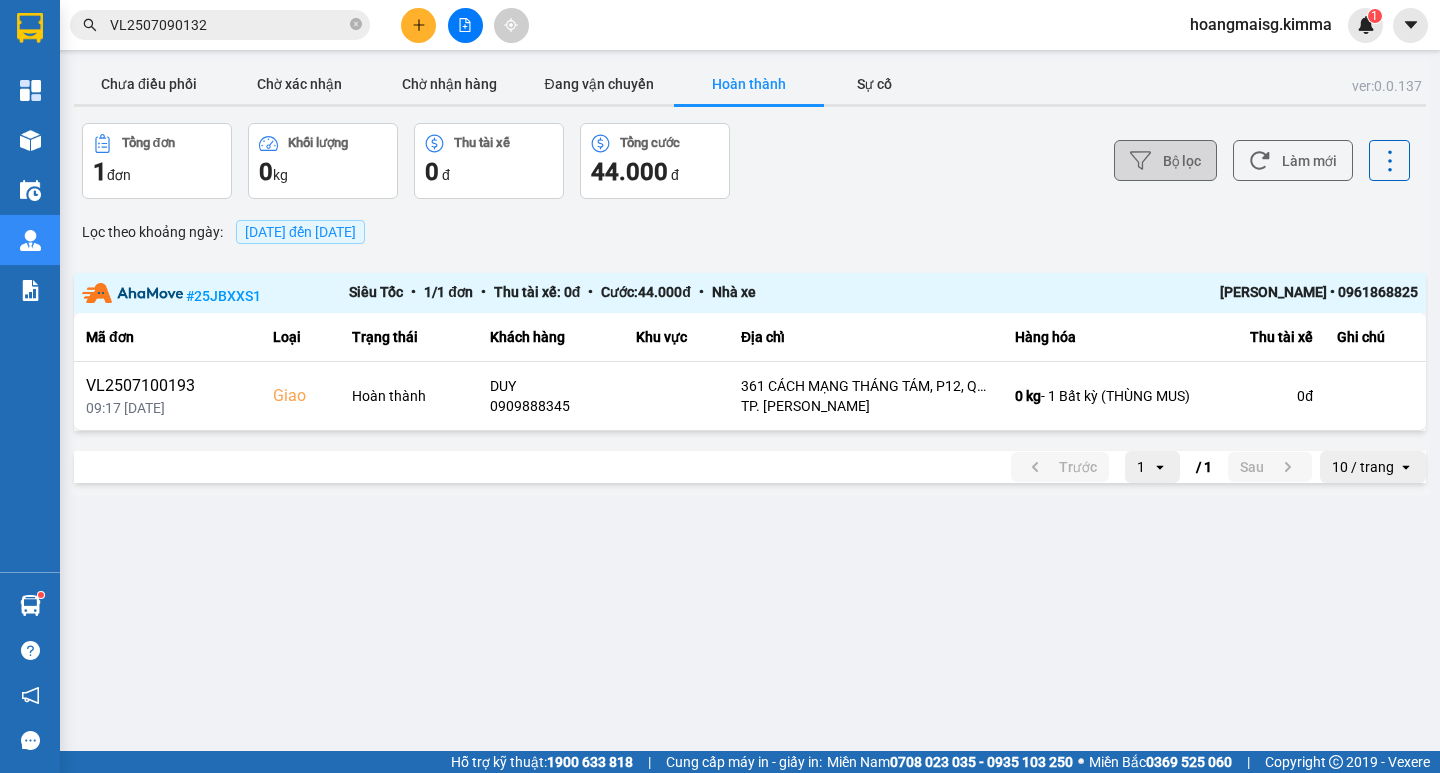 click on "Bộ lọc" at bounding box center (1165, 160) 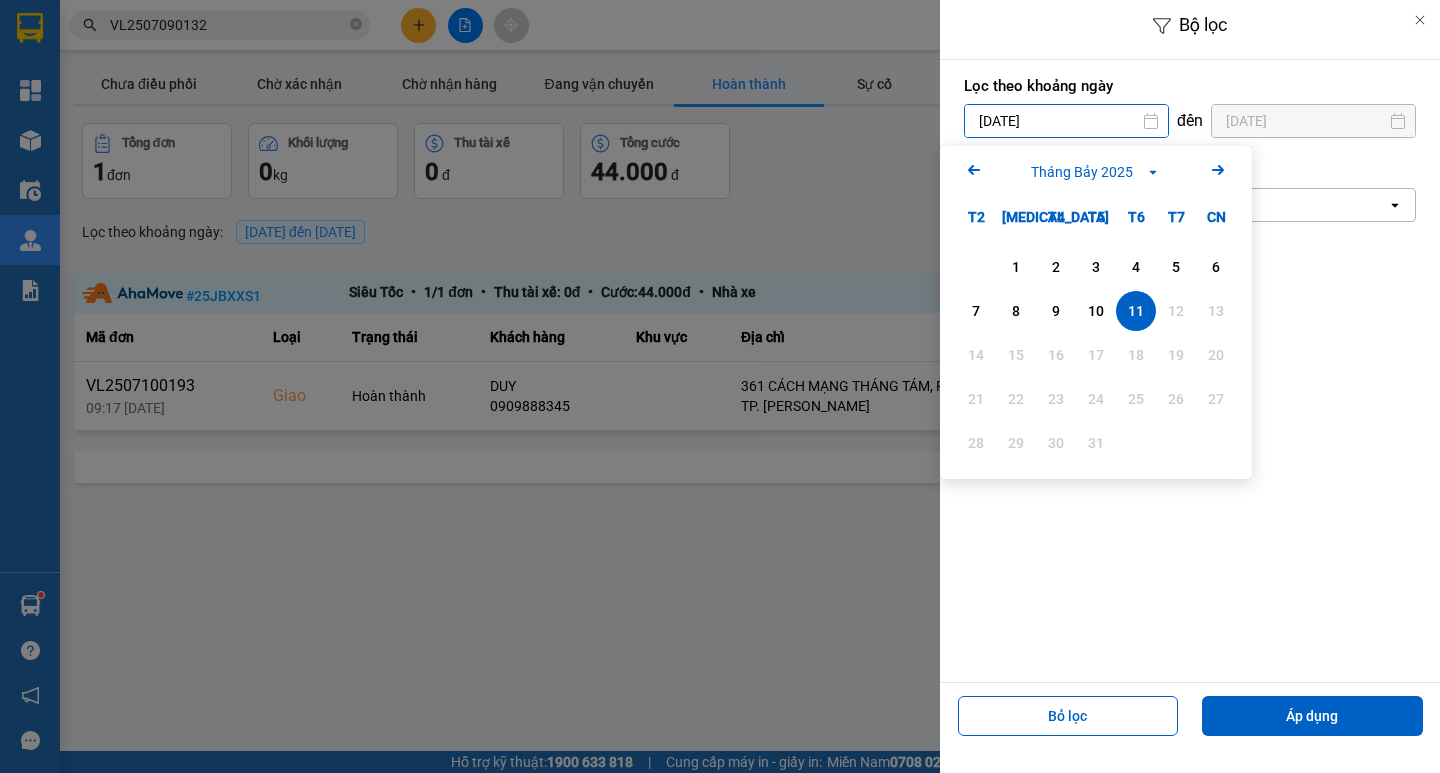 drag, startPoint x: 1054, startPoint y: 121, endPoint x: 1048, endPoint y: 235, distance: 114.15778 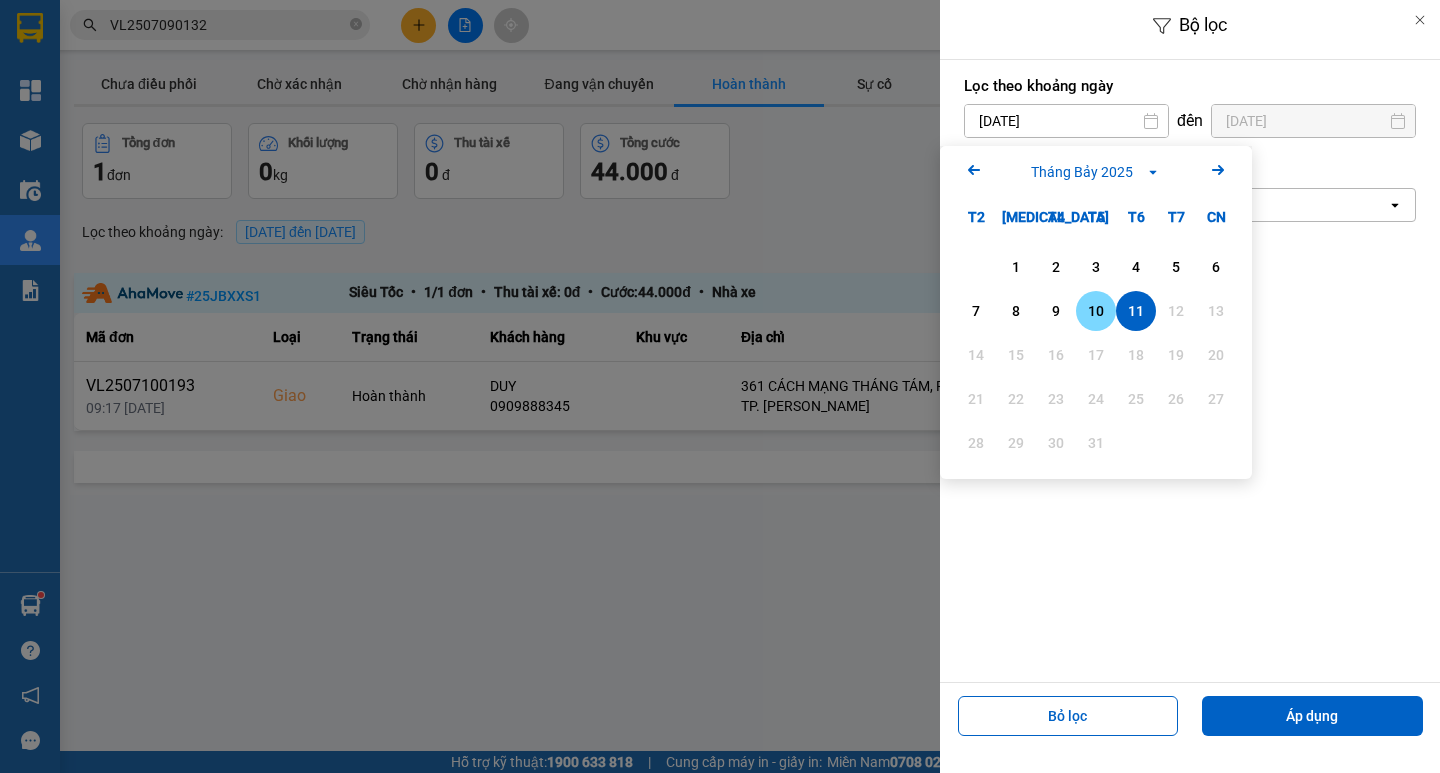 click on "10" at bounding box center [1096, 311] 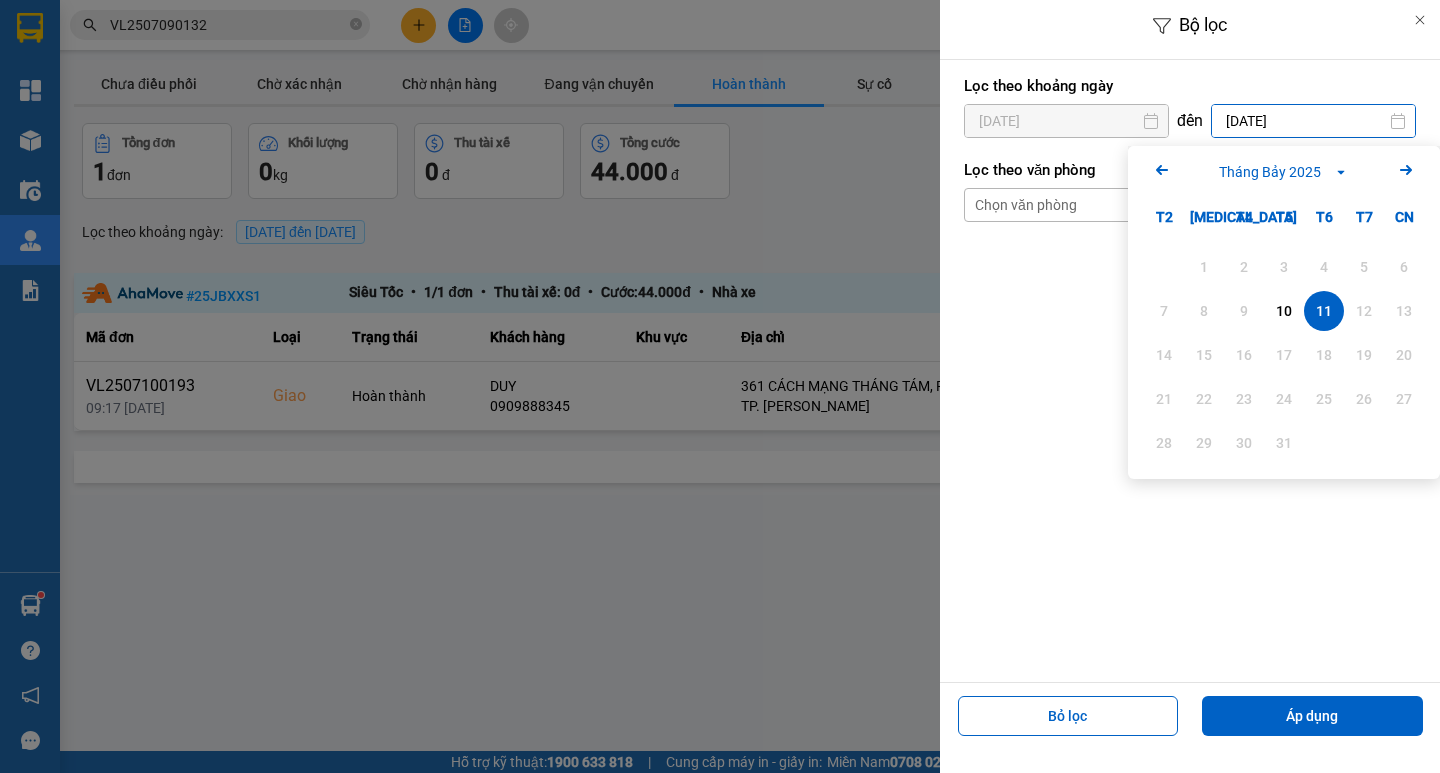 drag, startPoint x: 1251, startPoint y: 118, endPoint x: 1201, endPoint y: 259, distance: 149.60281 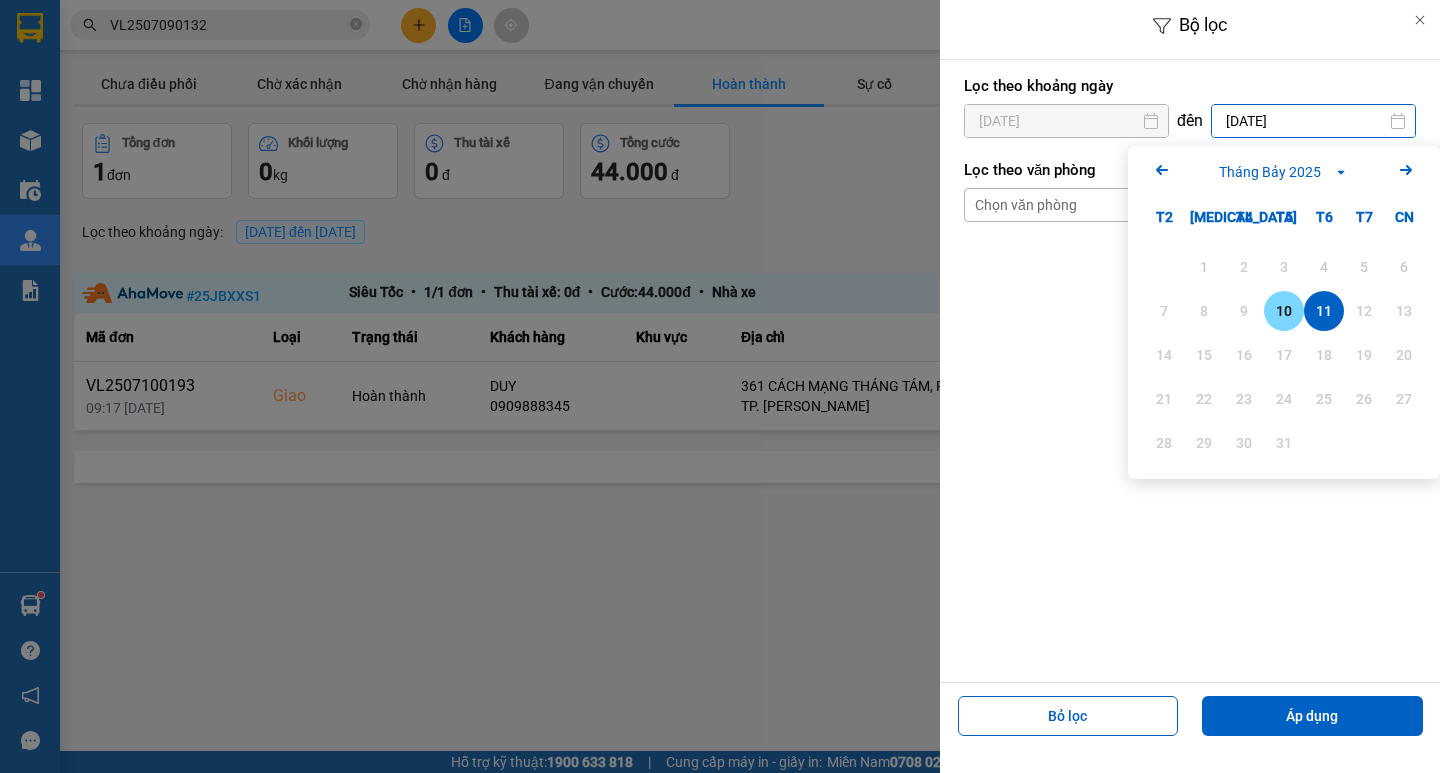 click on "10" at bounding box center [1284, 311] 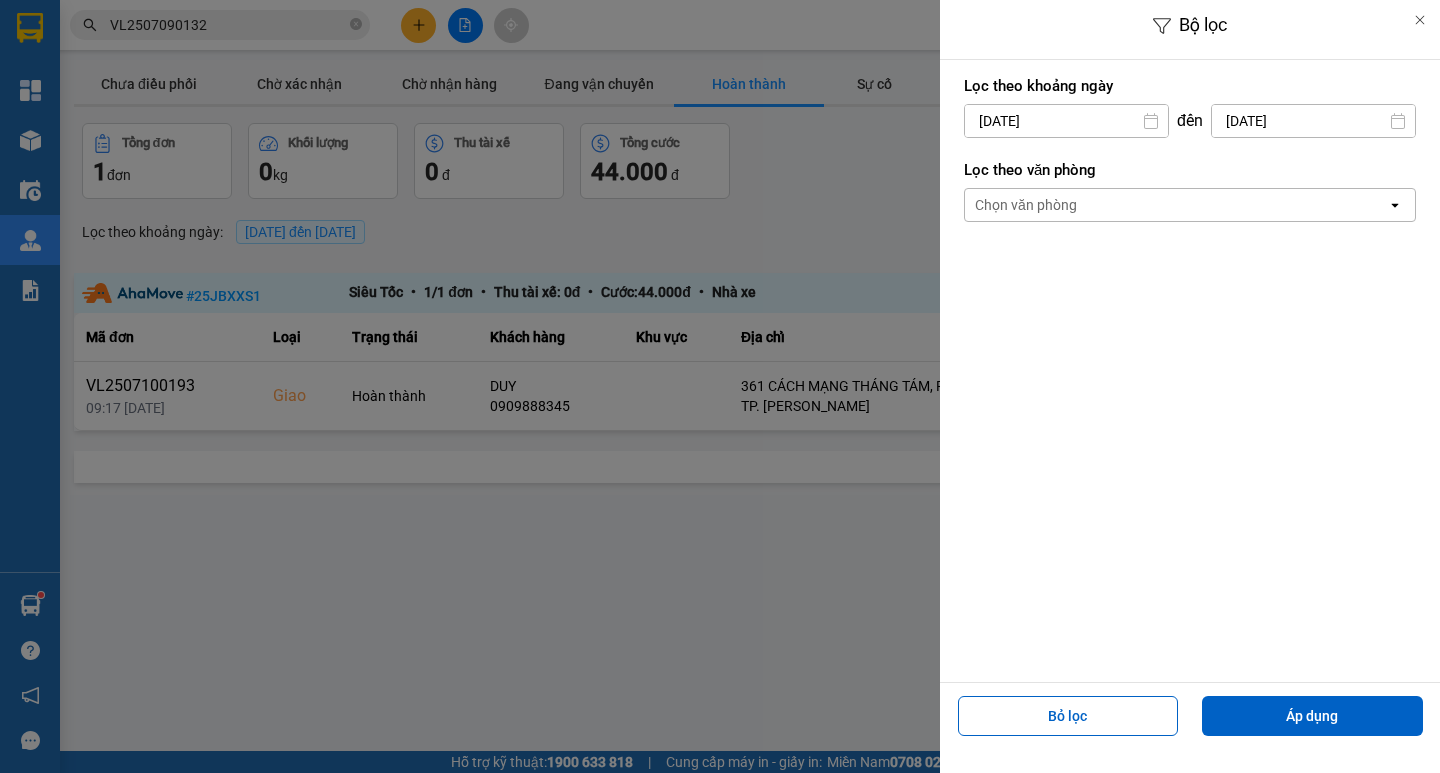 type on "[DATE]" 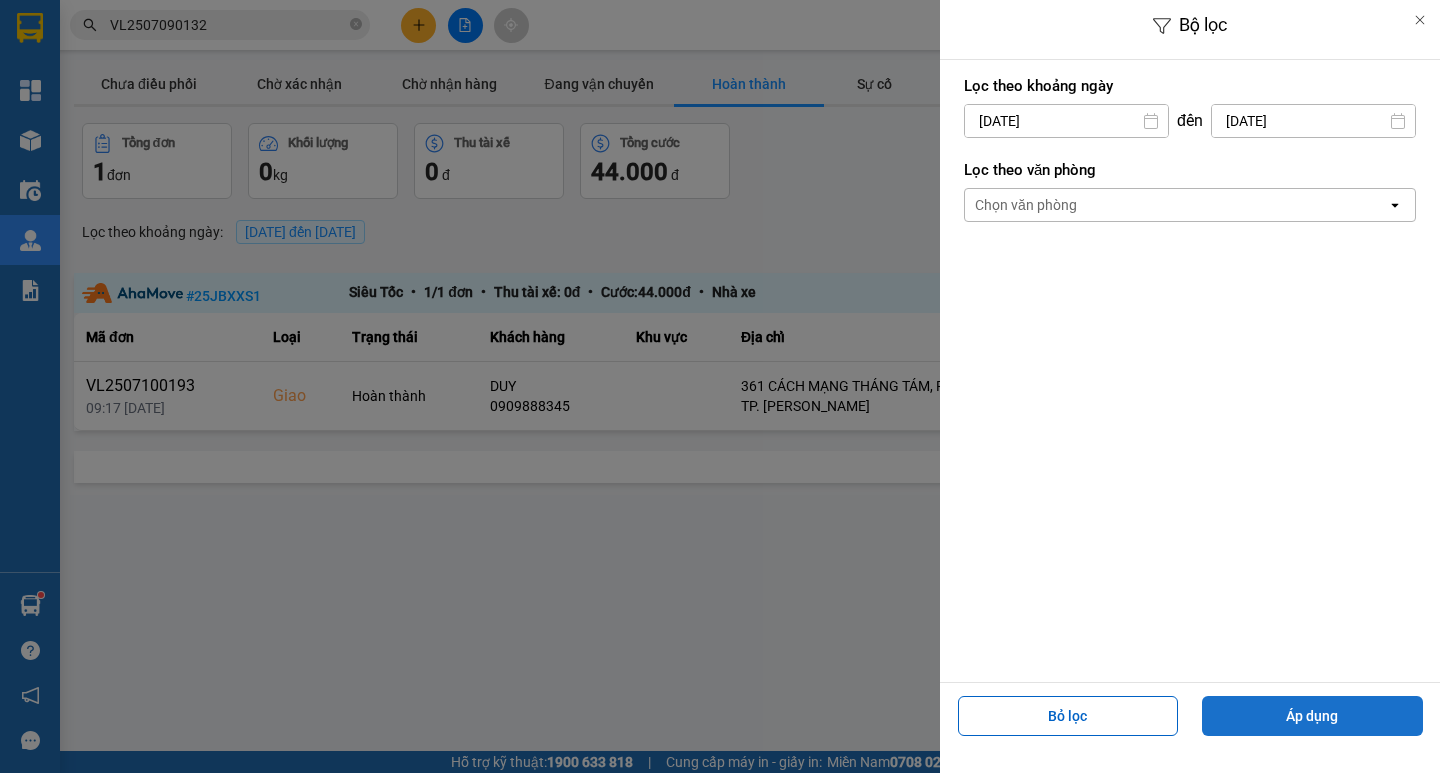 click on "Áp dụng" at bounding box center [1312, 716] 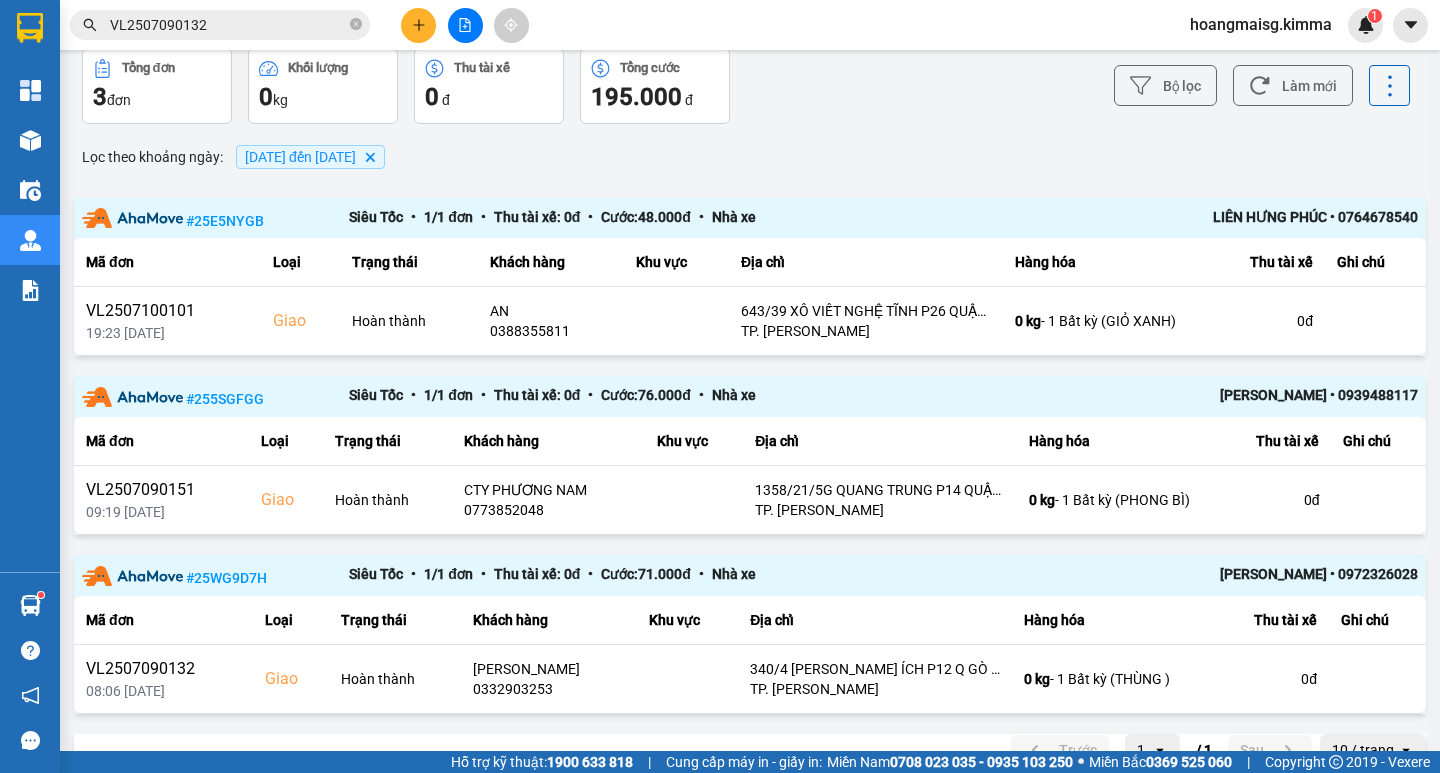 scroll, scrollTop: 112, scrollLeft: 0, axis: vertical 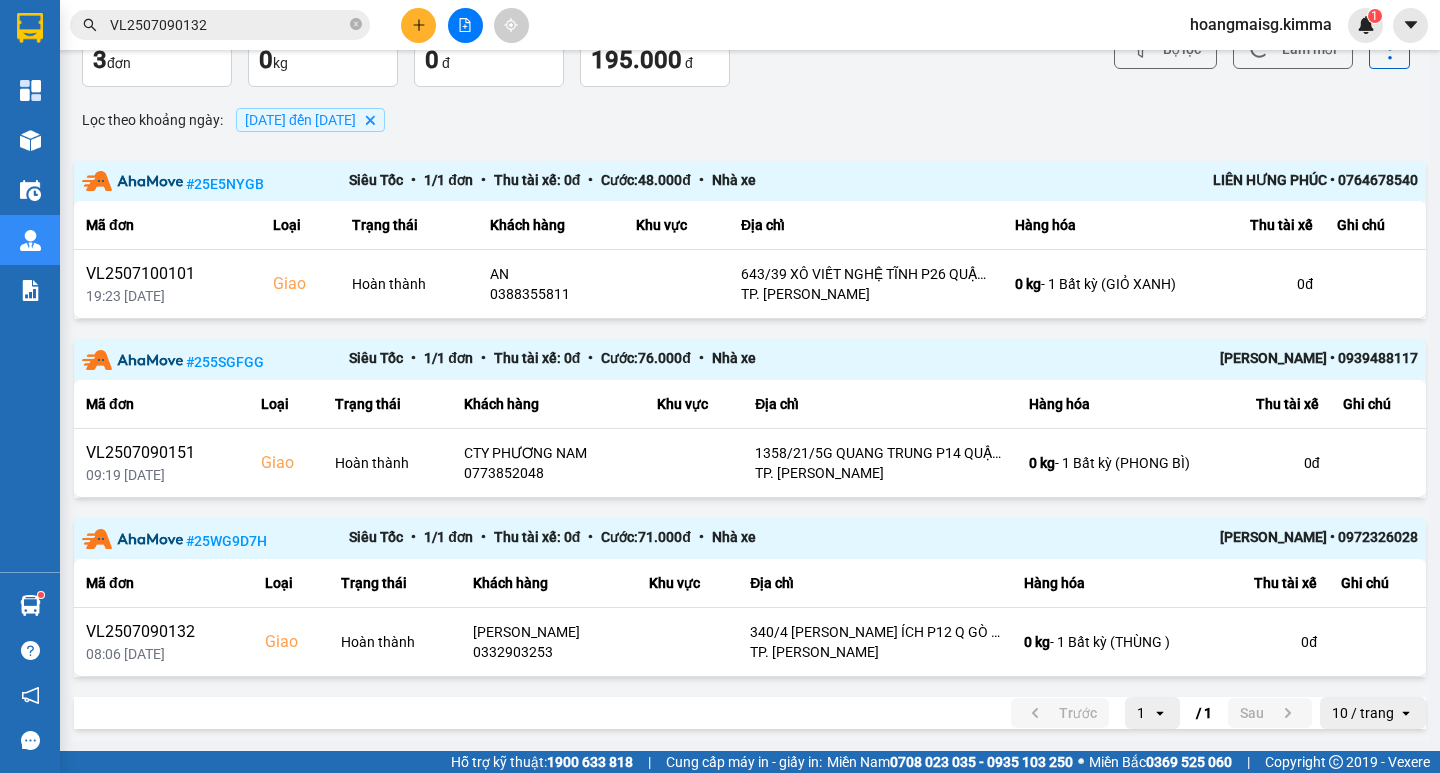 click on "10 / trang" at bounding box center [1363, 713] 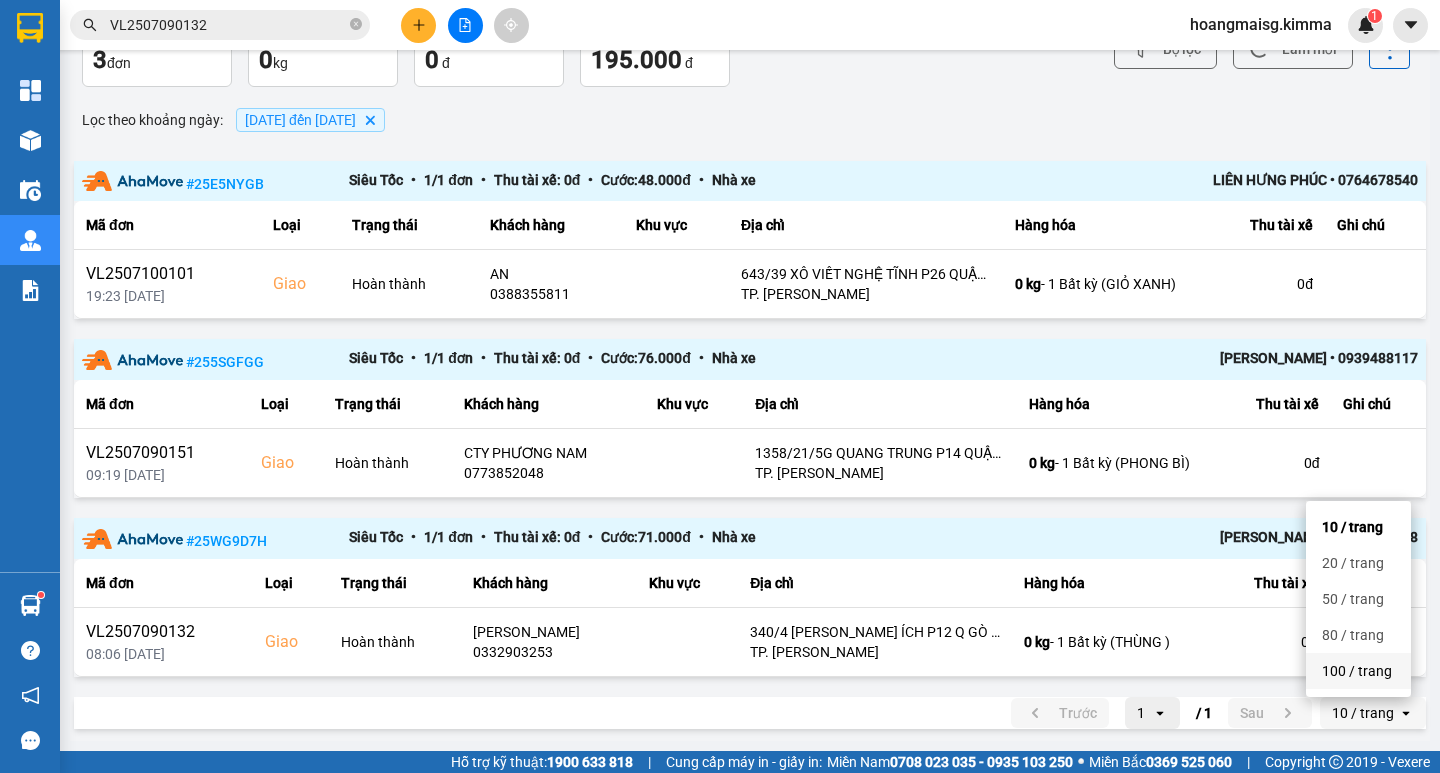 click on "100 / trang" at bounding box center (1358, 671) 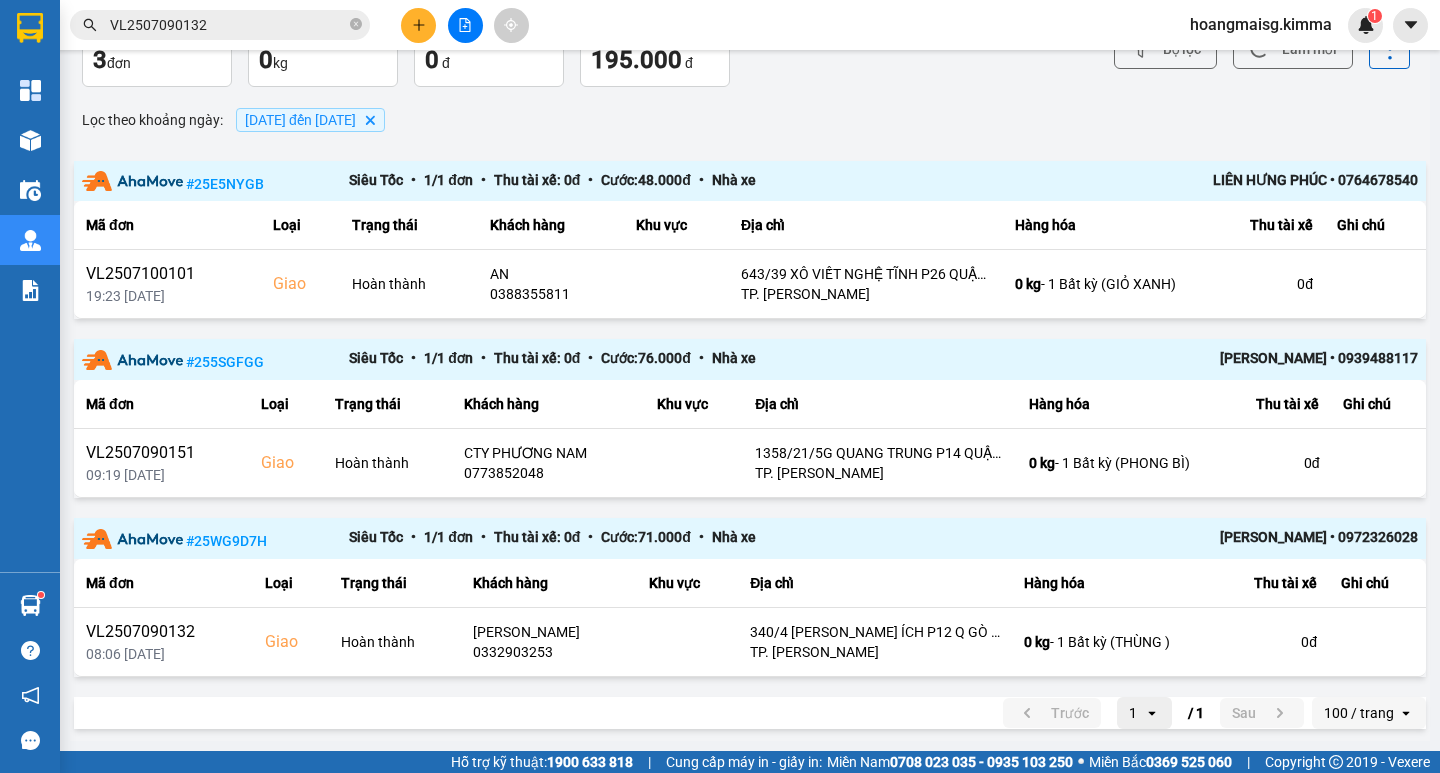 scroll, scrollTop: 0, scrollLeft: 0, axis: both 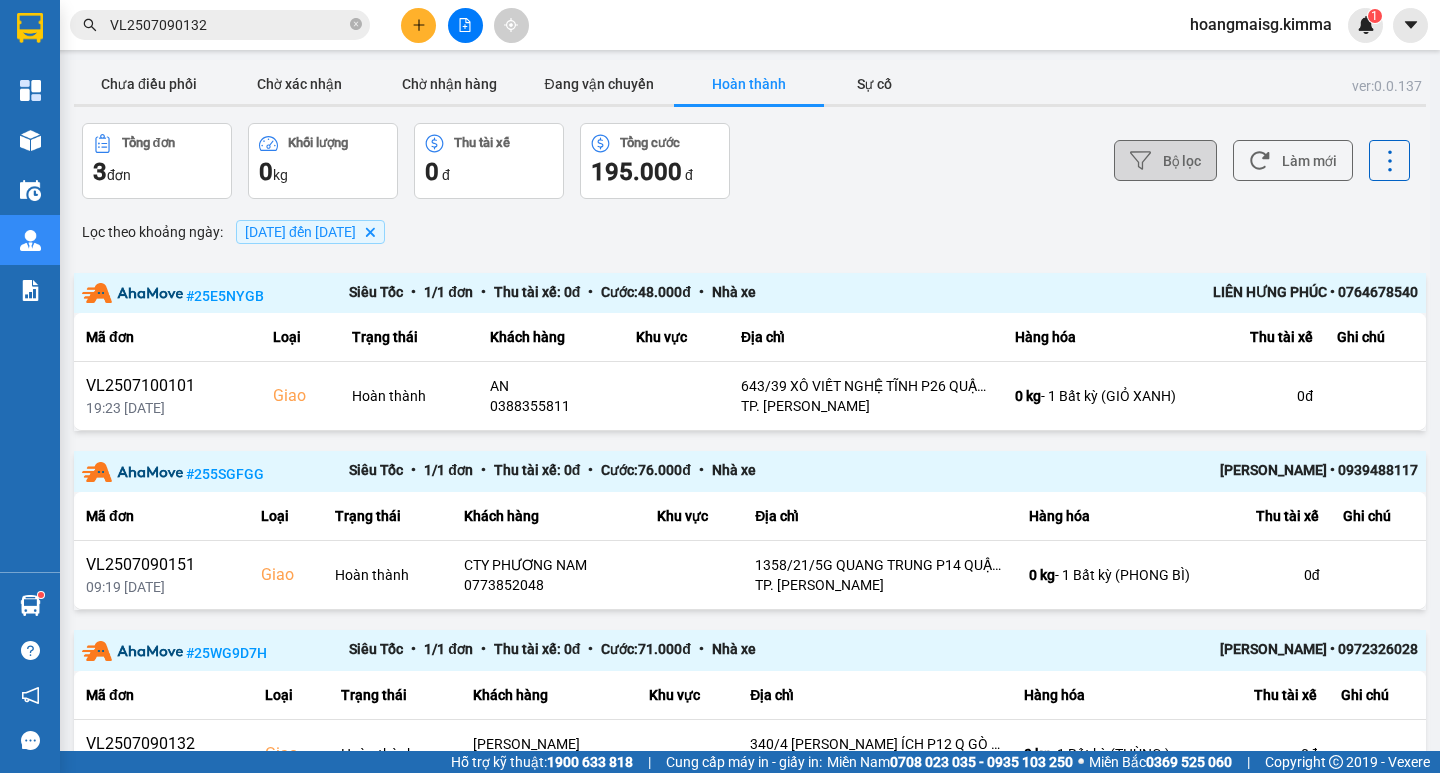 click on "Bộ lọc" at bounding box center (1165, 160) 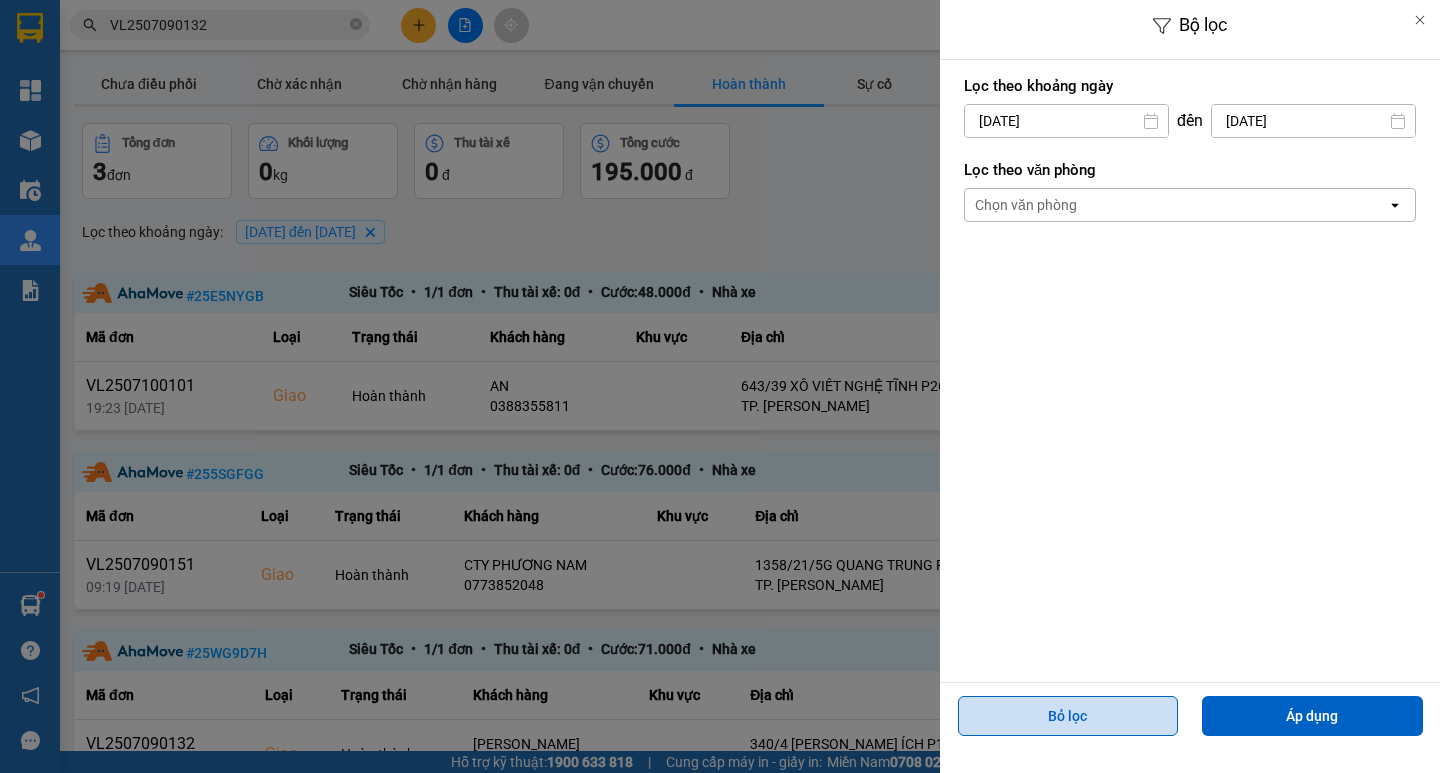 click on "Bỏ lọc" at bounding box center (1068, 716) 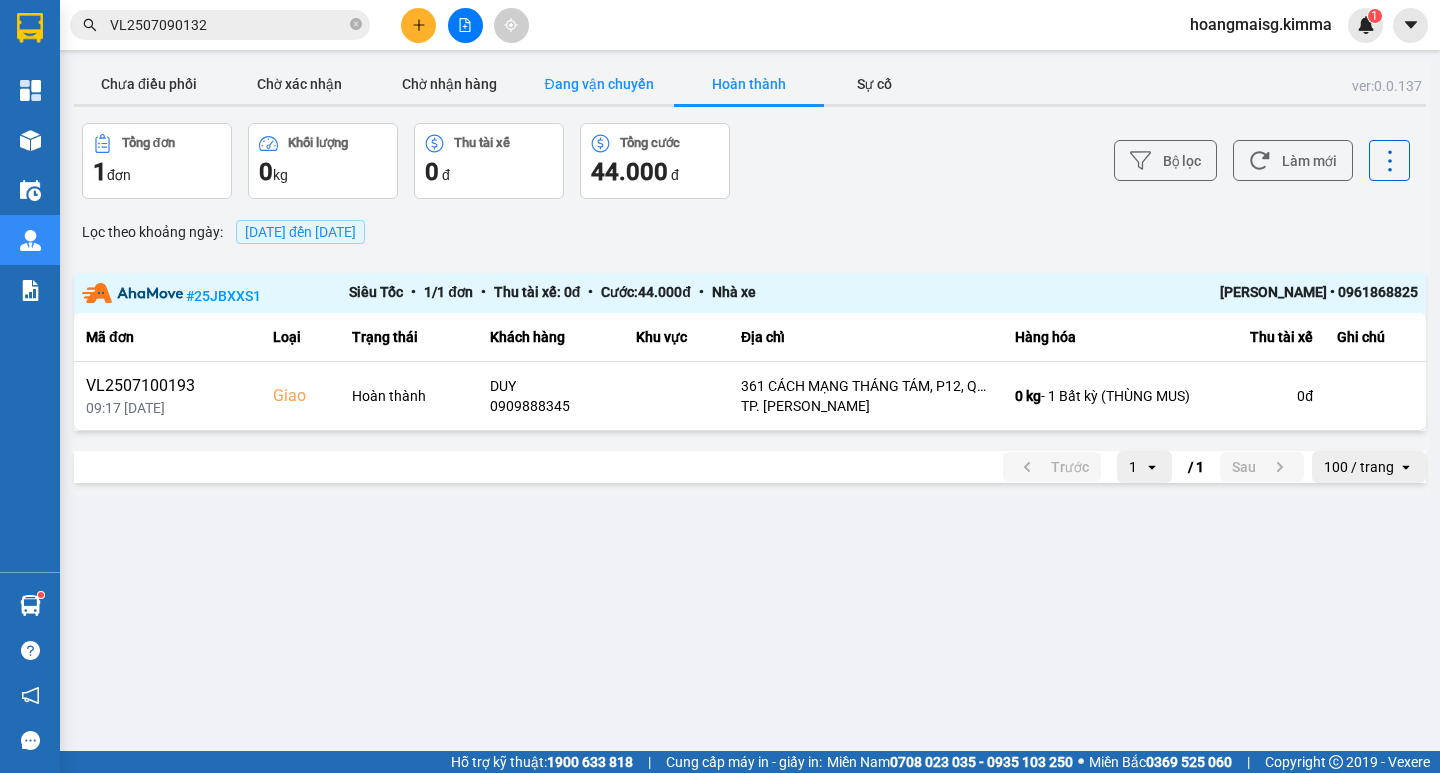 click on "Đang vận chuyển" at bounding box center (599, 84) 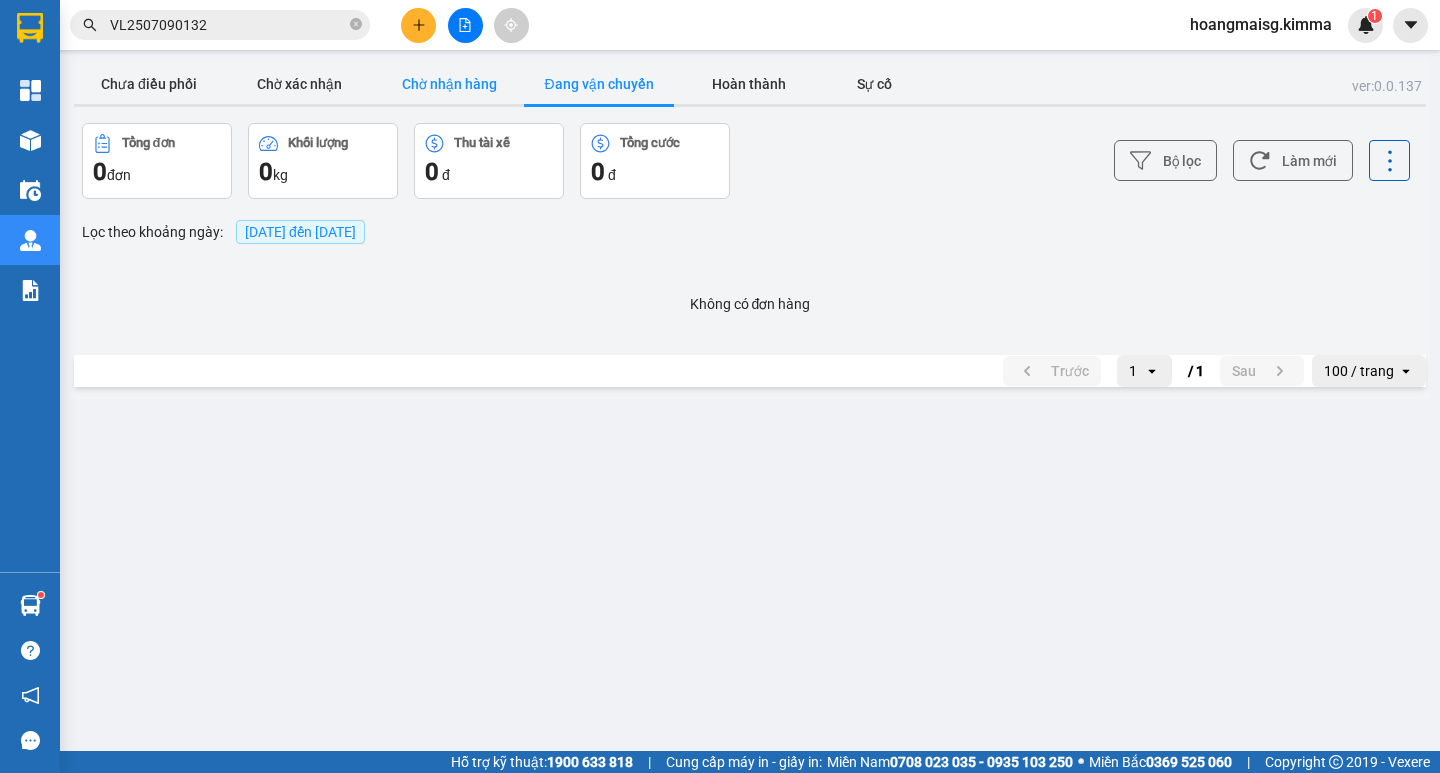 click on "Chờ nhận hàng" at bounding box center [449, 84] 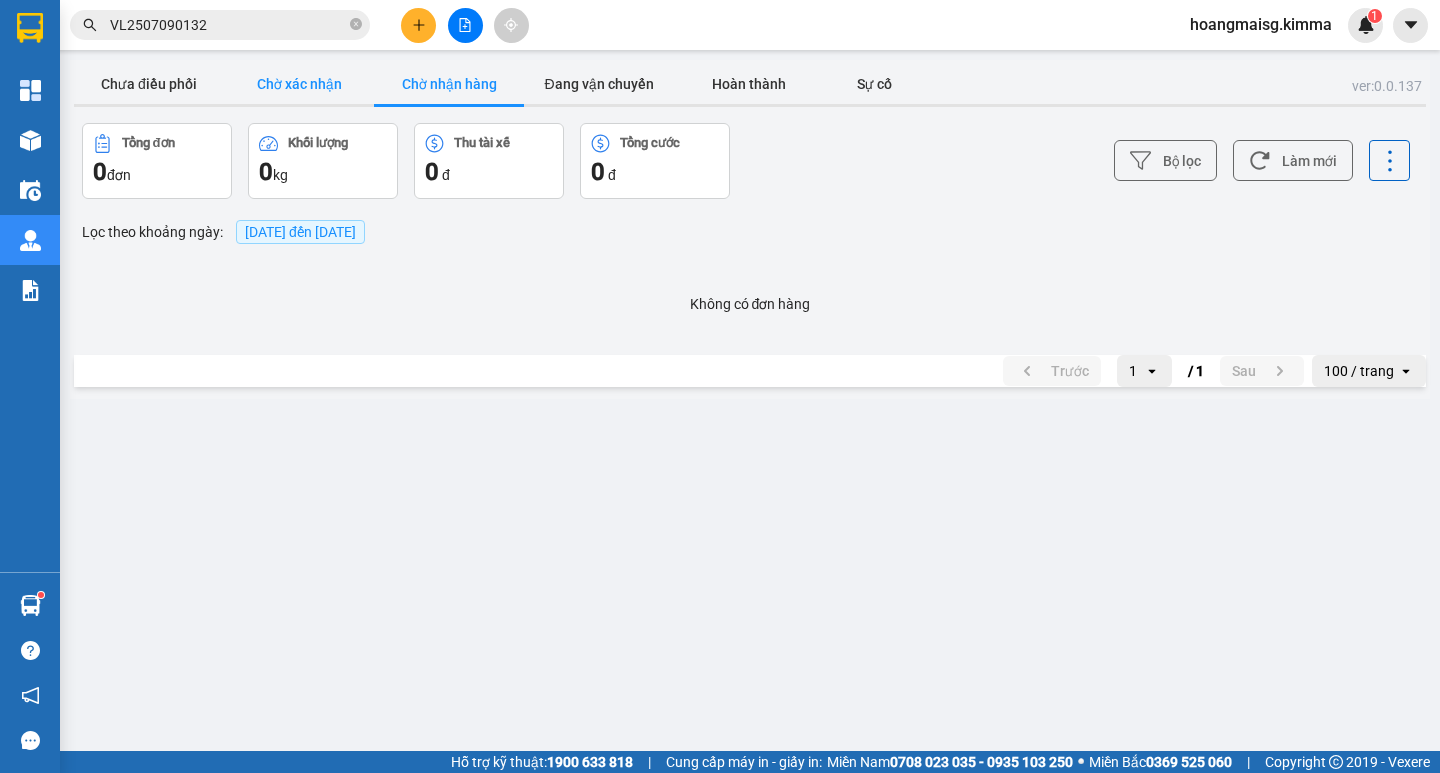 click on "Chờ xác nhận" at bounding box center [299, 84] 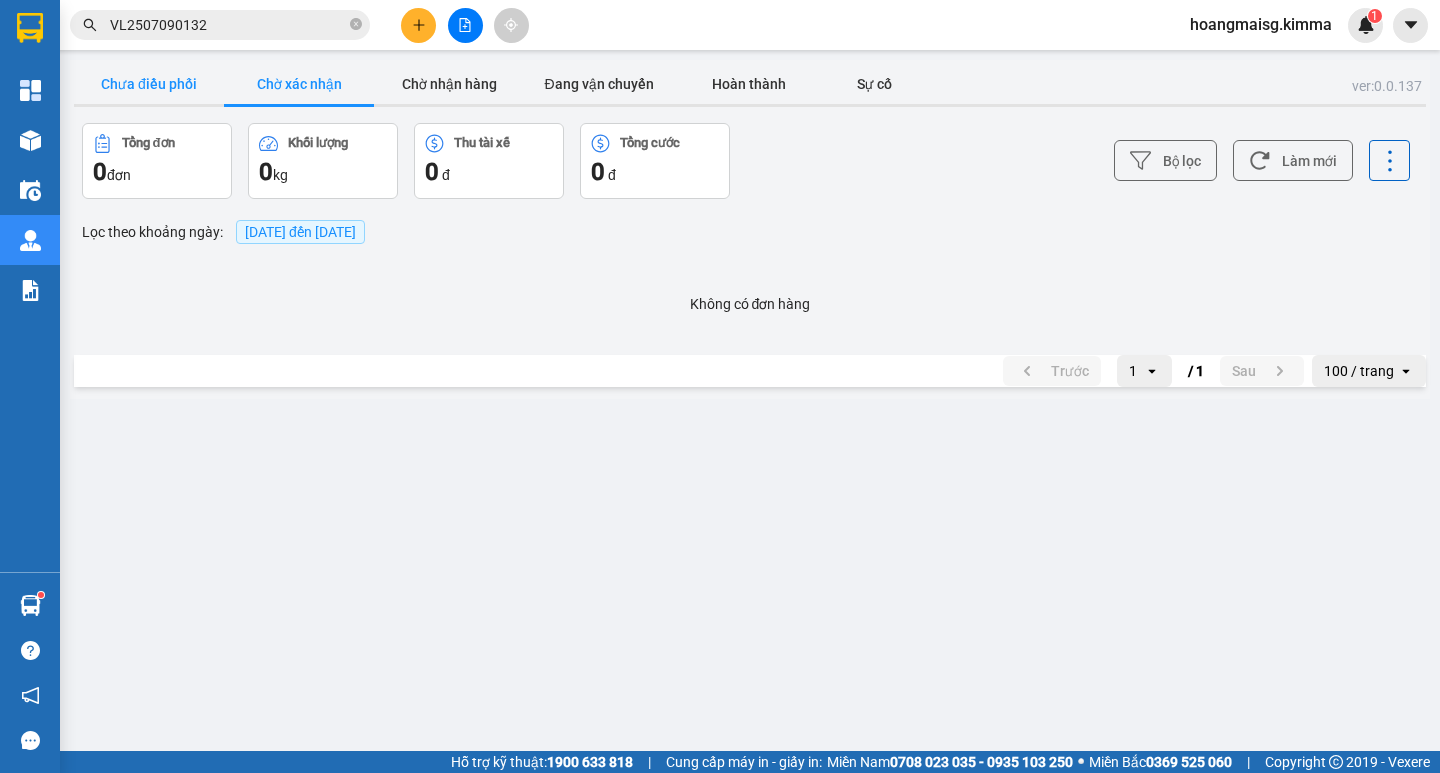 click on "Chưa điều phối" at bounding box center [149, 84] 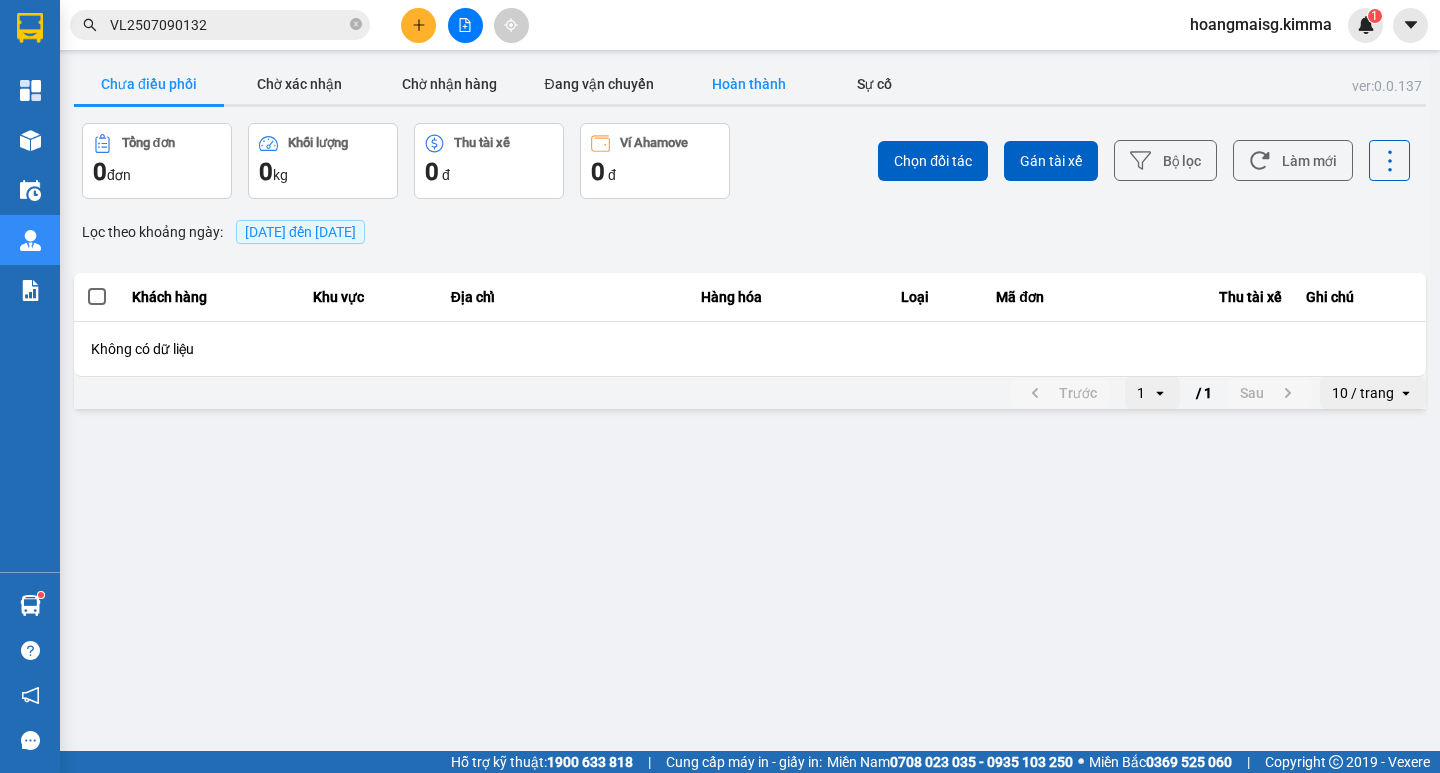 click on "Hoàn thành" at bounding box center [749, 84] 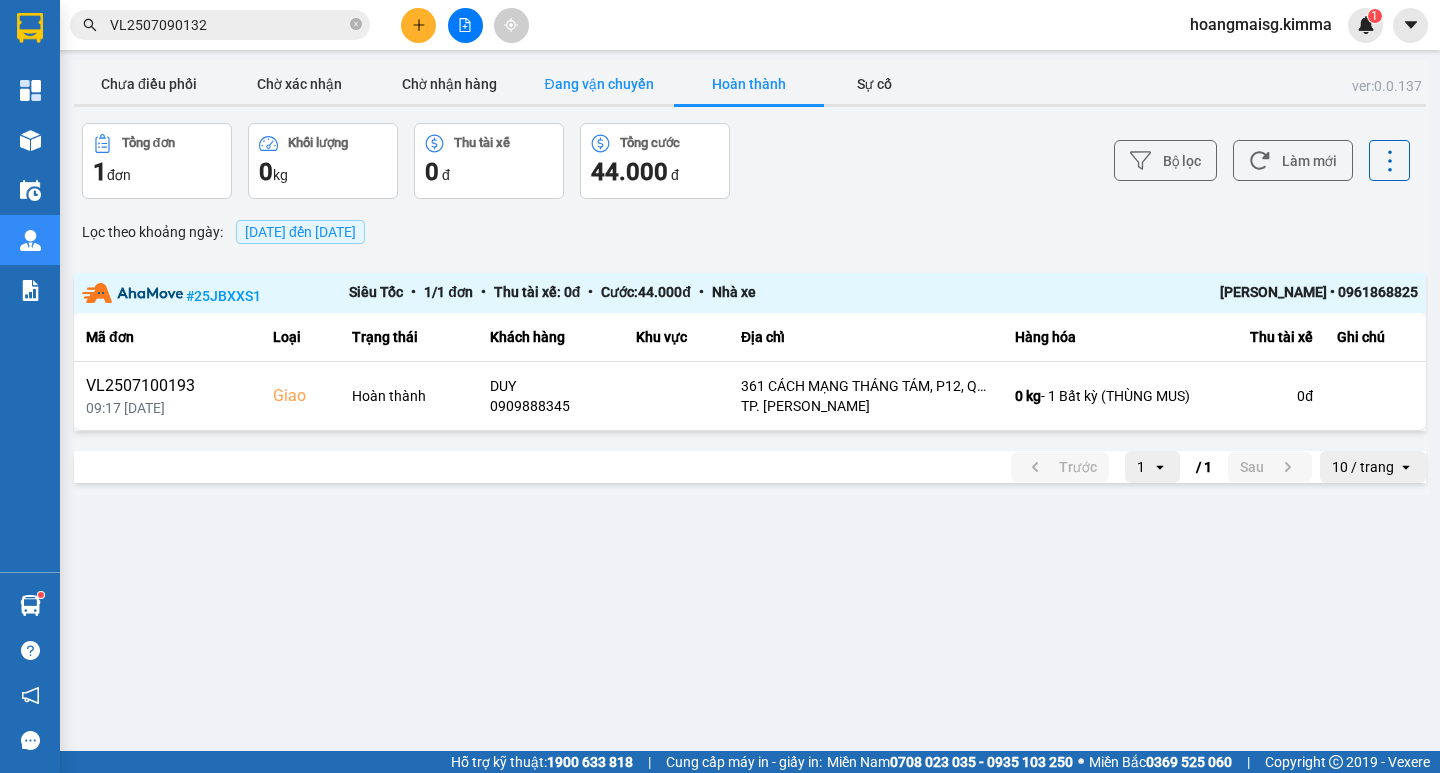 click on "Đang vận chuyển" at bounding box center [599, 84] 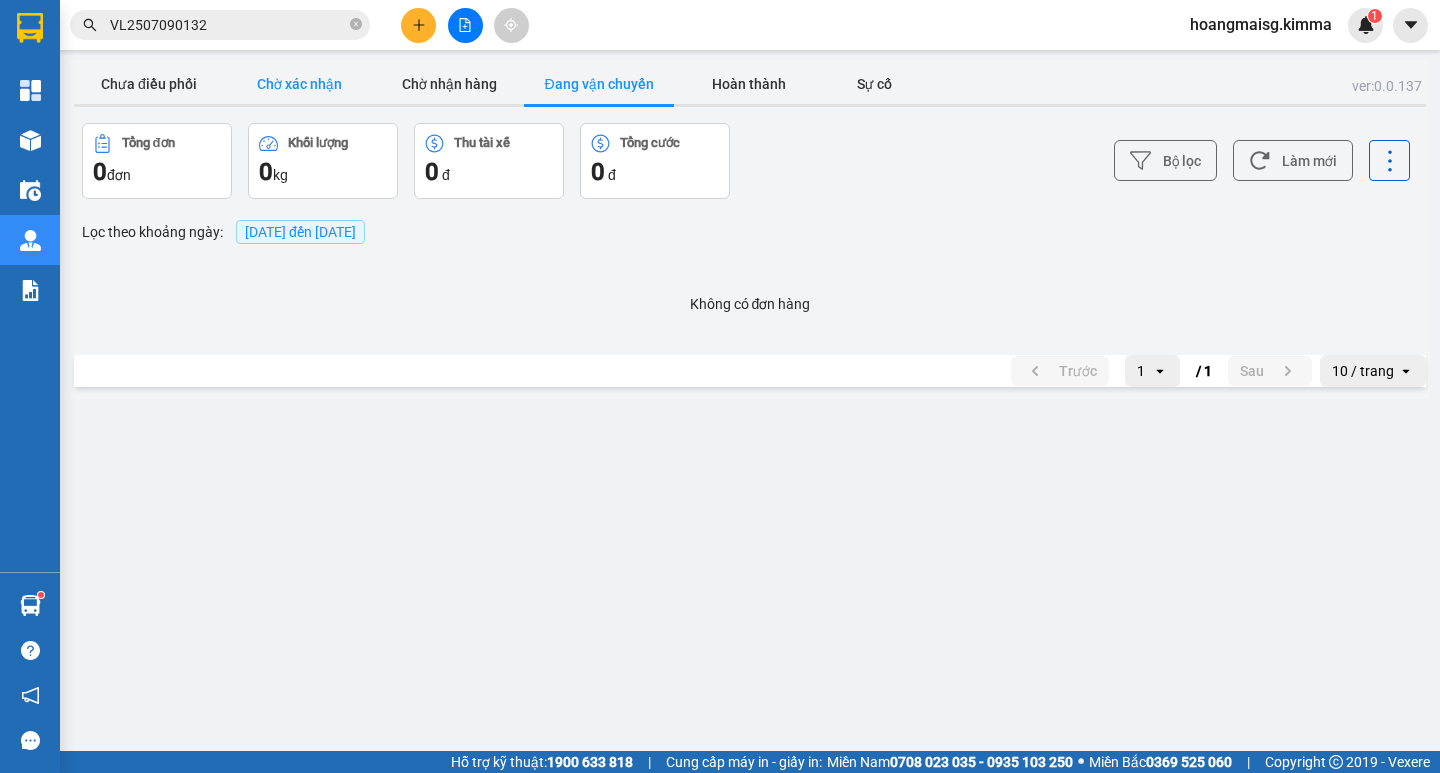 drag, startPoint x: 444, startPoint y: 78, endPoint x: 304, endPoint y: 80, distance: 140.01428 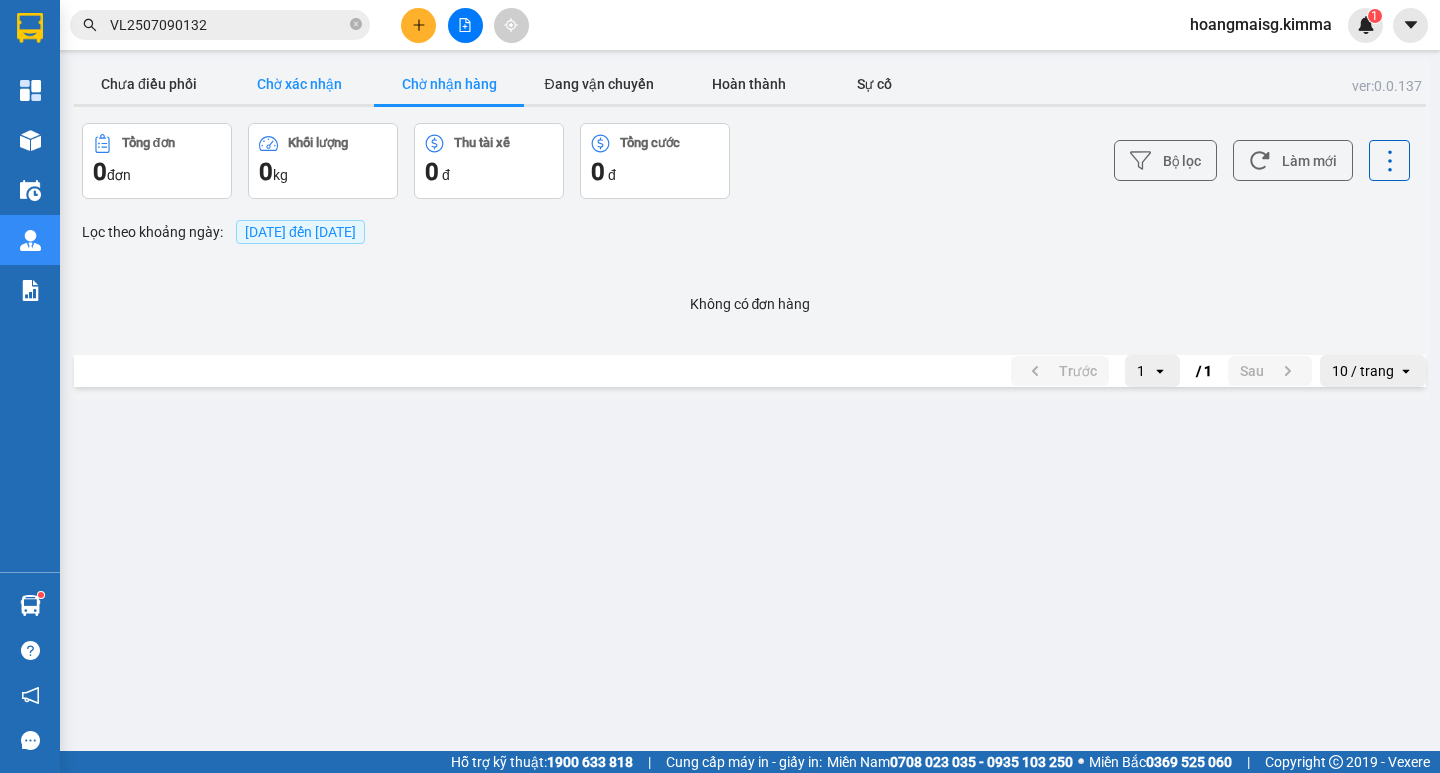 click on "Chờ xác nhận" at bounding box center (299, 84) 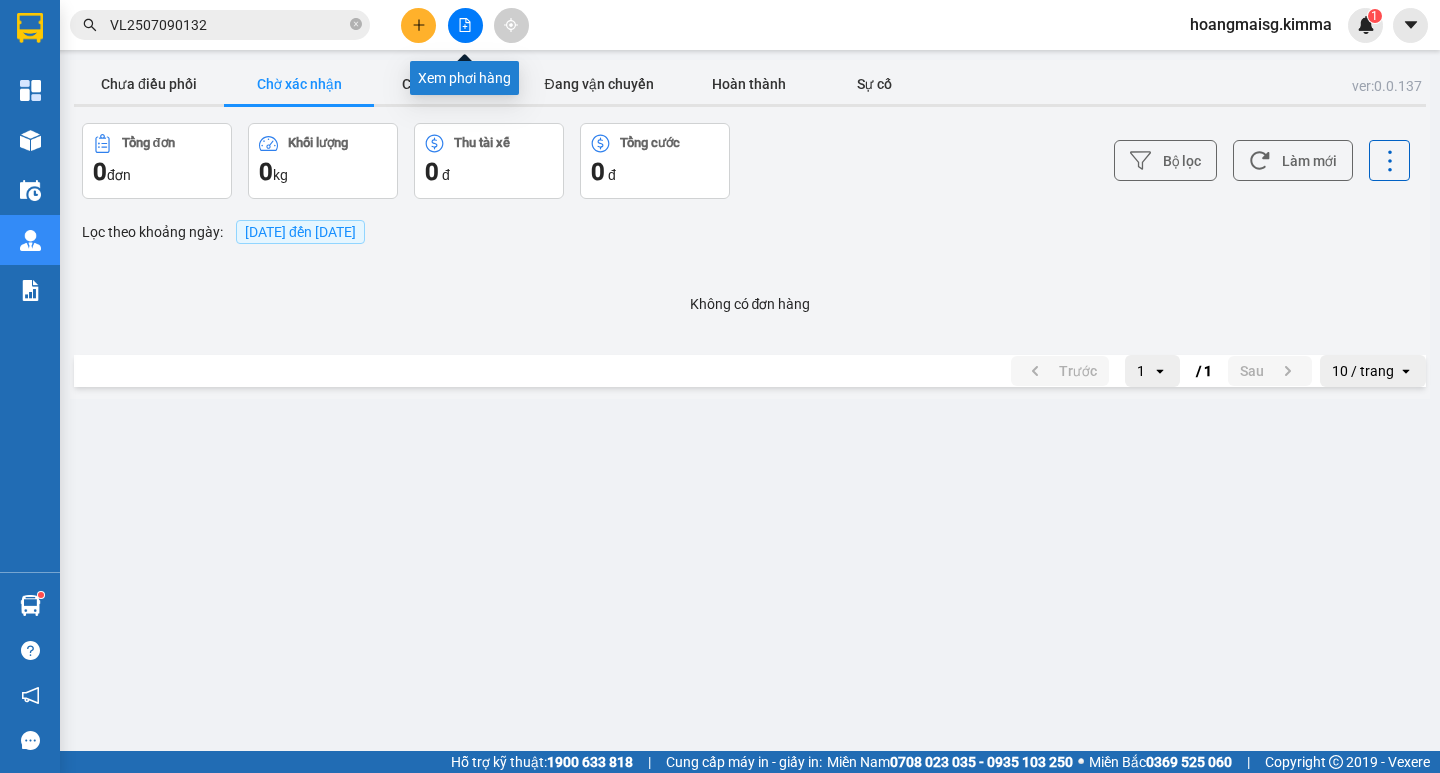click 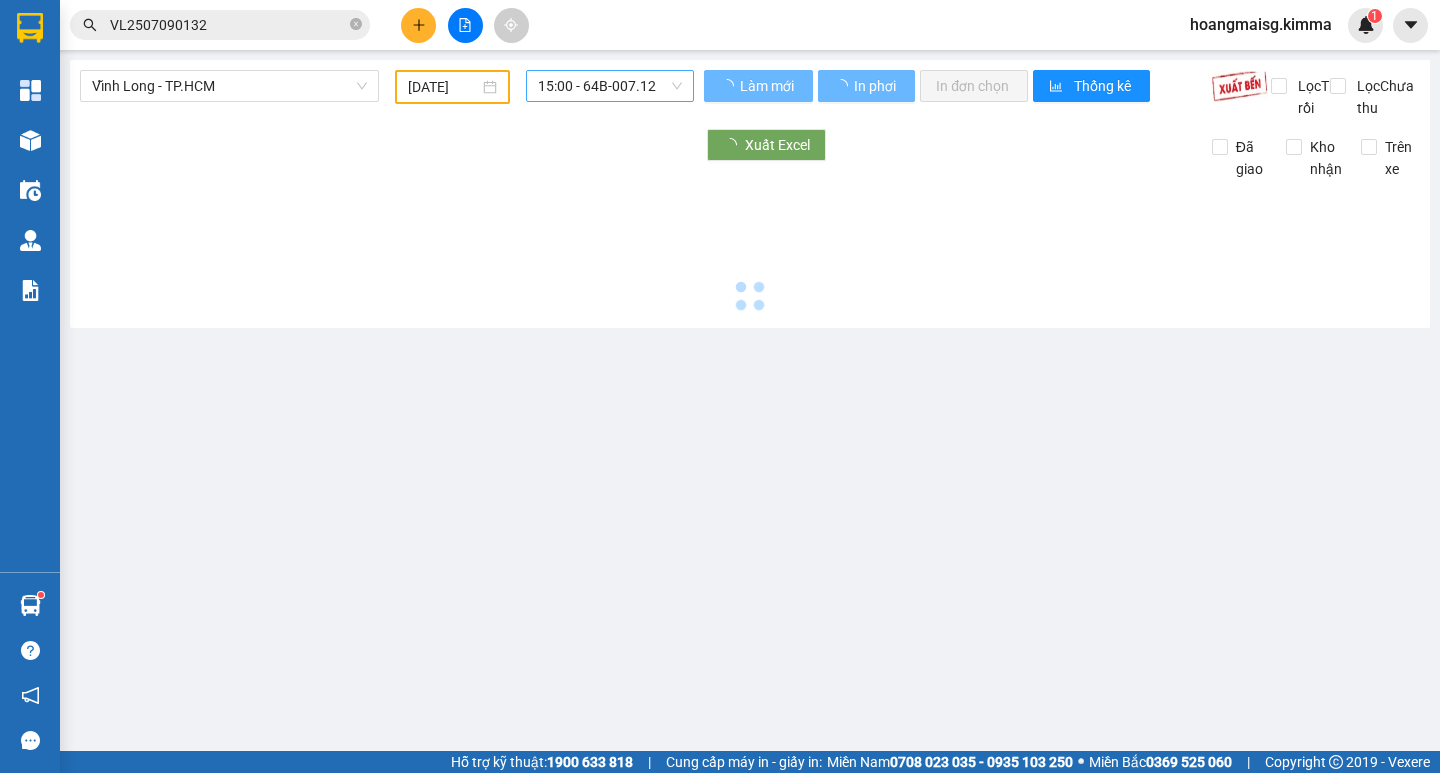 type on "[DATE]" 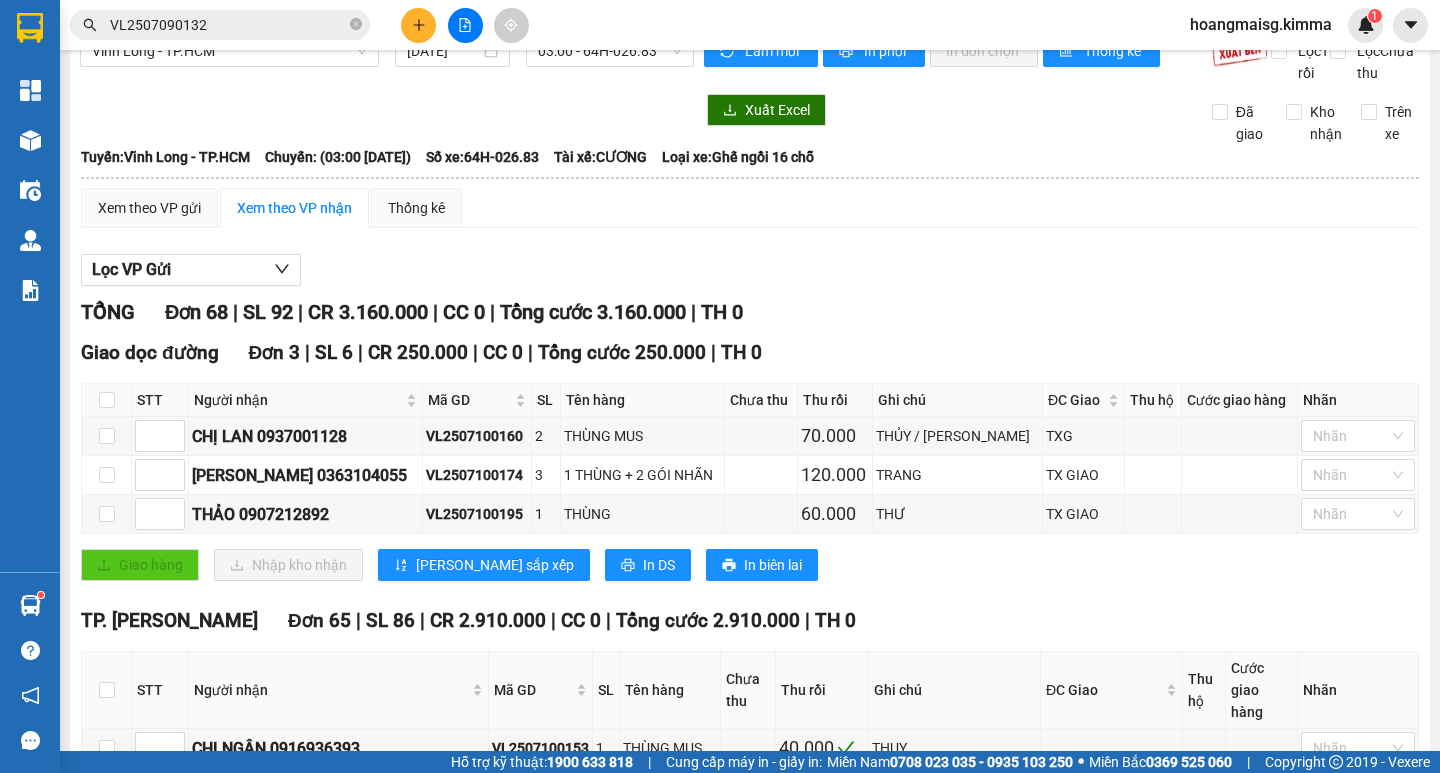 scroll, scrollTop: 0, scrollLeft: 0, axis: both 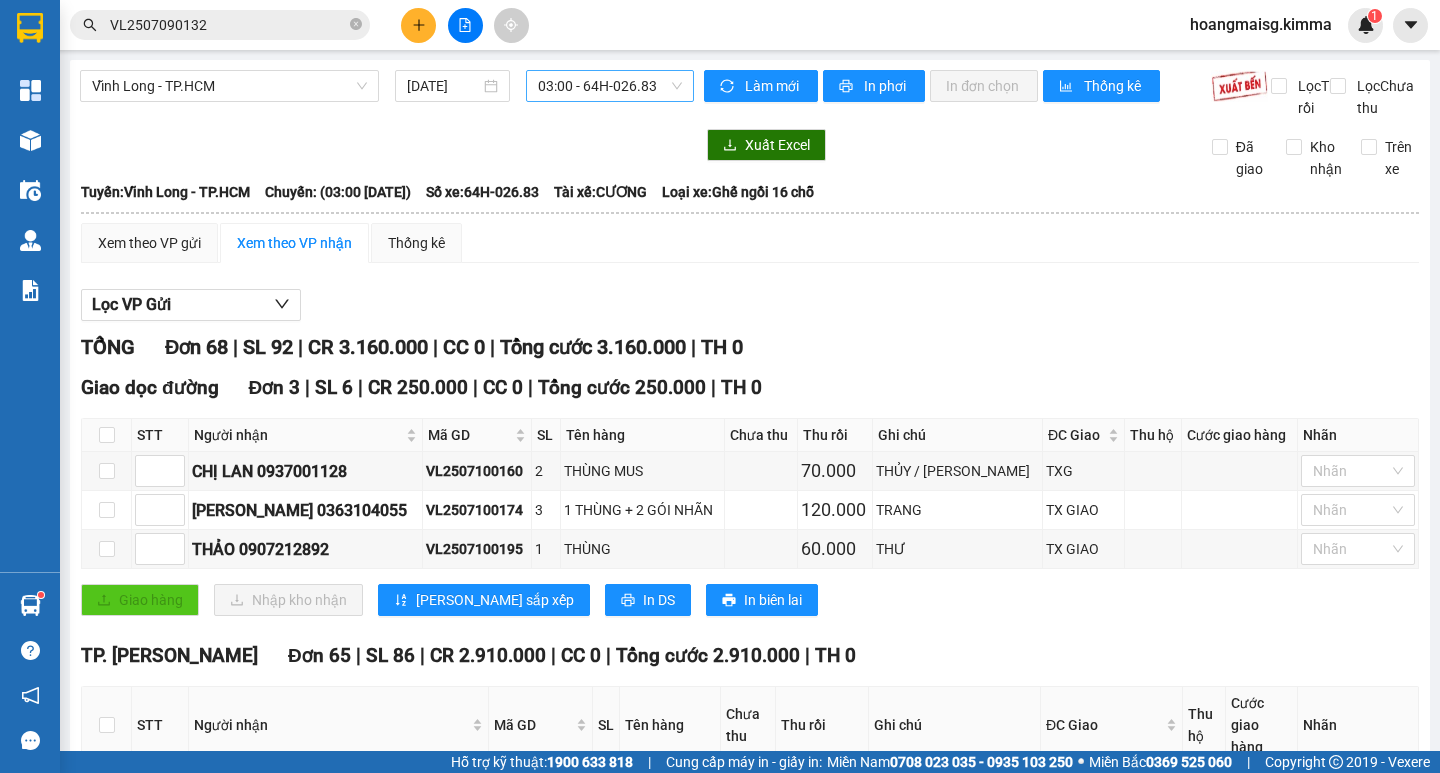 click on "03:00     - 64H-026.83" at bounding box center (610, 86) 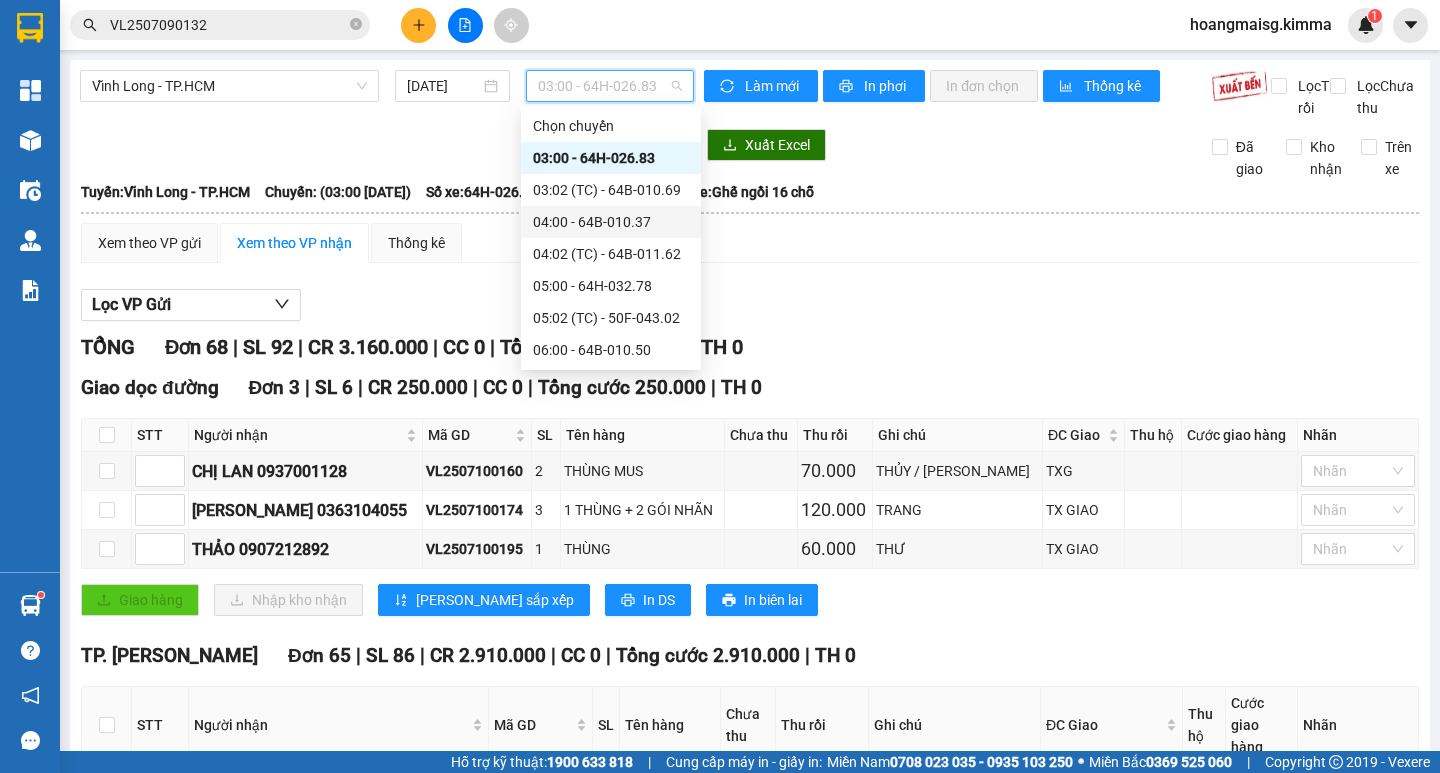 click on "04:00     - 64B-010.37" at bounding box center (611, 222) 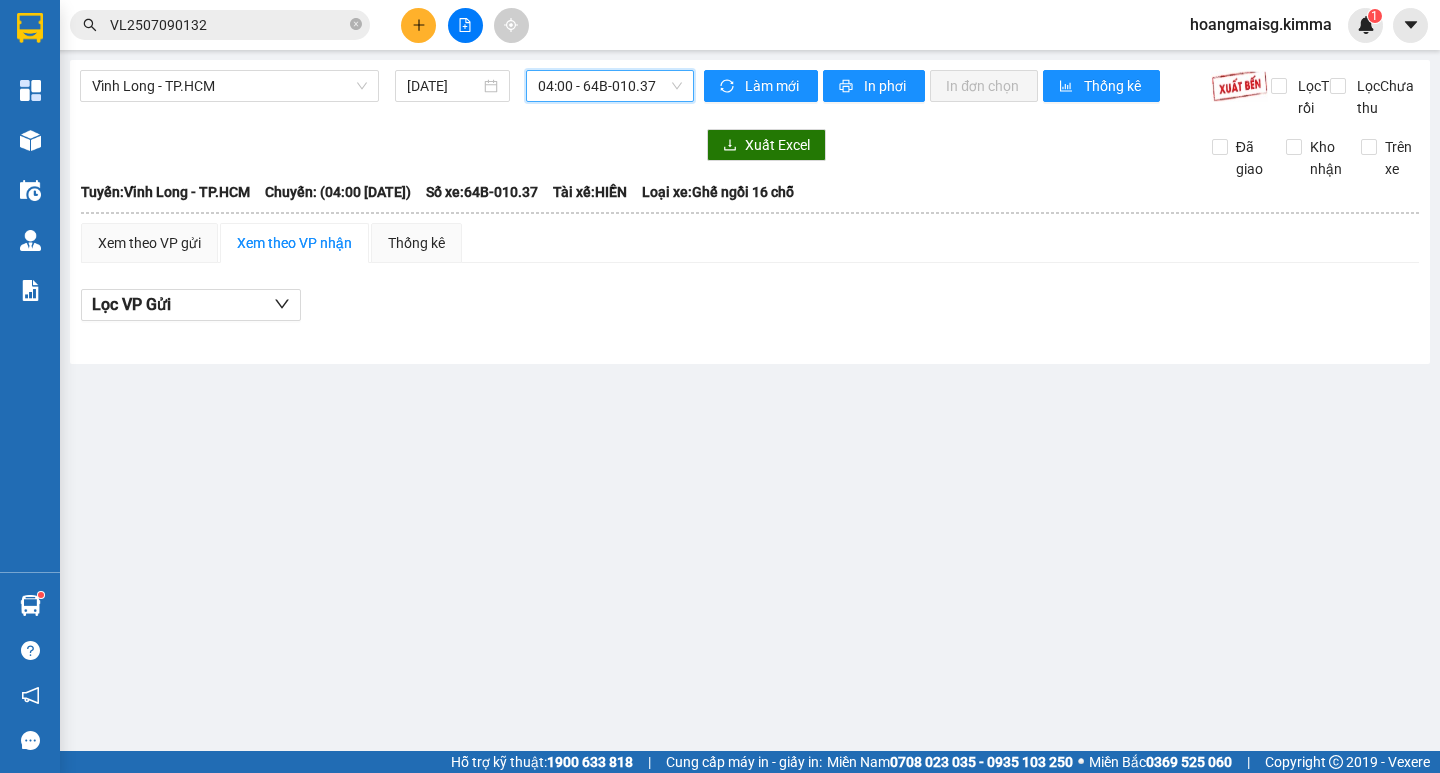 click on "04:00     - 64B-010.37" at bounding box center (610, 86) 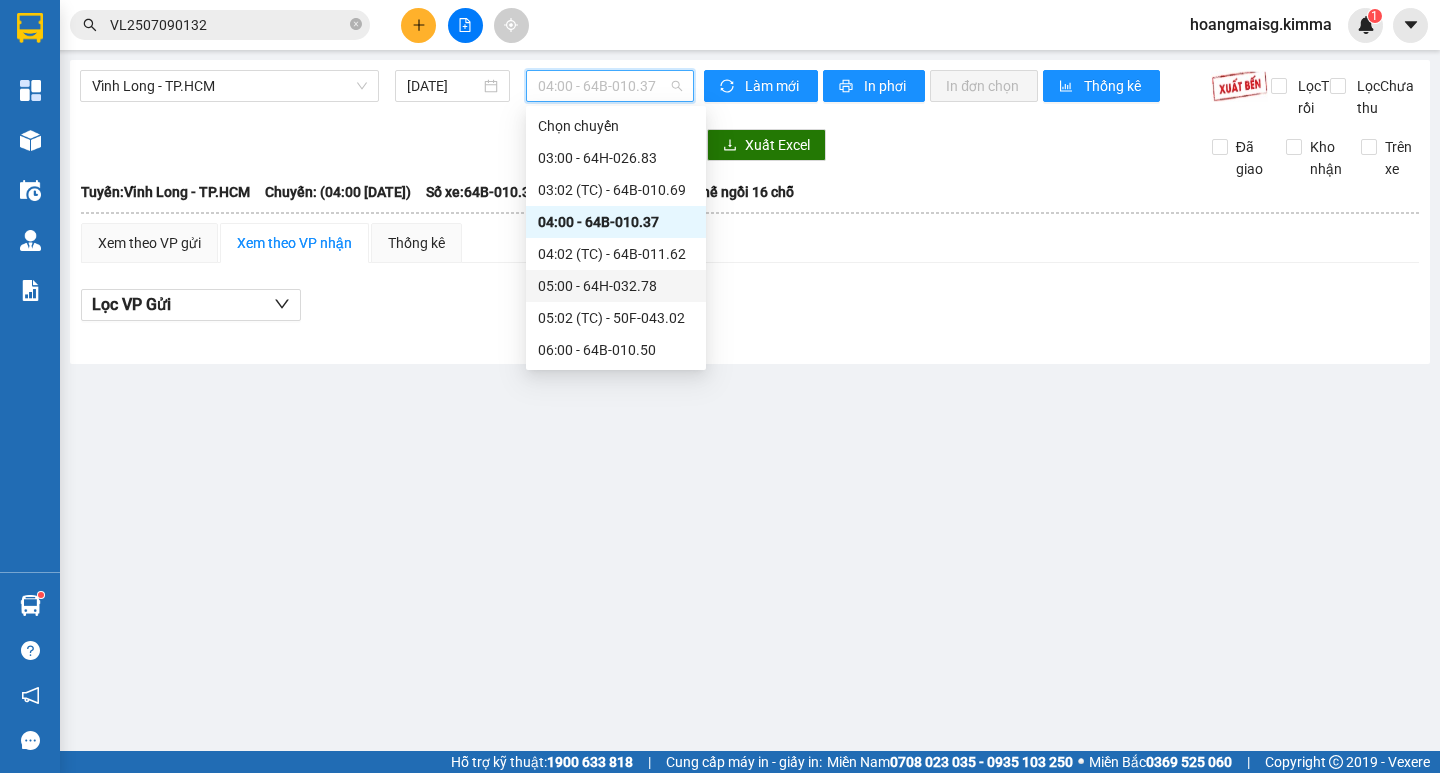 click on "05:00     - 64H-032.78" at bounding box center (616, 286) 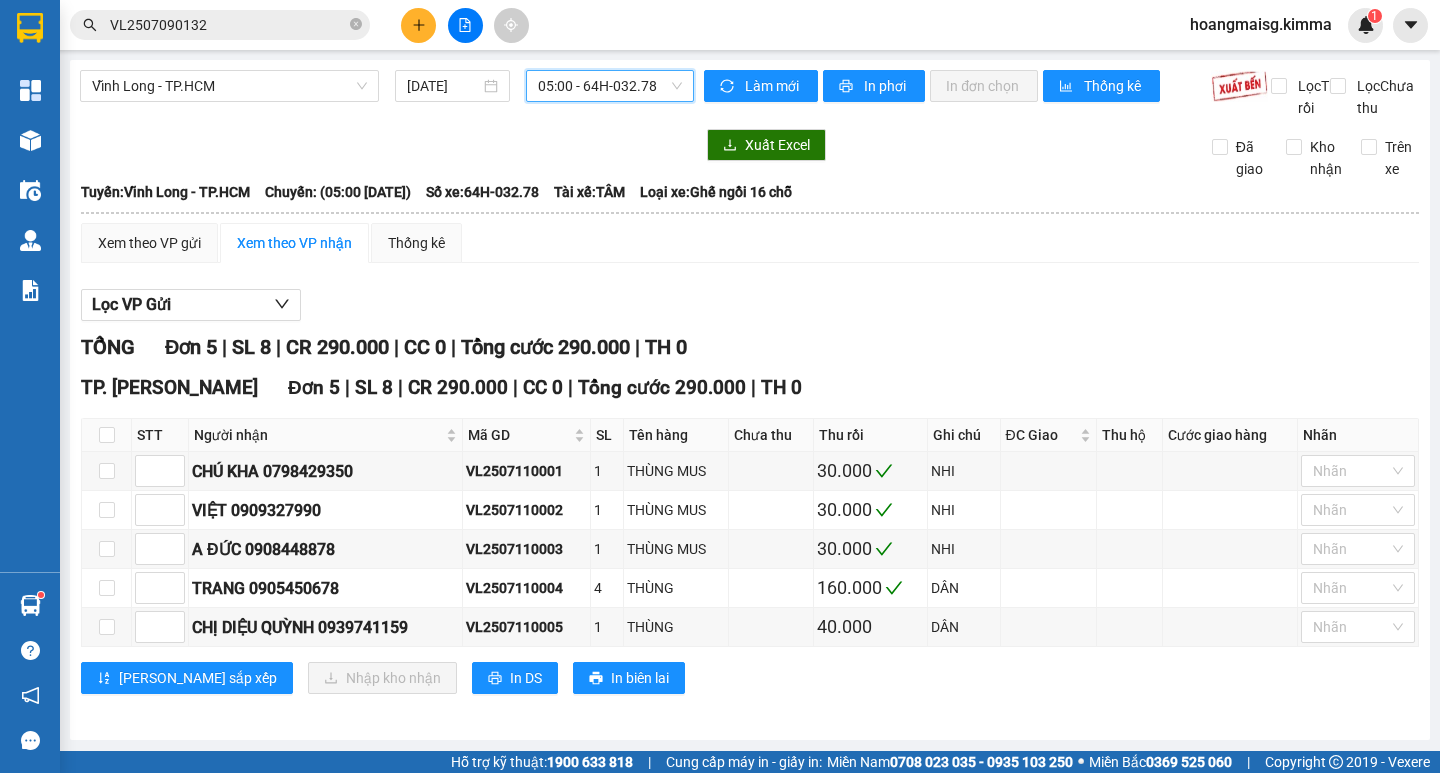 scroll, scrollTop: 0, scrollLeft: 0, axis: both 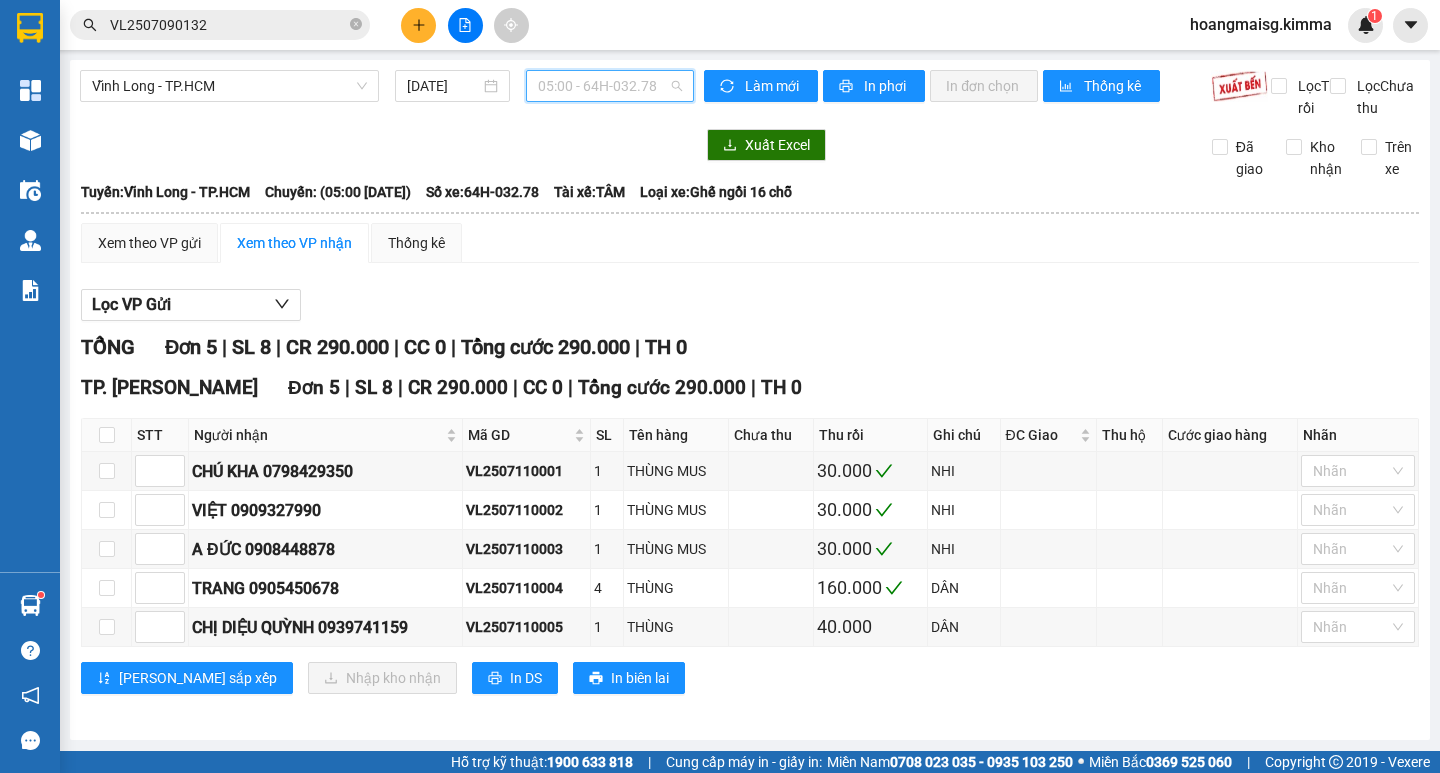 click on "05:00     - 64H-032.78" at bounding box center [610, 86] 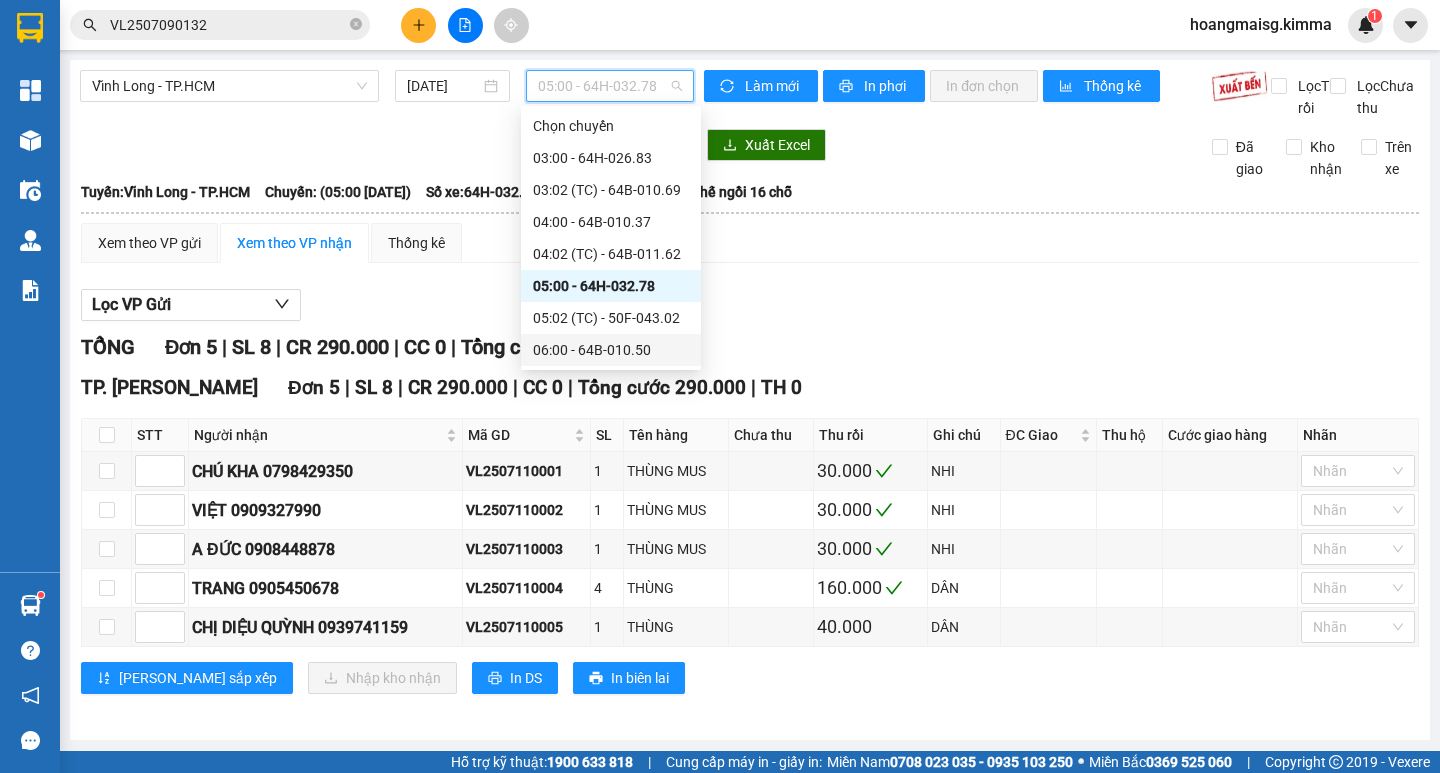 click on "06:00     - 64B-010.50" at bounding box center [611, 350] 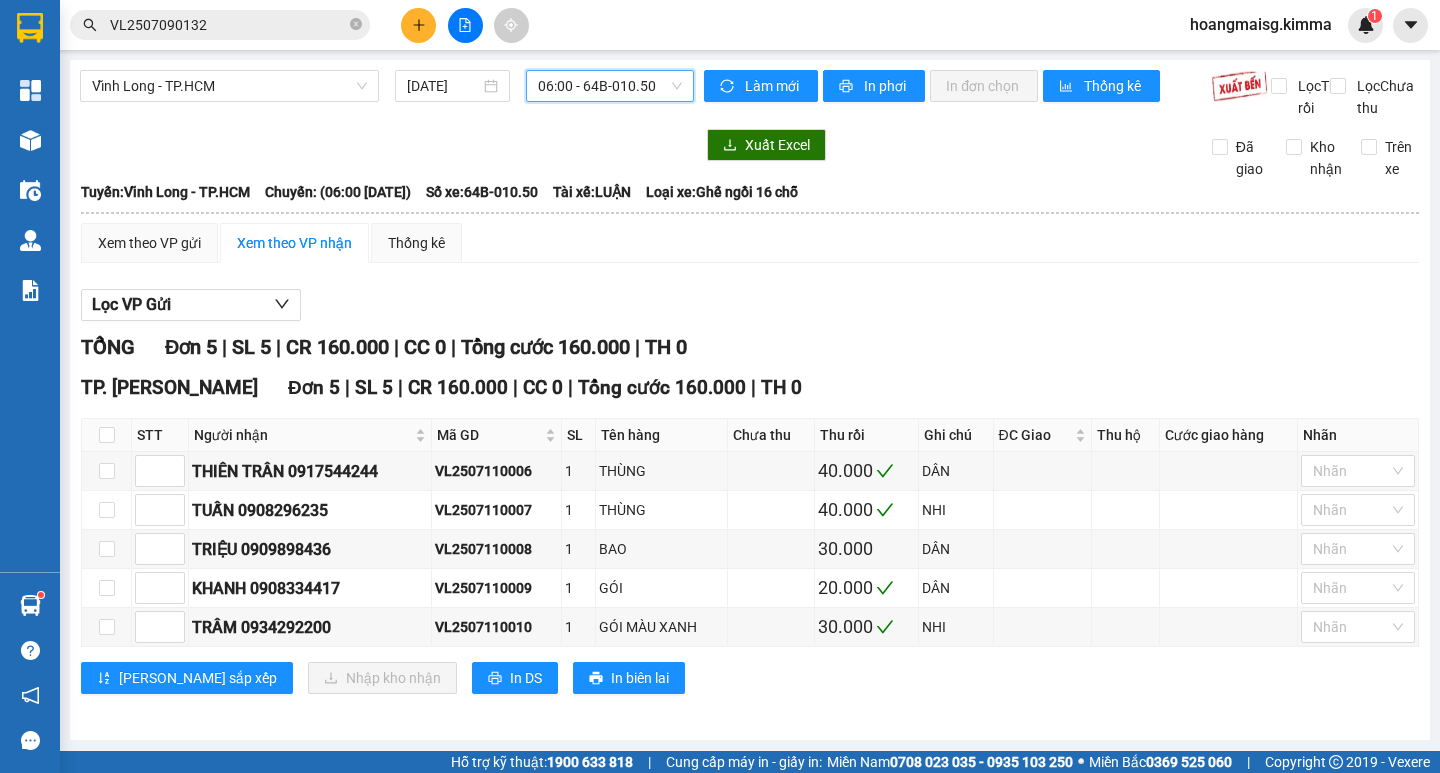 scroll, scrollTop: 0, scrollLeft: 0, axis: both 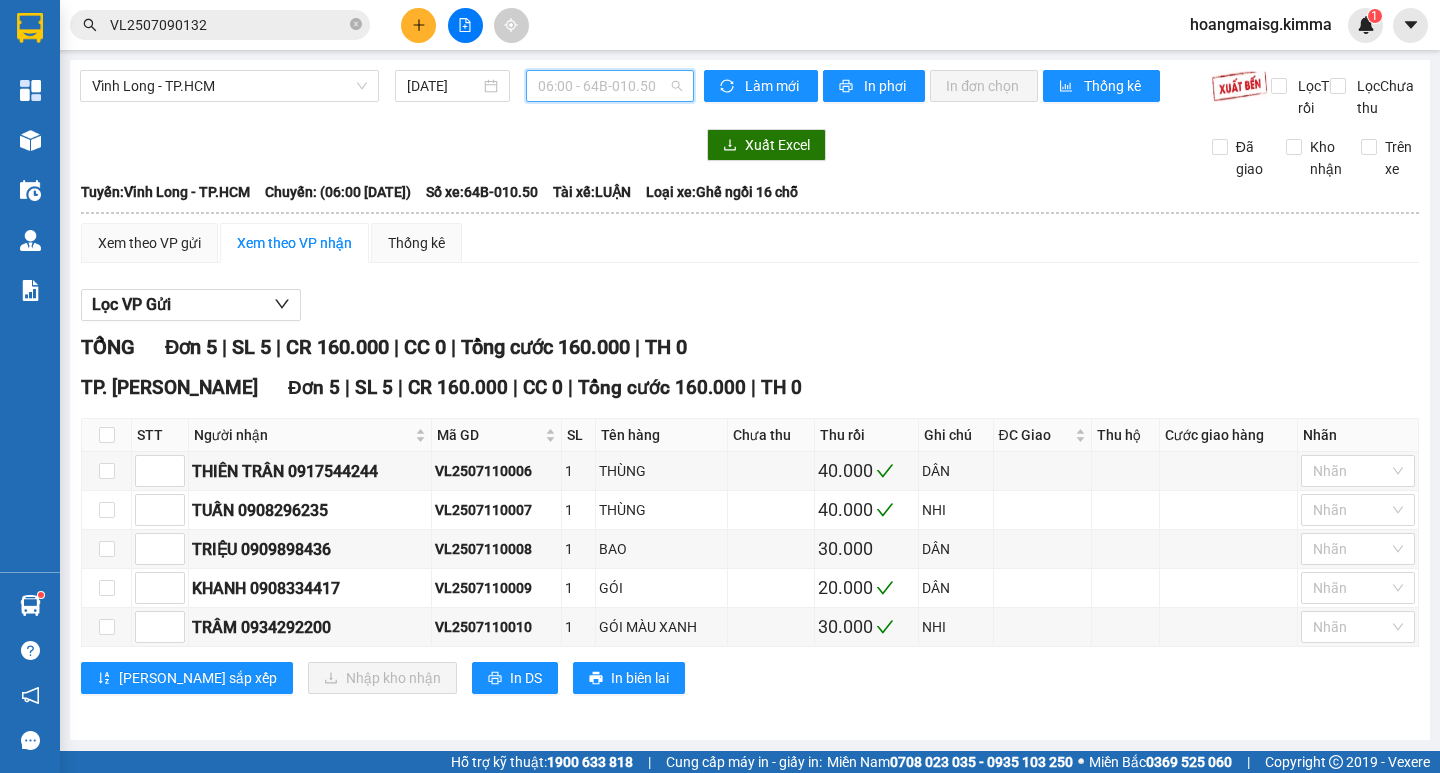 click on "06:00     - 64B-010.50" at bounding box center [610, 86] 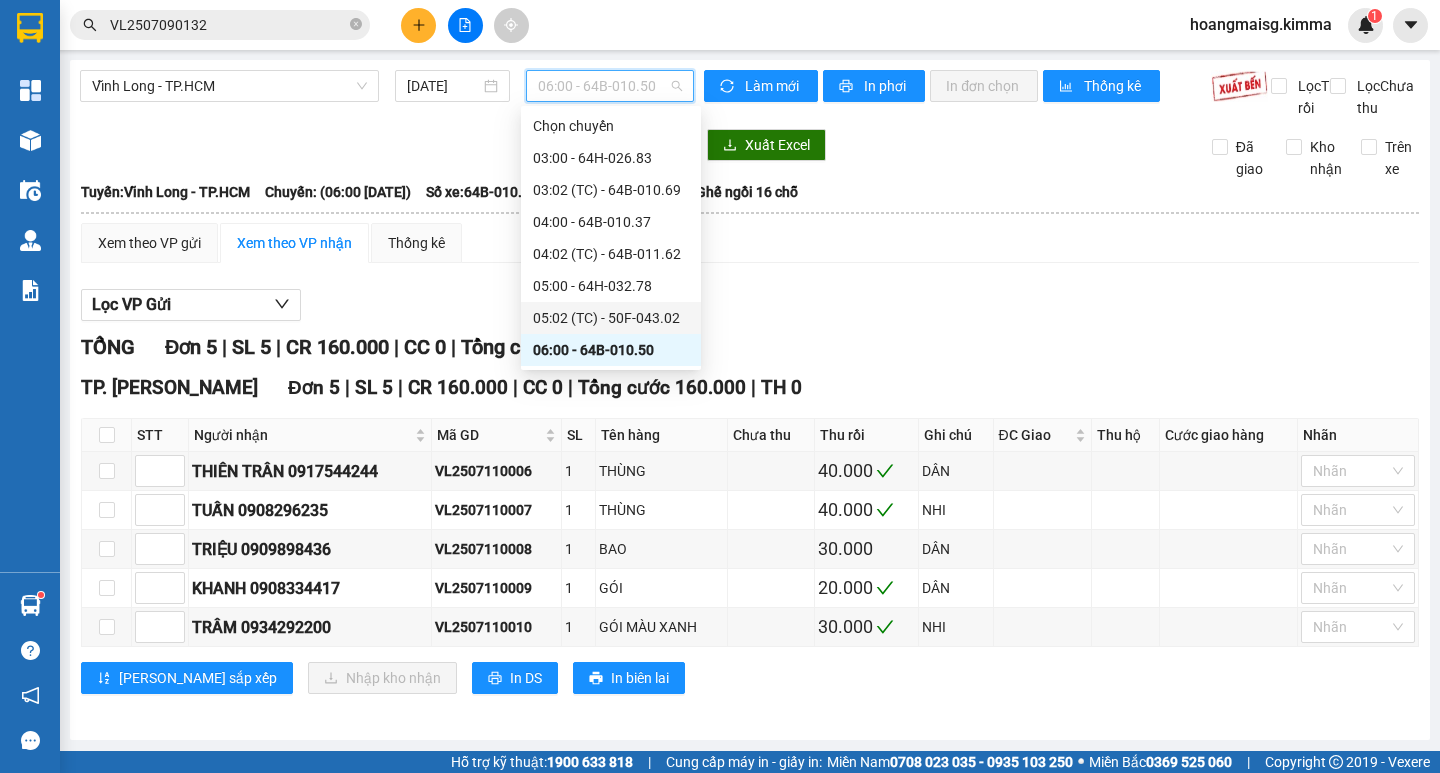 scroll, scrollTop: 200, scrollLeft: 0, axis: vertical 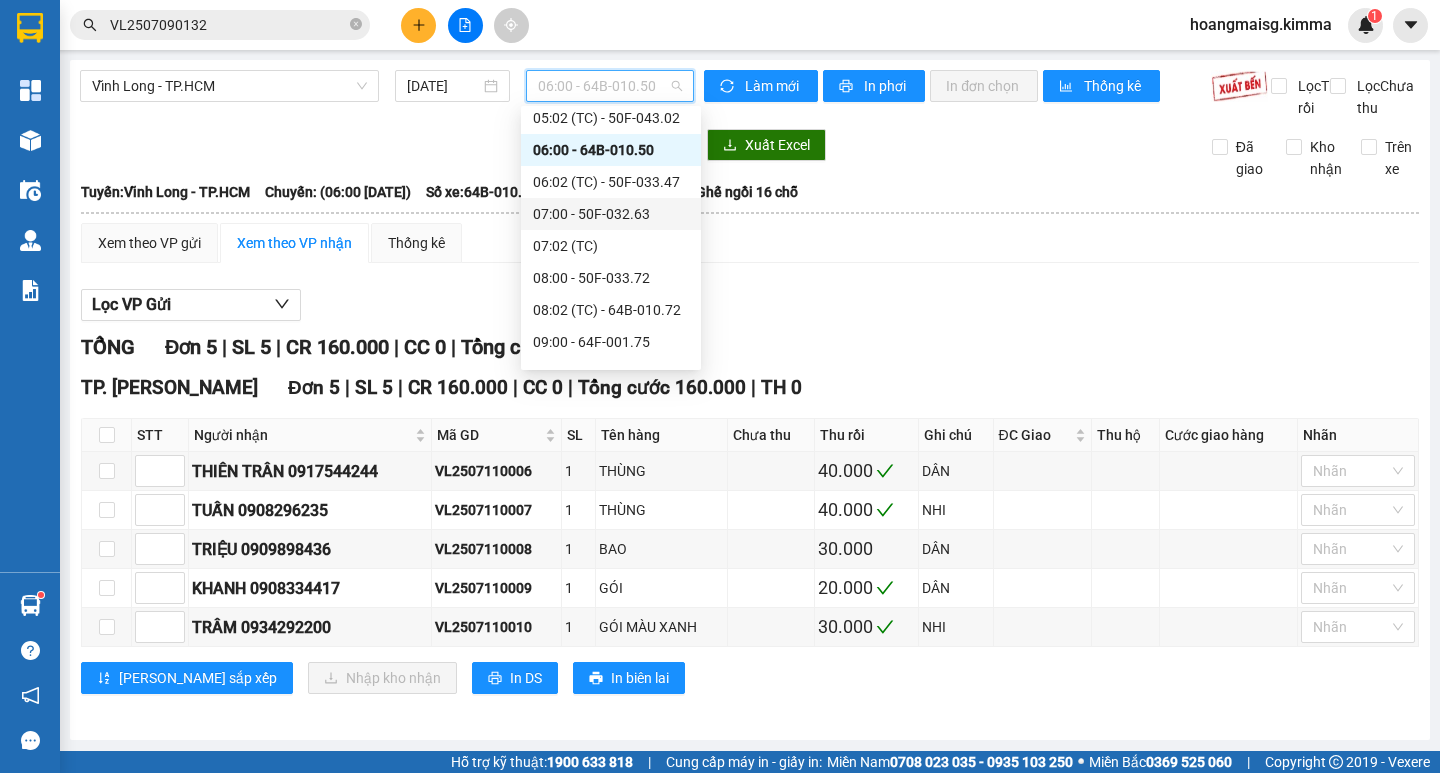 click on "07:00     - 50F-032.63" at bounding box center [611, 214] 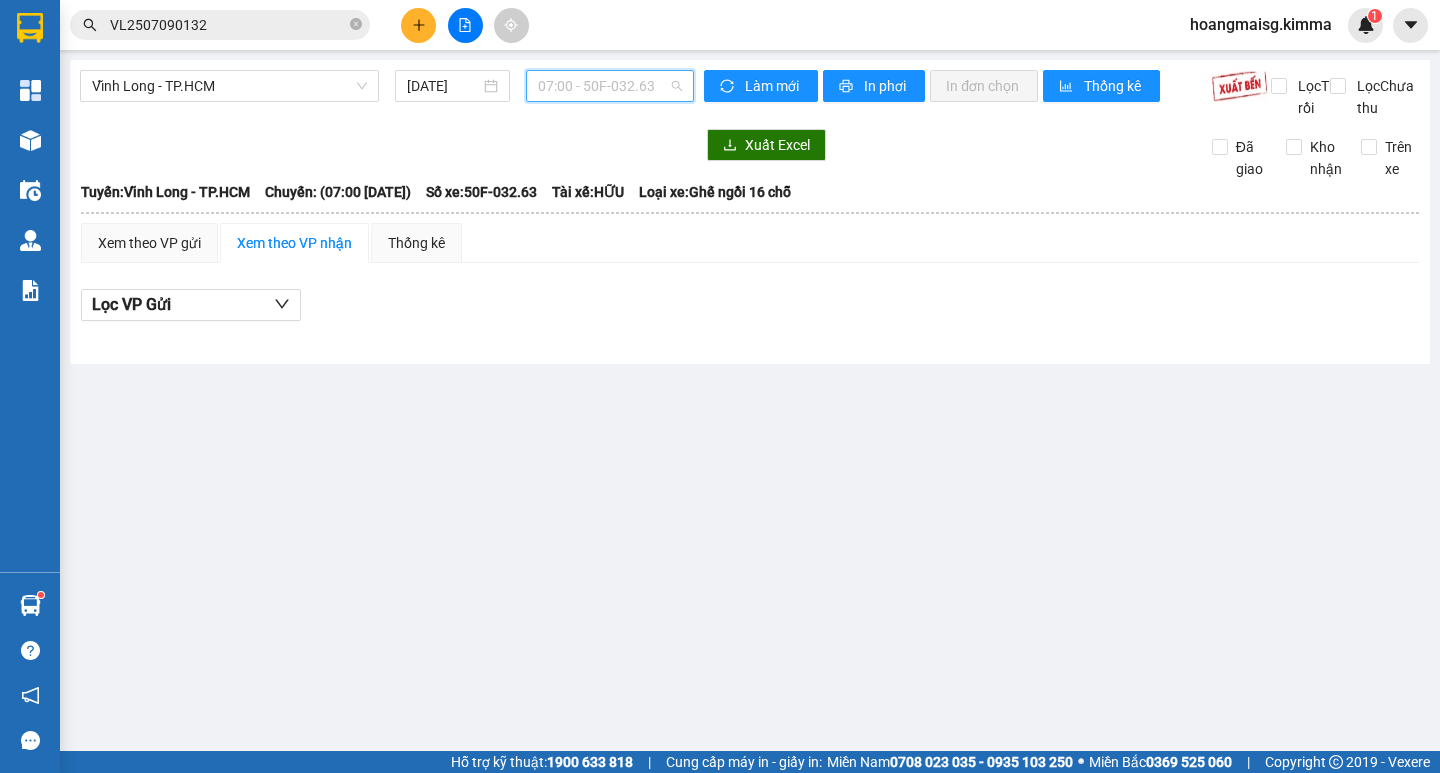drag, startPoint x: 602, startPoint y: 87, endPoint x: 637, endPoint y: 213, distance: 130.7708 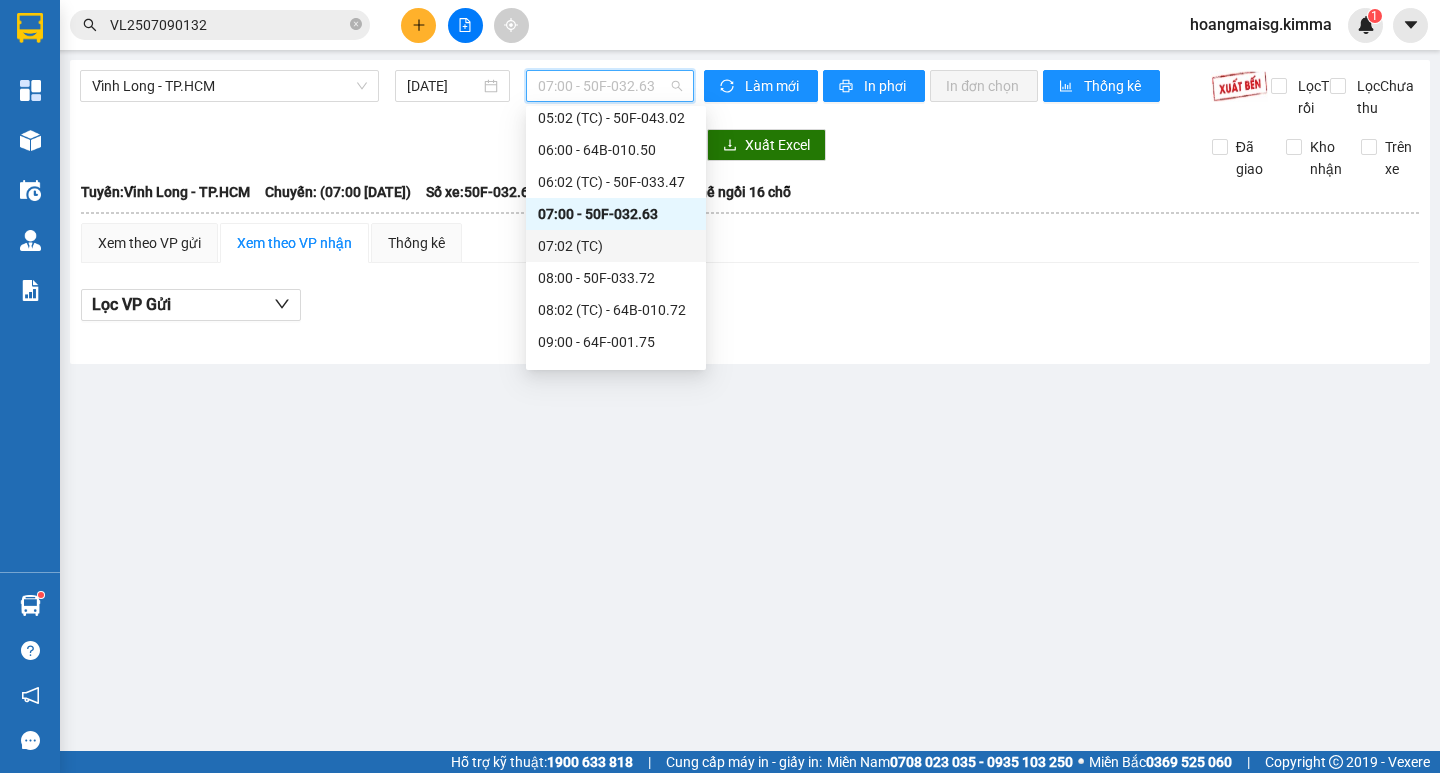 click on "07:02   (TC)" at bounding box center (616, 246) 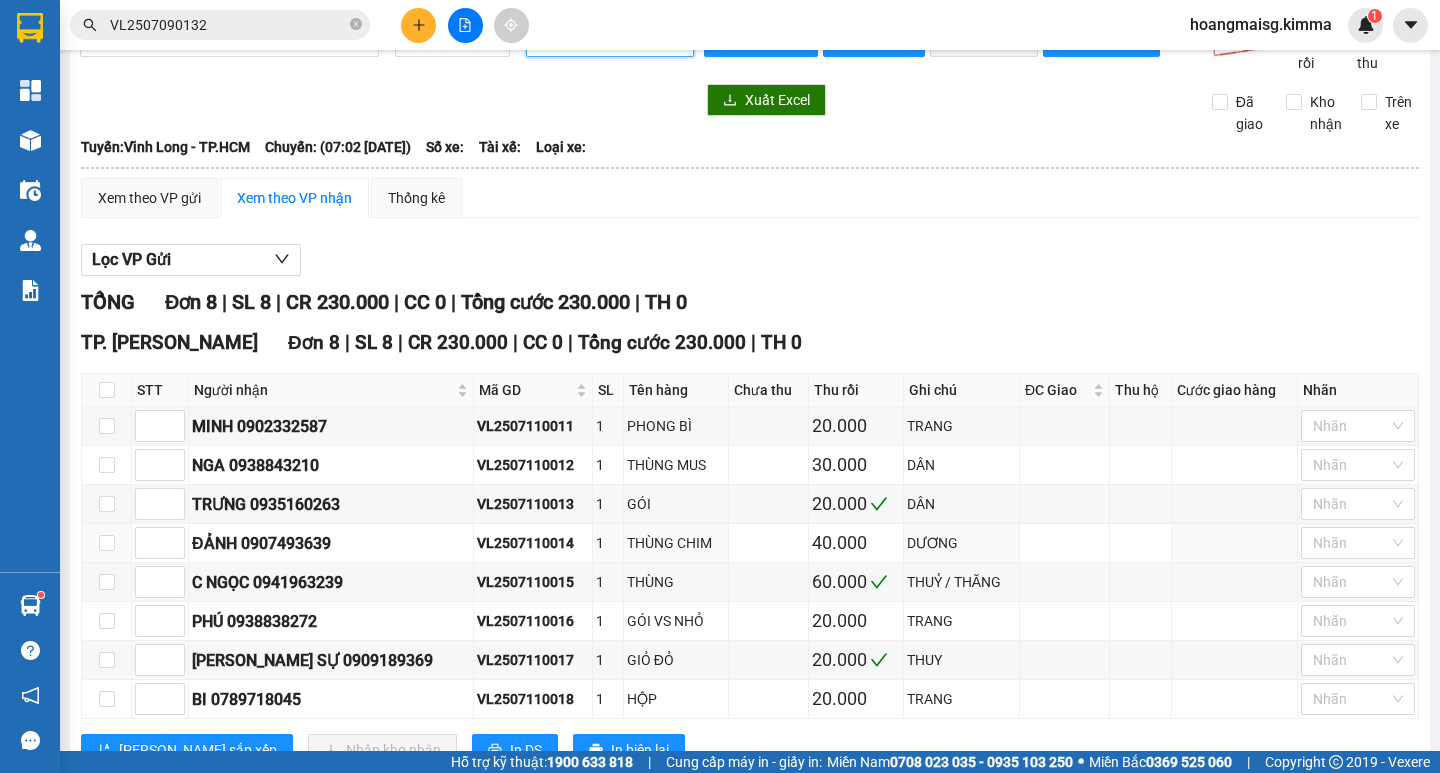 scroll, scrollTop: 0, scrollLeft: 0, axis: both 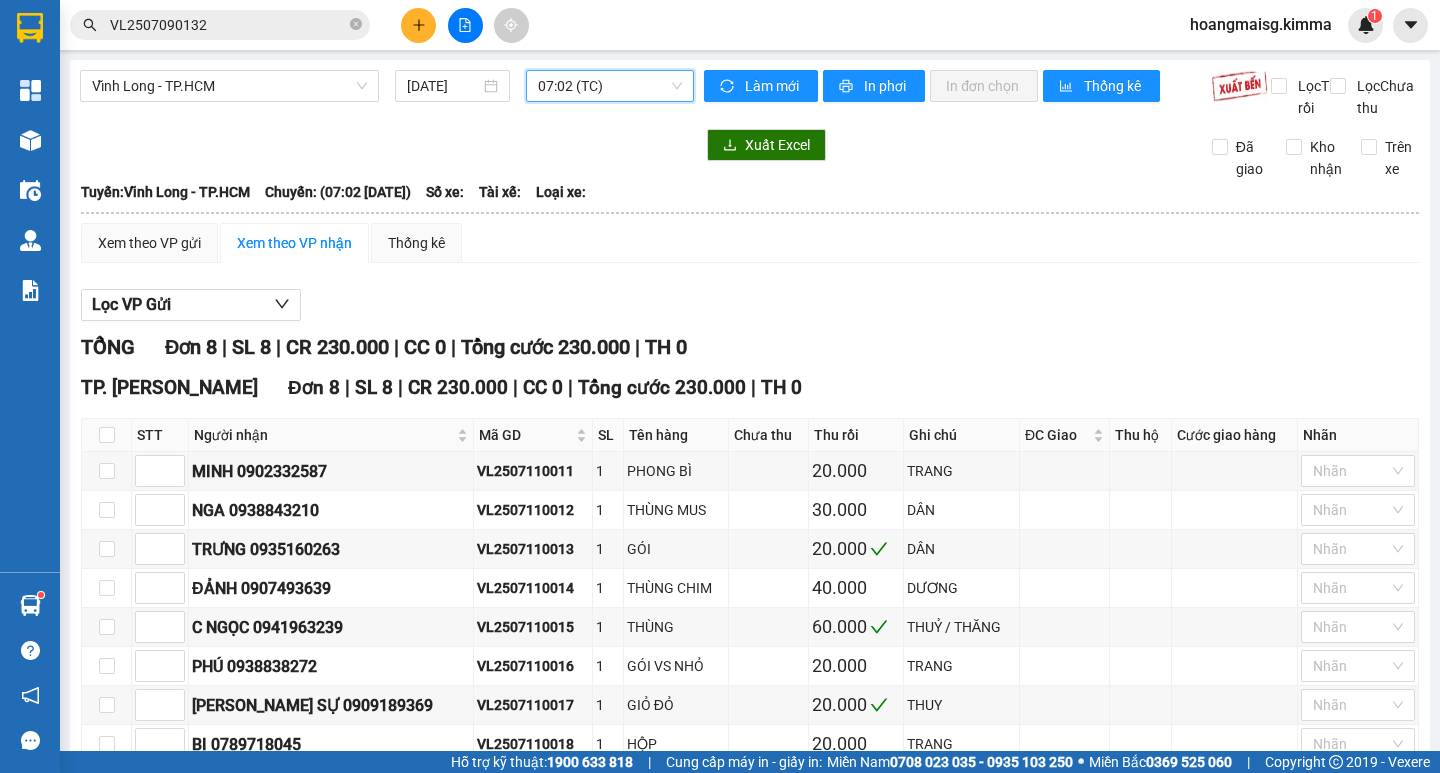 click on "07:02   (TC)" at bounding box center (610, 86) 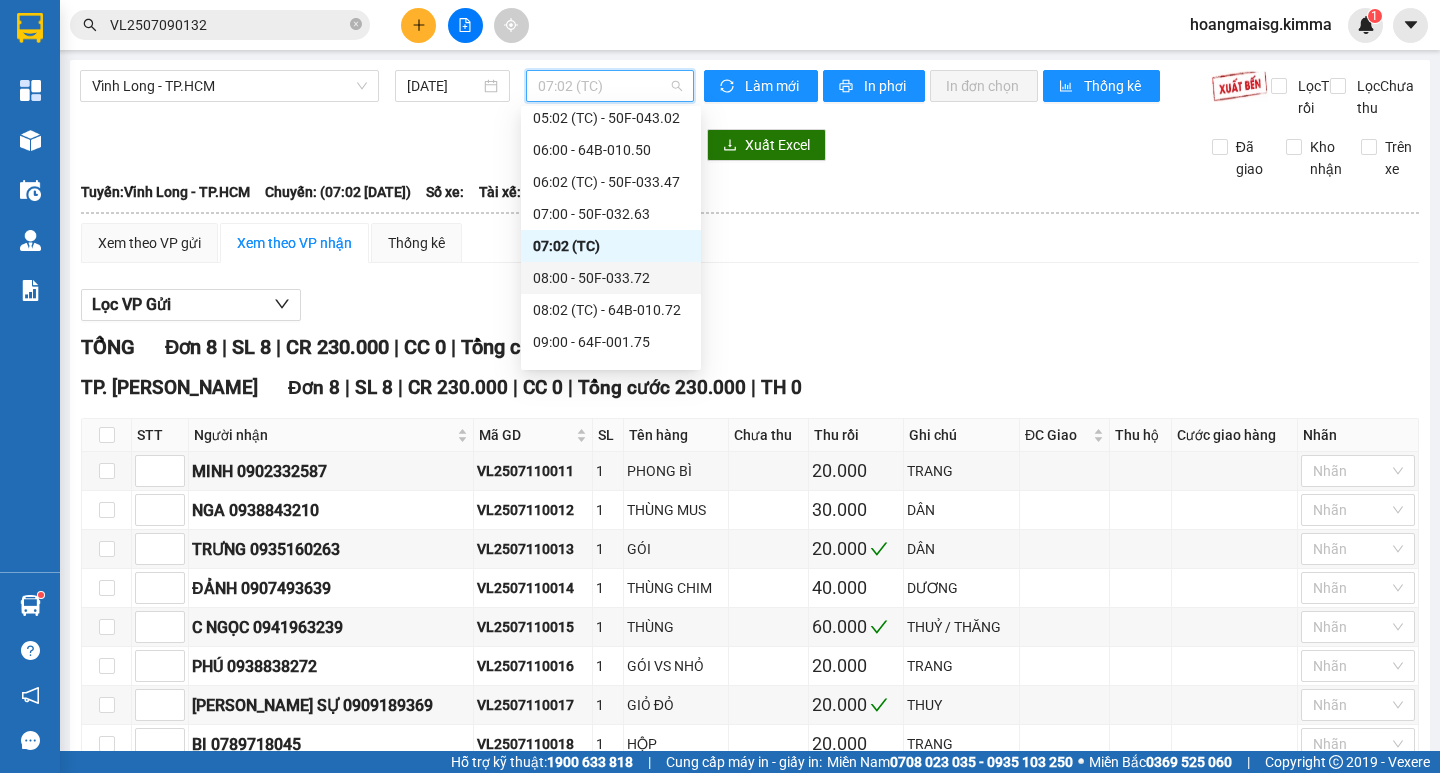 click on "08:00     - 50F-033.72" at bounding box center [611, 278] 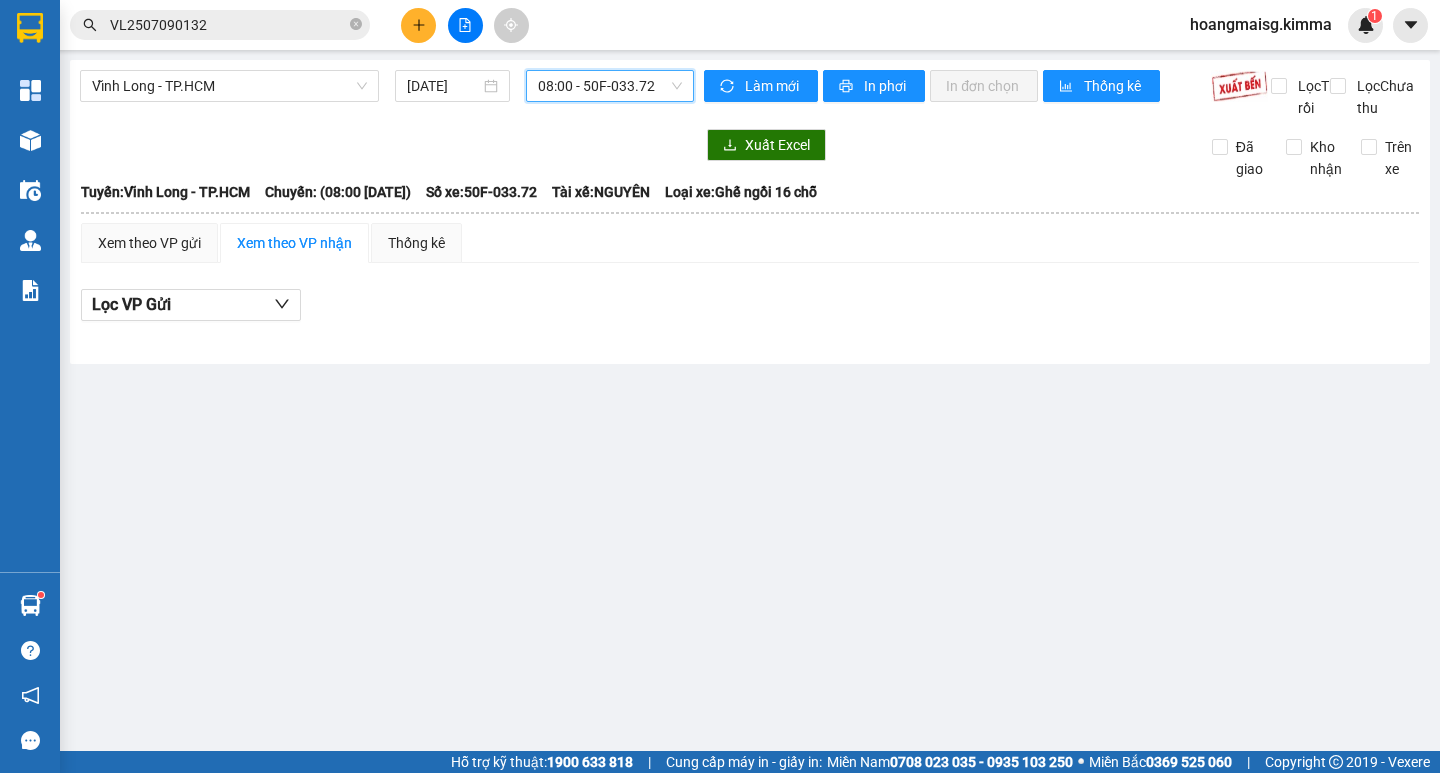 click on "08:00     - 50F-033.72" at bounding box center (610, 86) 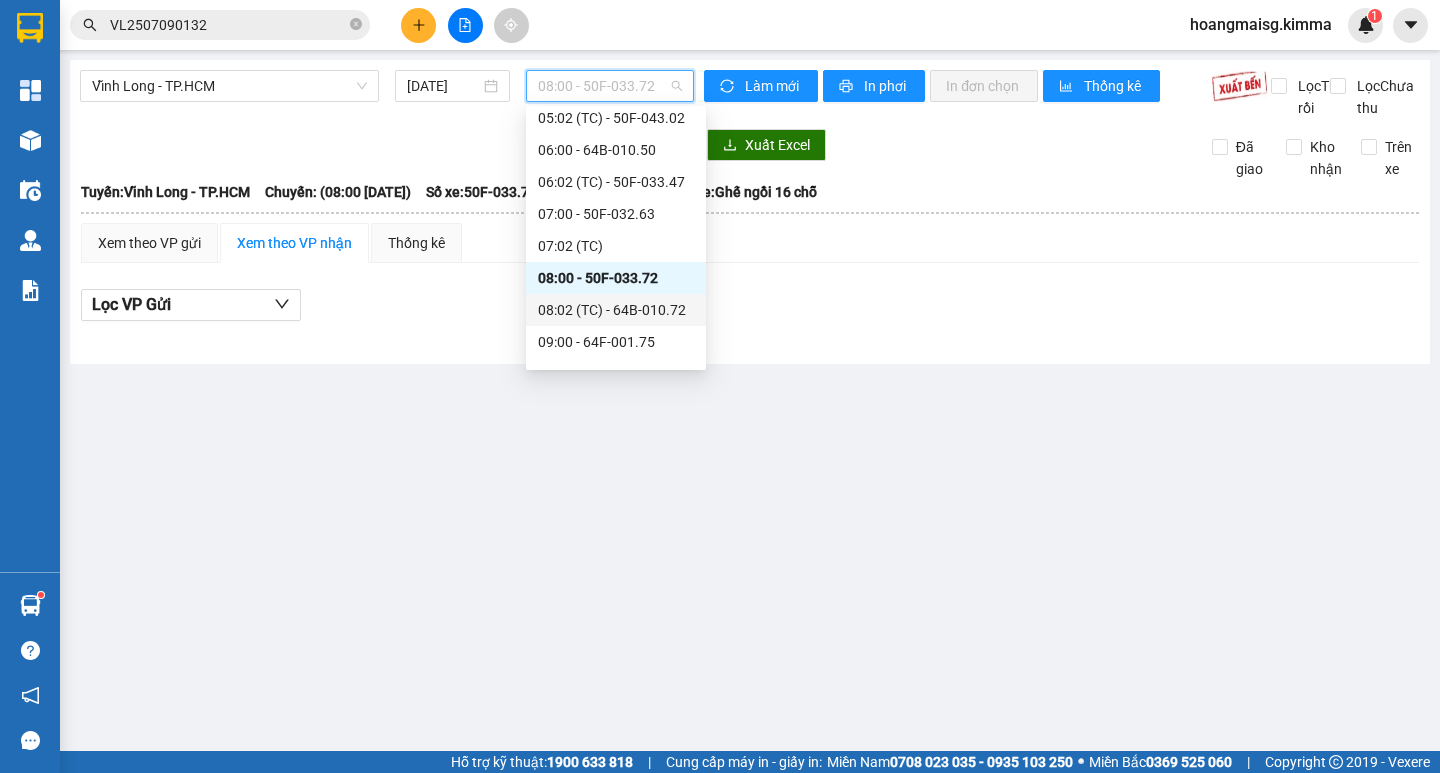 click on "08:02   (TC)   - 64B-010.72" at bounding box center (616, 310) 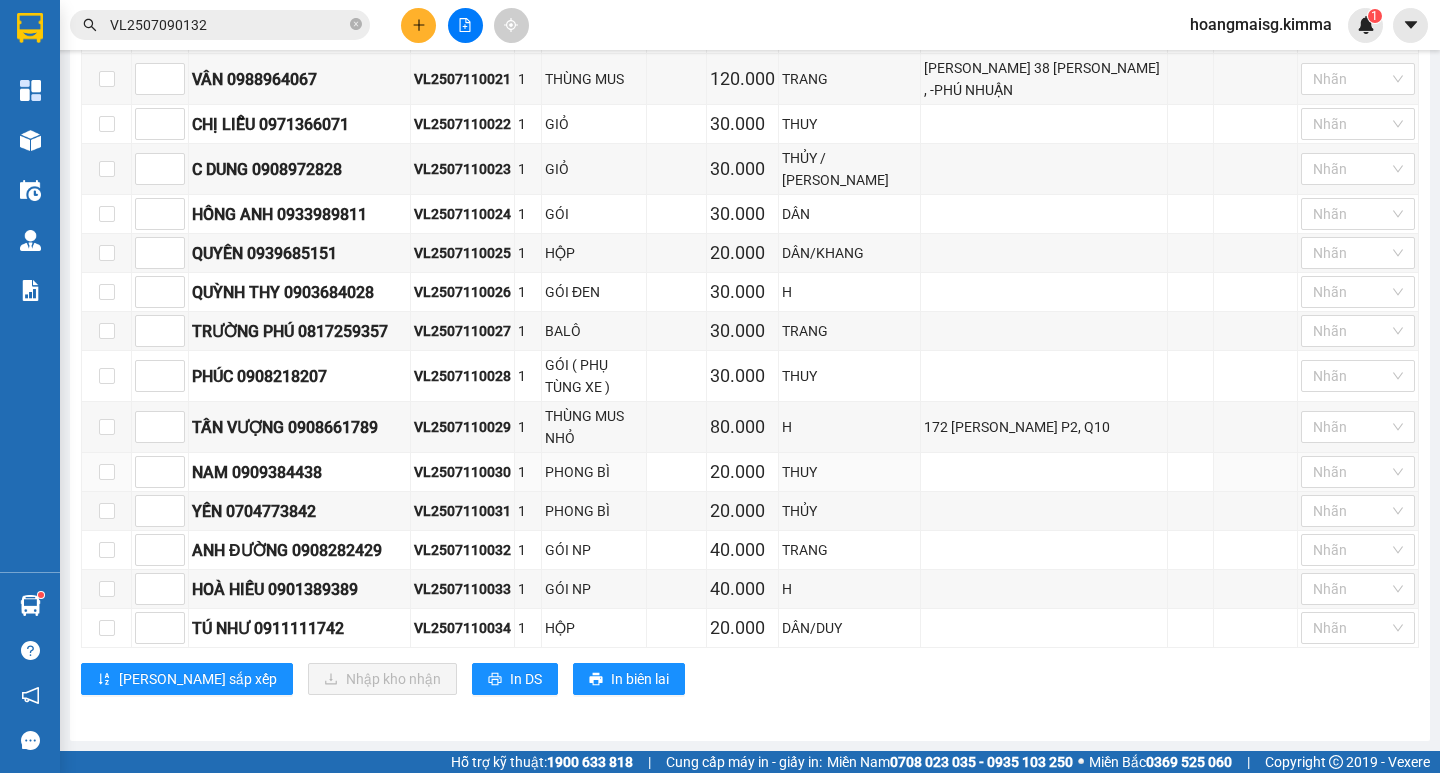 scroll, scrollTop: 0, scrollLeft: 0, axis: both 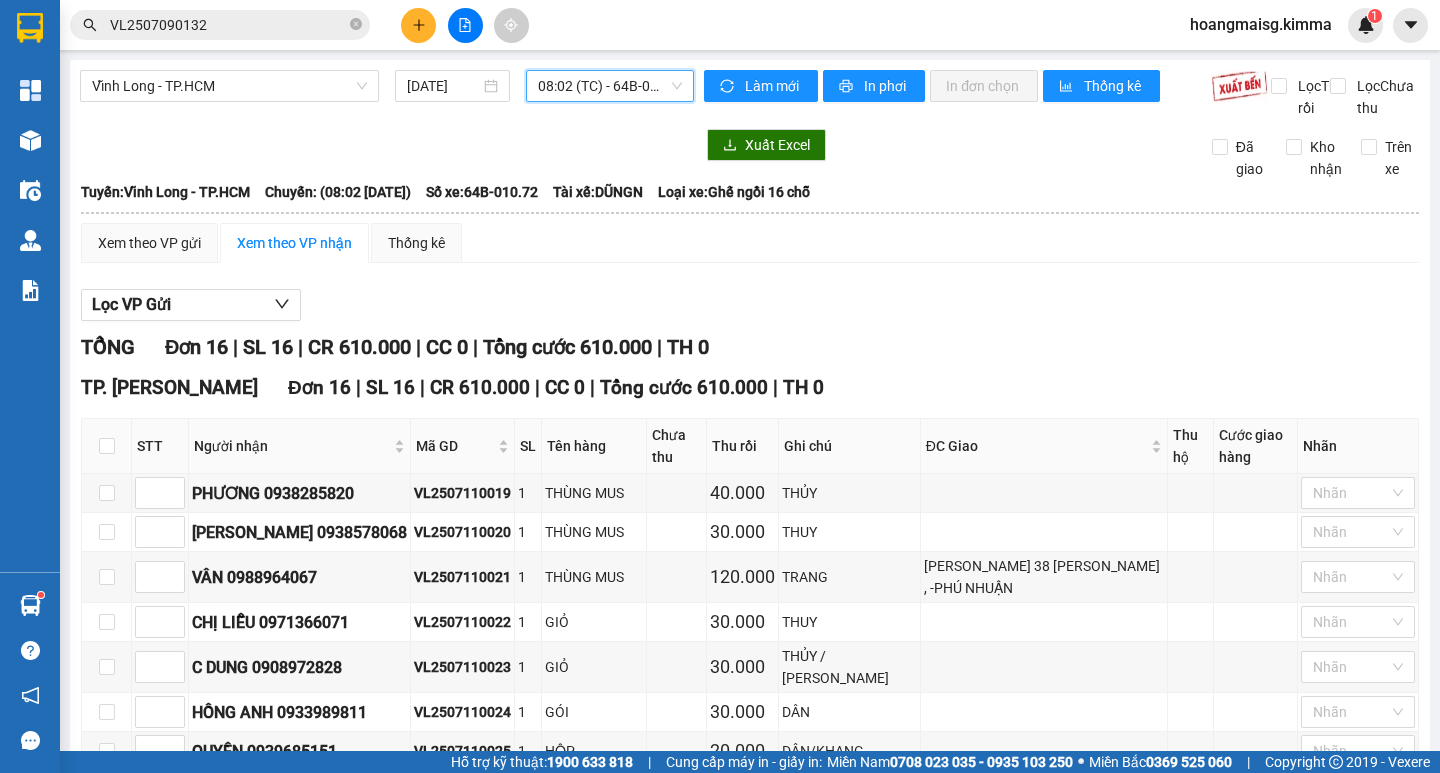 click on "08:02   (TC)   - 64B-010.72" at bounding box center [610, 86] 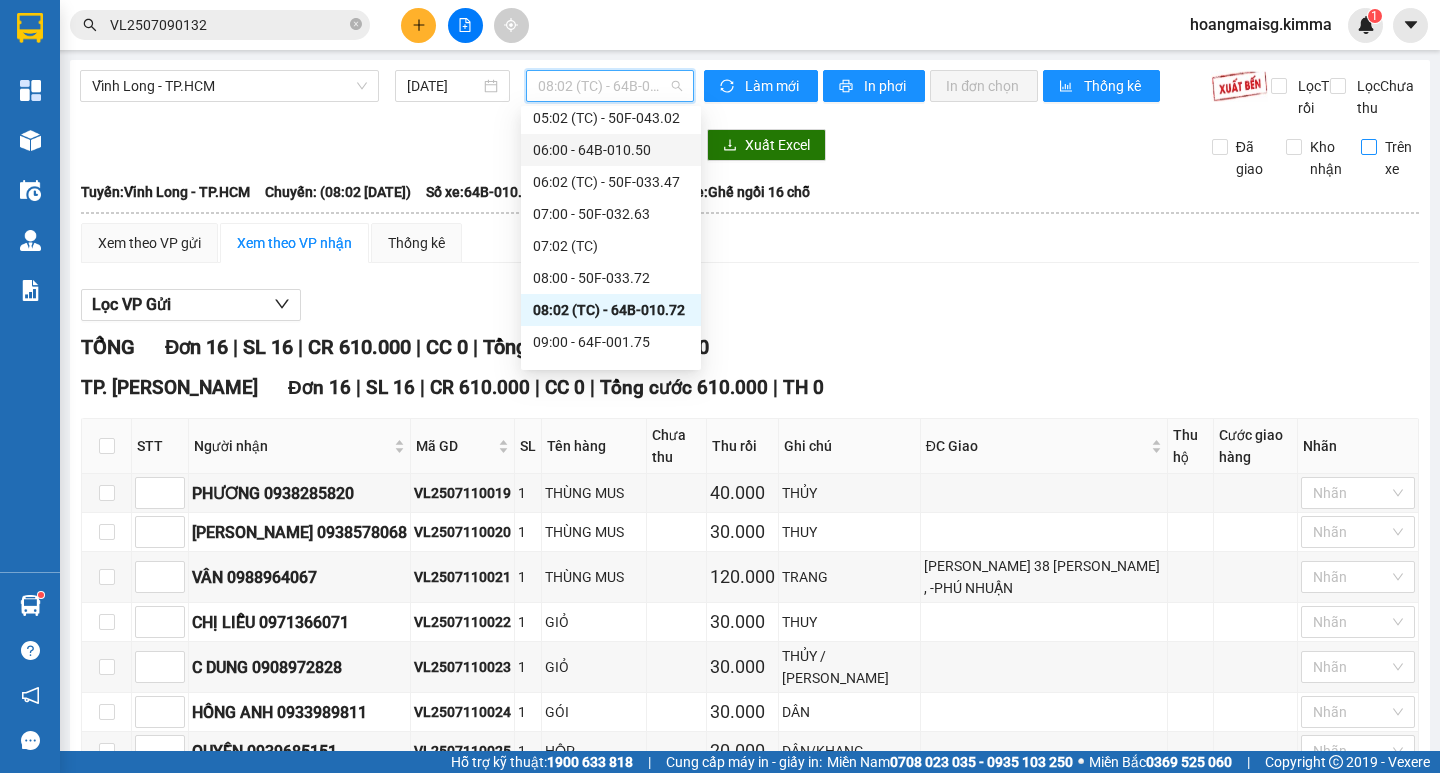 click on "Trên xe" at bounding box center (1369, 147) 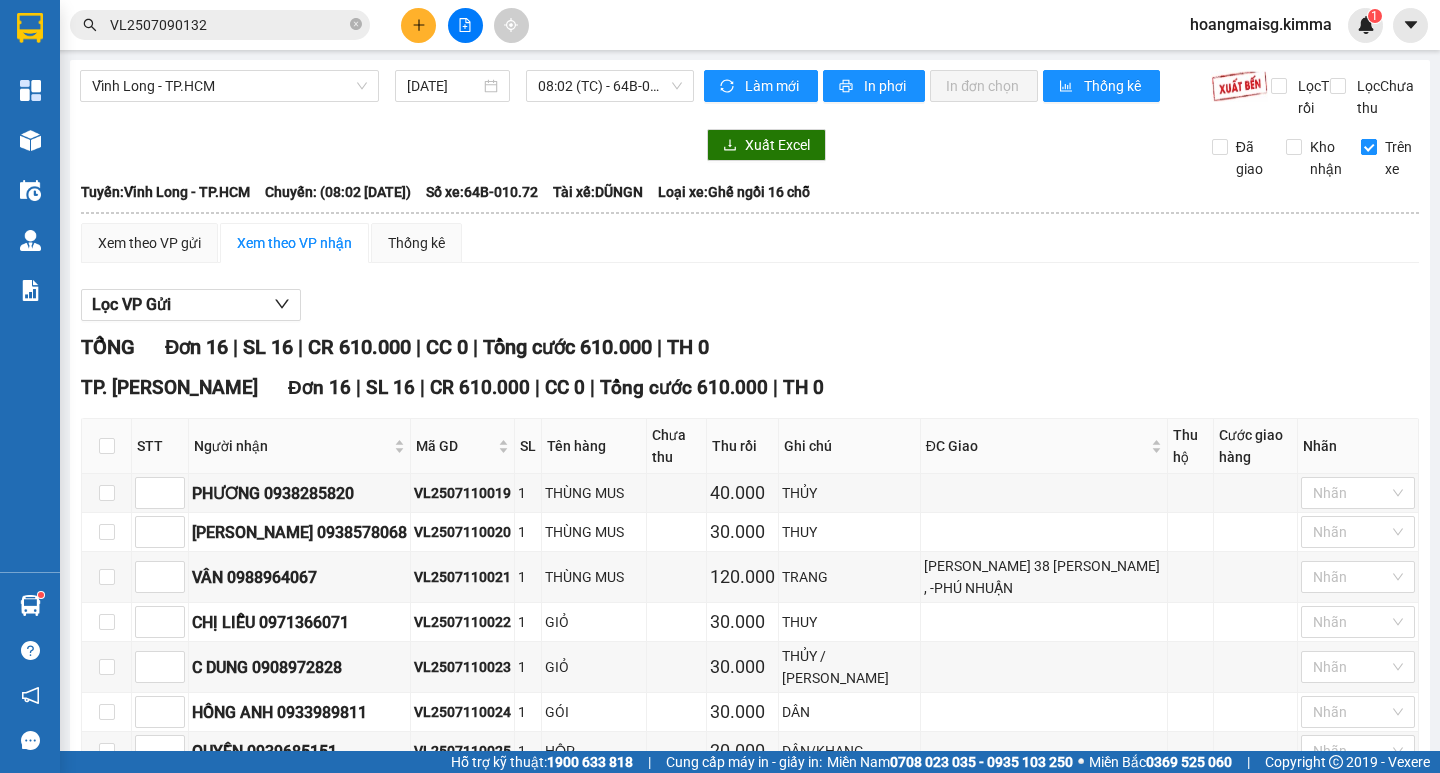 click on "Trên xe" at bounding box center [1369, 147] 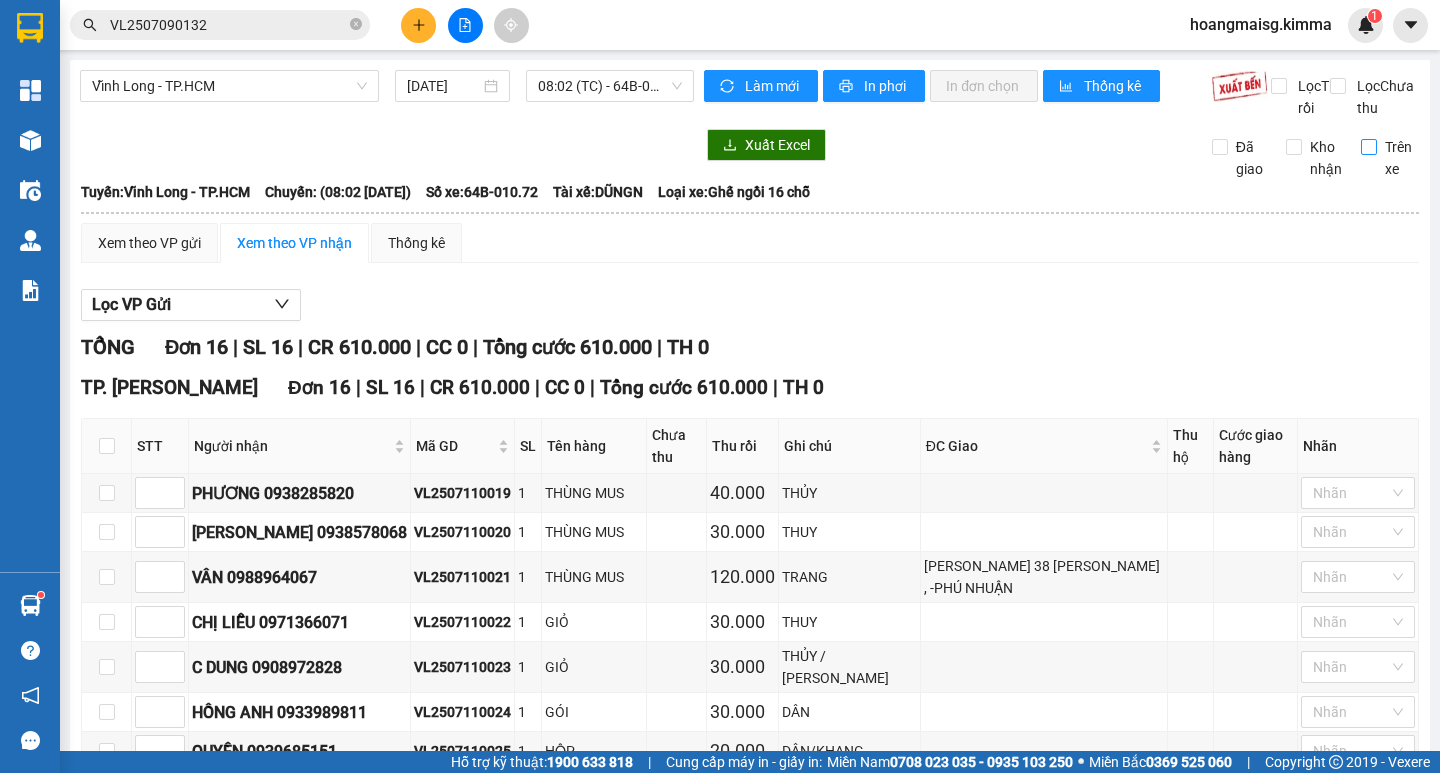 click on "Trên xe" at bounding box center [1369, 147] 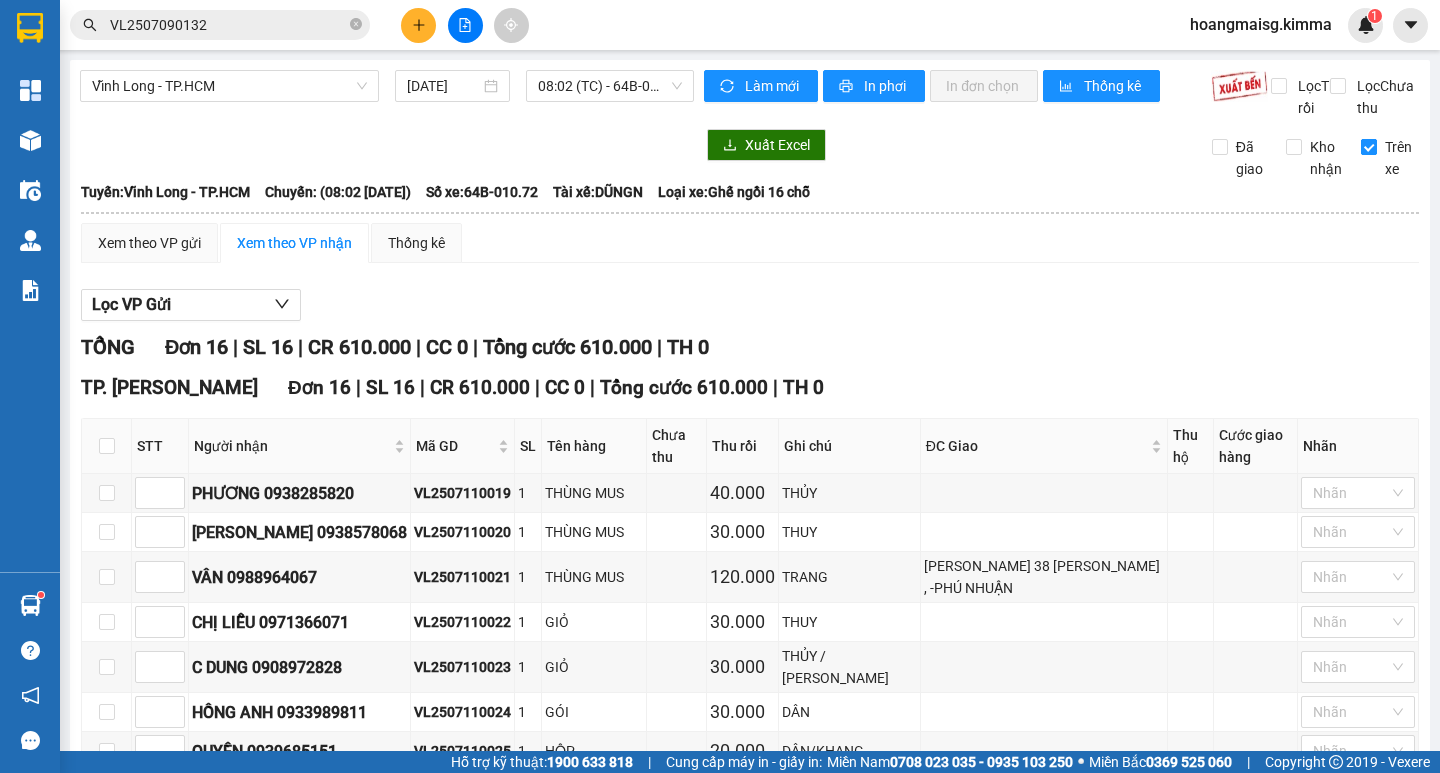 click on "Trên xe" at bounding box center [1369, 147] 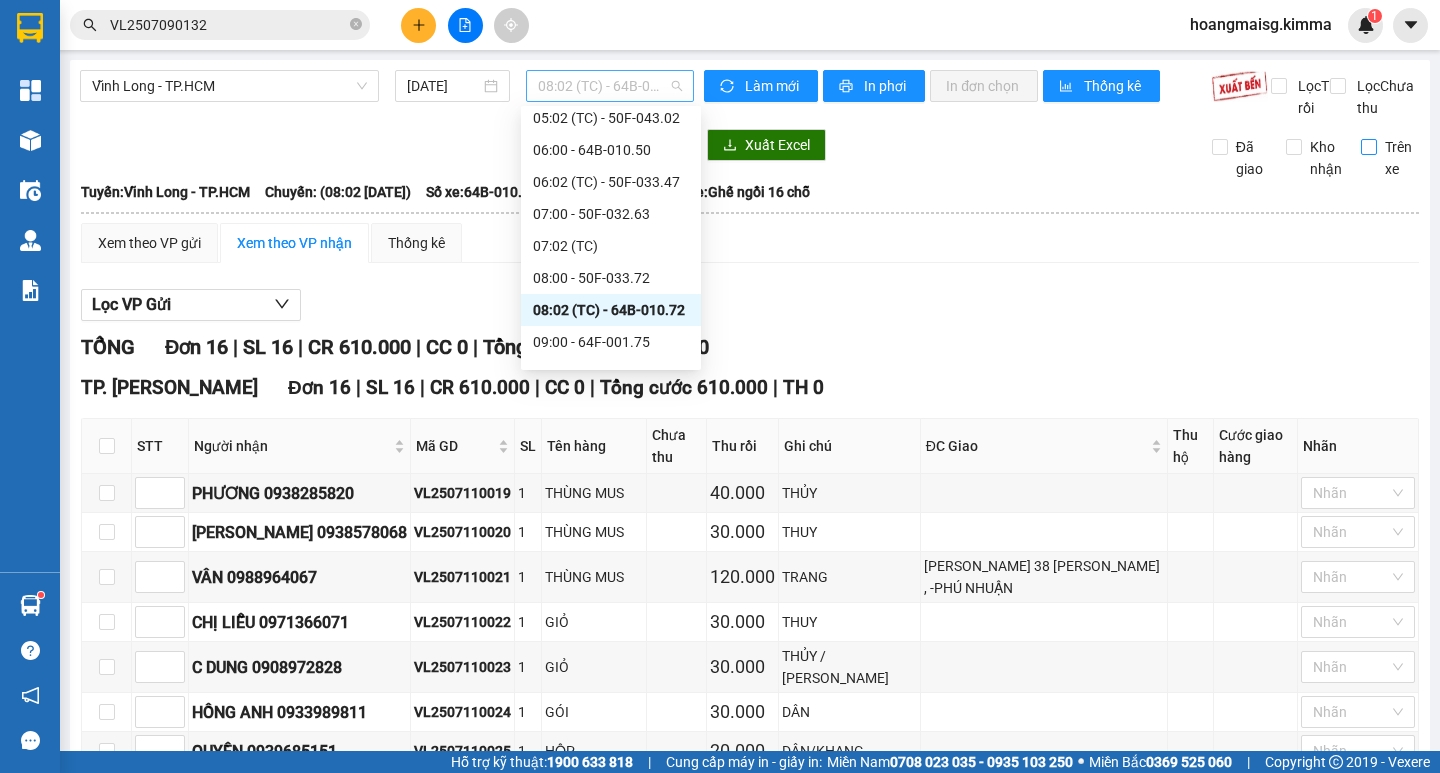 click on "08:02   (TC)   - 64B-010.72" at bounding box center (610, 86) 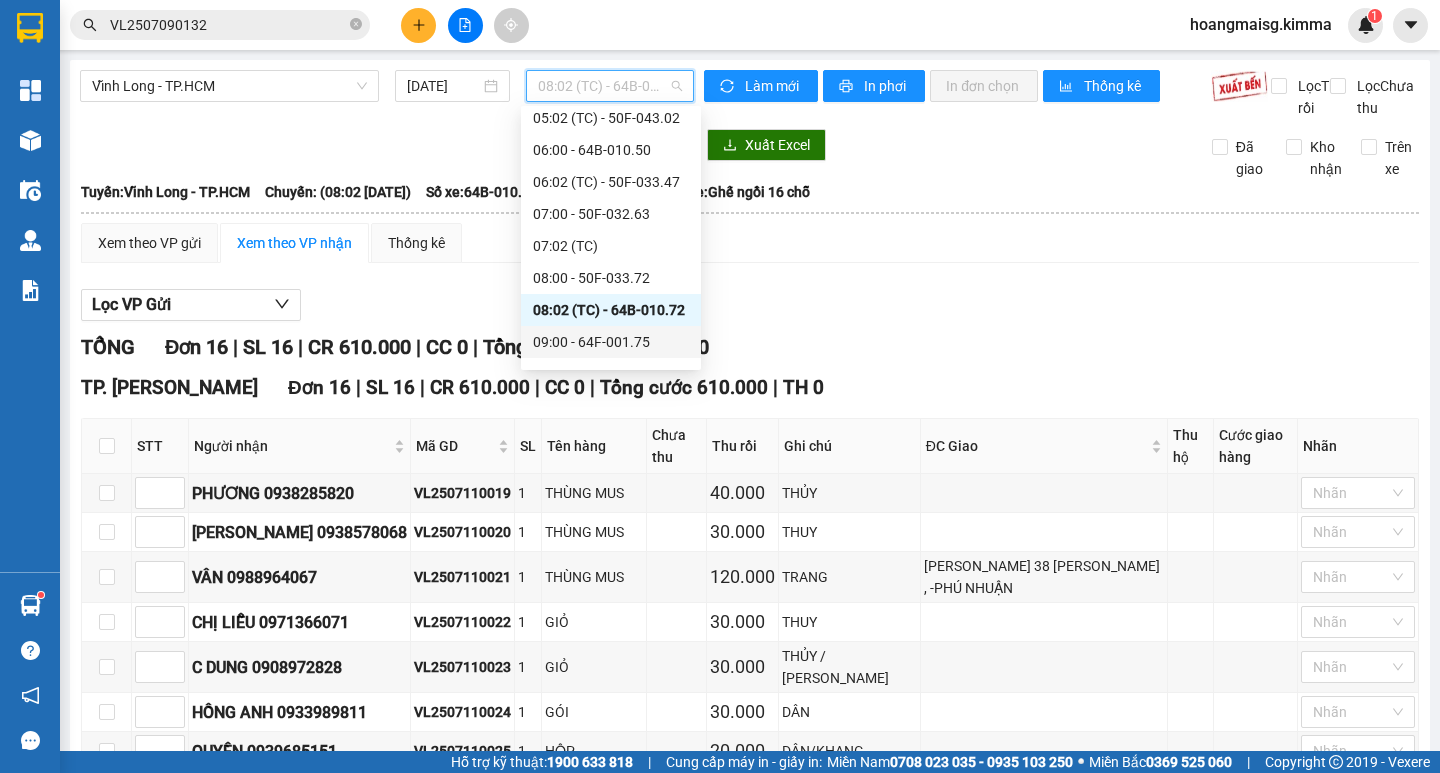 click on "09:00     - 64F-001.75" at bounding box center (611, 342) 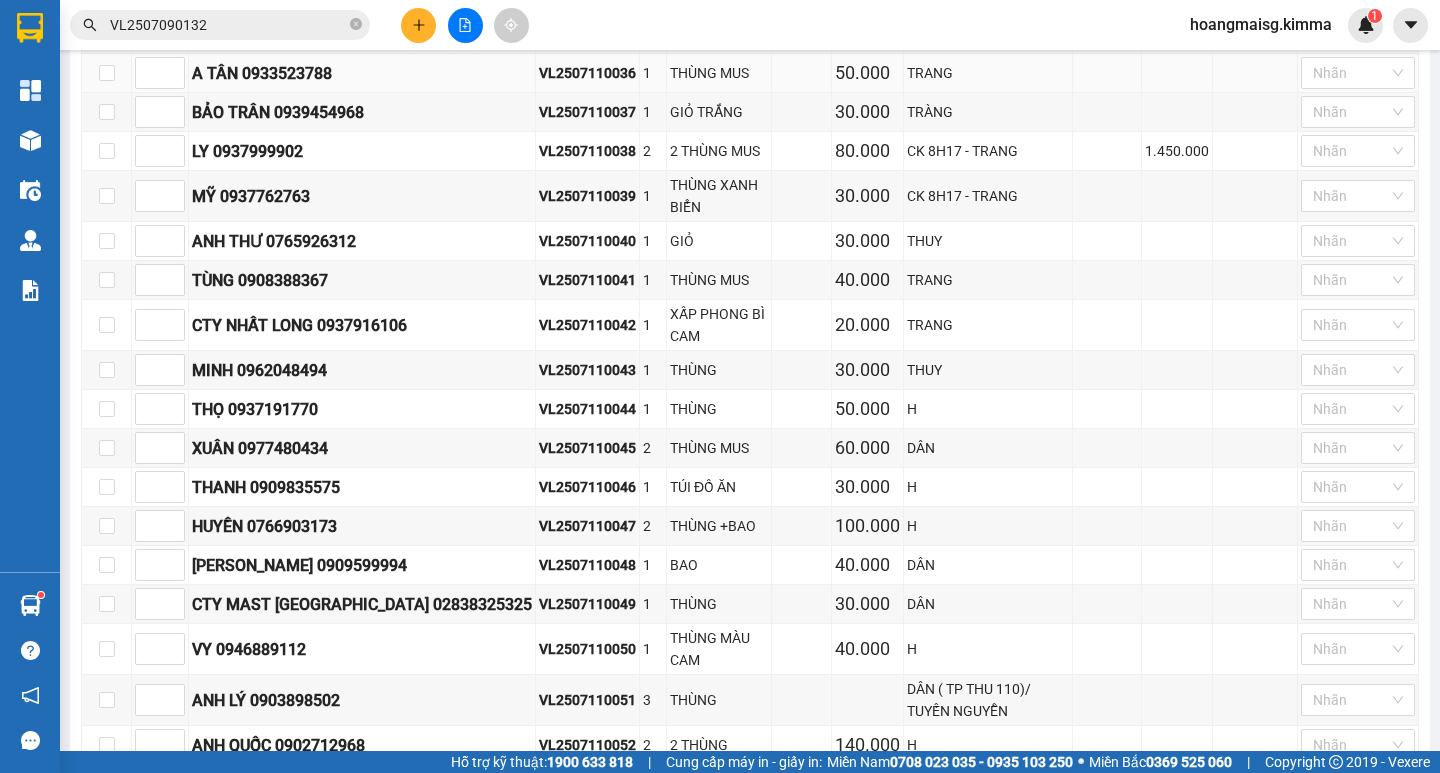 scroll, scrollTop: 0, scrollLeft: 0, axis: both 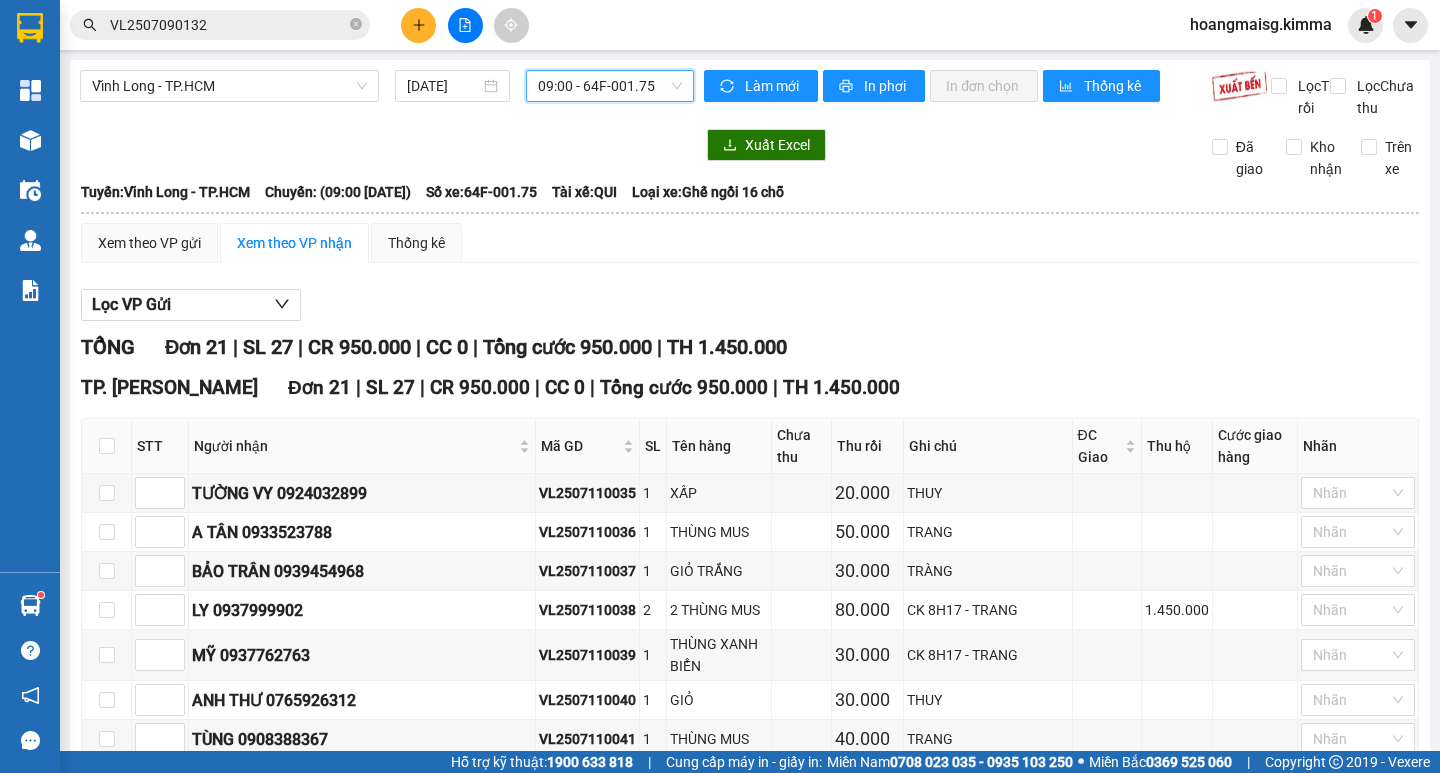 click on "09:00     - 64F-001.75" at bounding box center (610, 86) 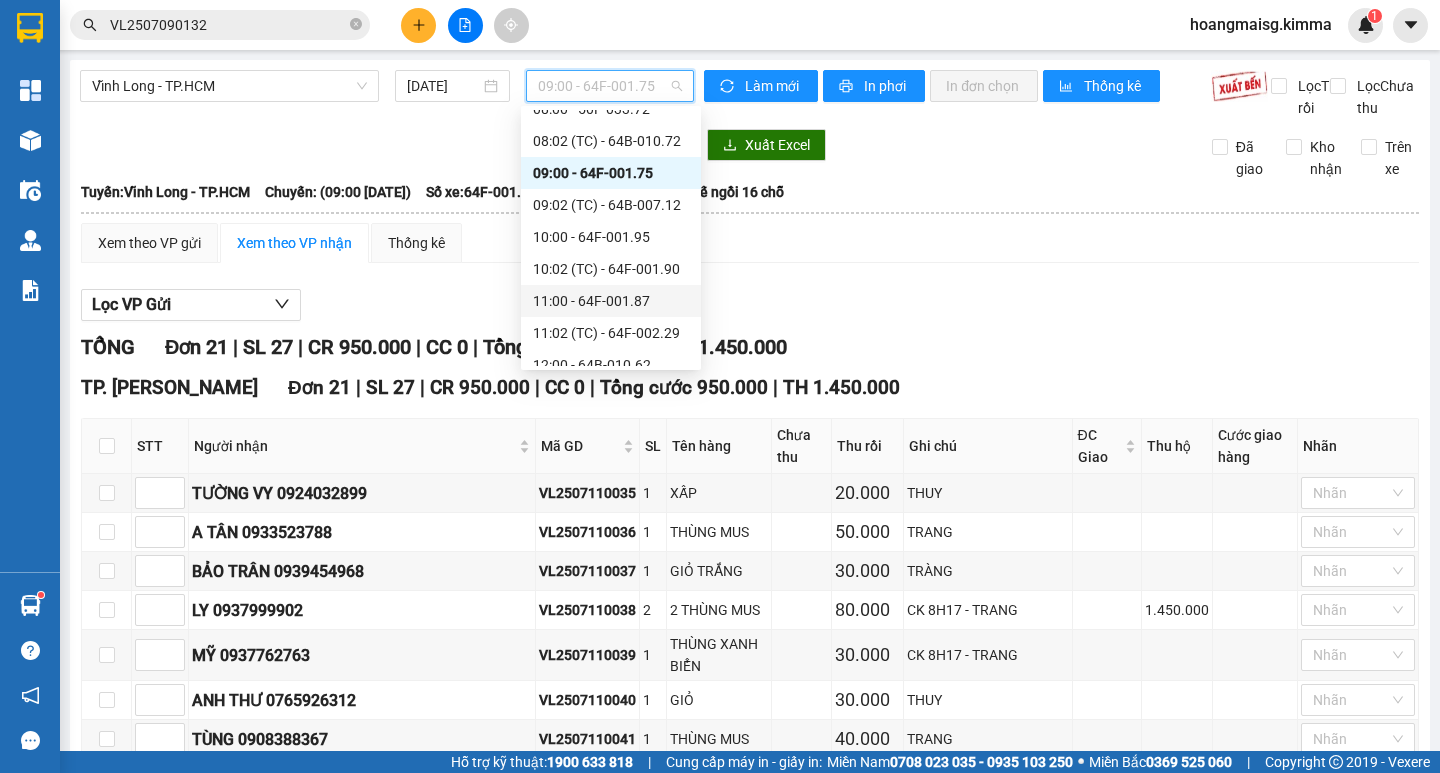 scroll, scrollTop: 400, scrollLeft: 0, axis: vertical 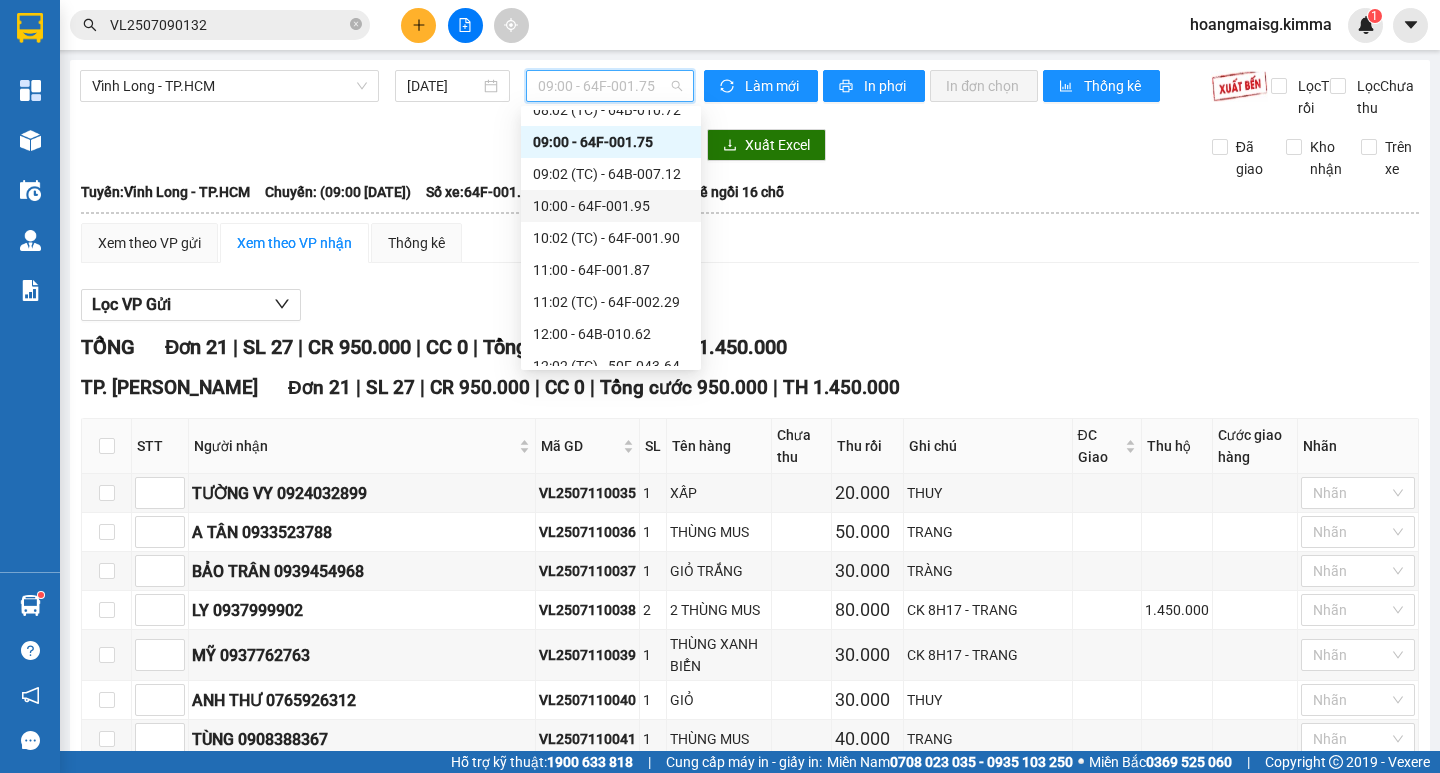 click on "10:00     - 64F-001.95" at bounding box center (611, 206) 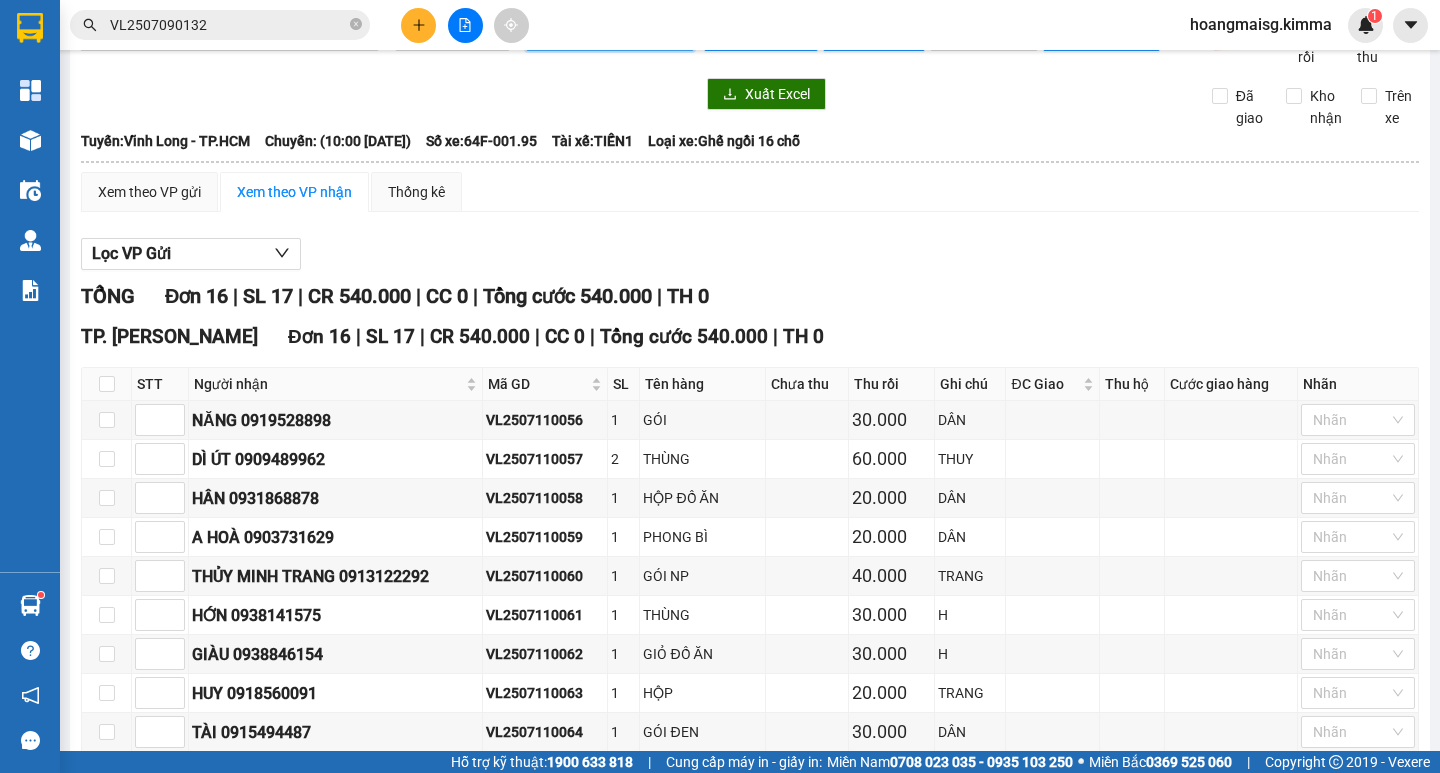 scroll, scrollTop: 0, scrollLeft: 0, axis: both 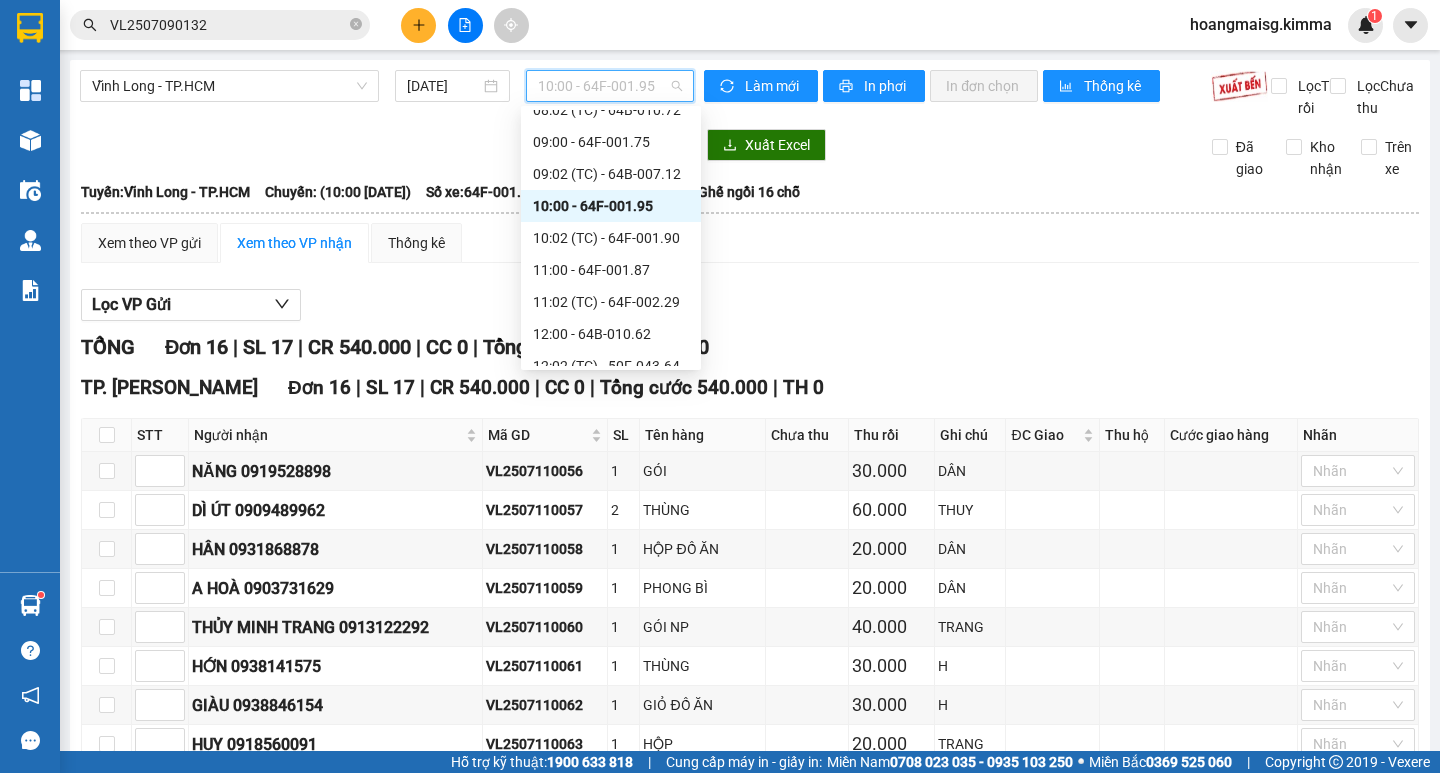 click on "10:00     - 64F-001.95" at bounding box center (610, 86) 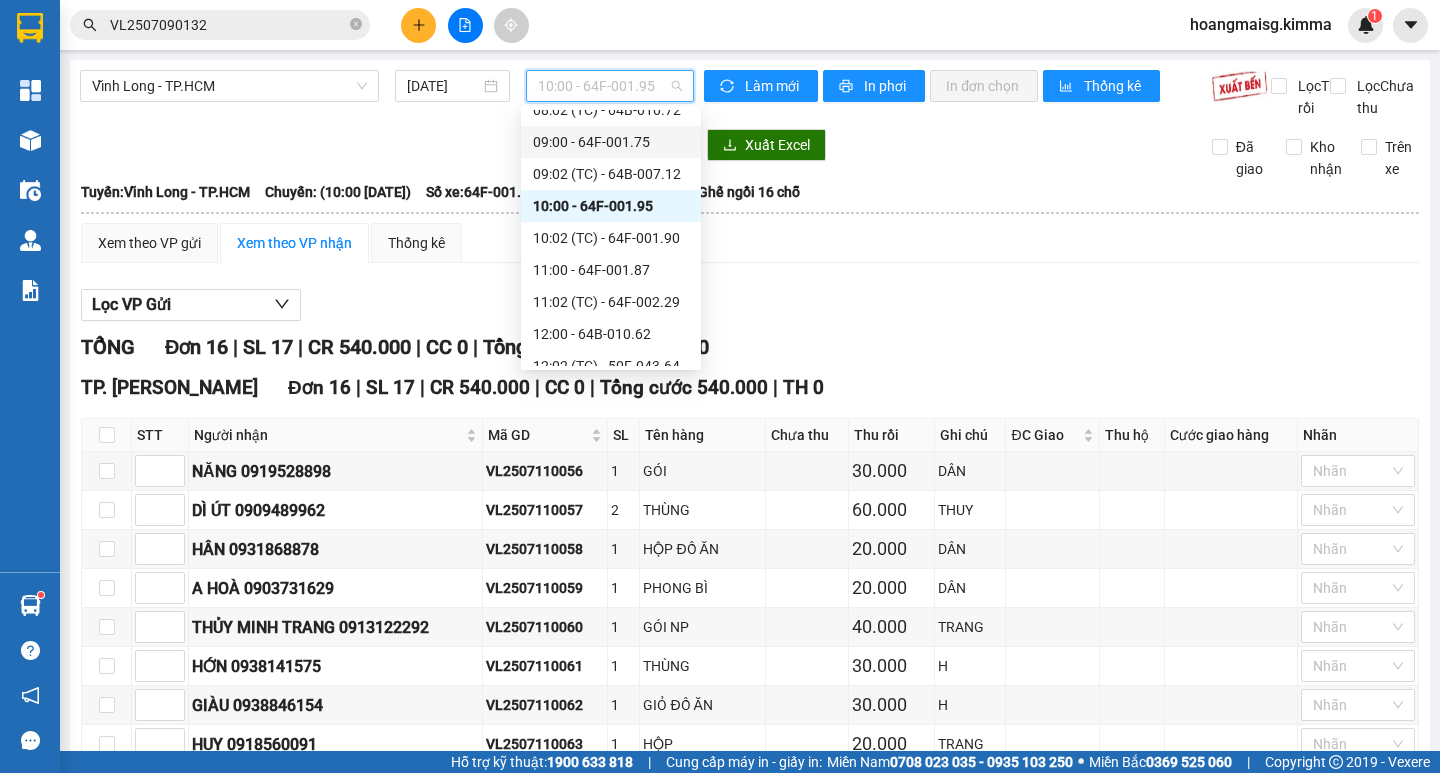 click on "09:00     - 64F-001.75" at bounding box center [611, 142] 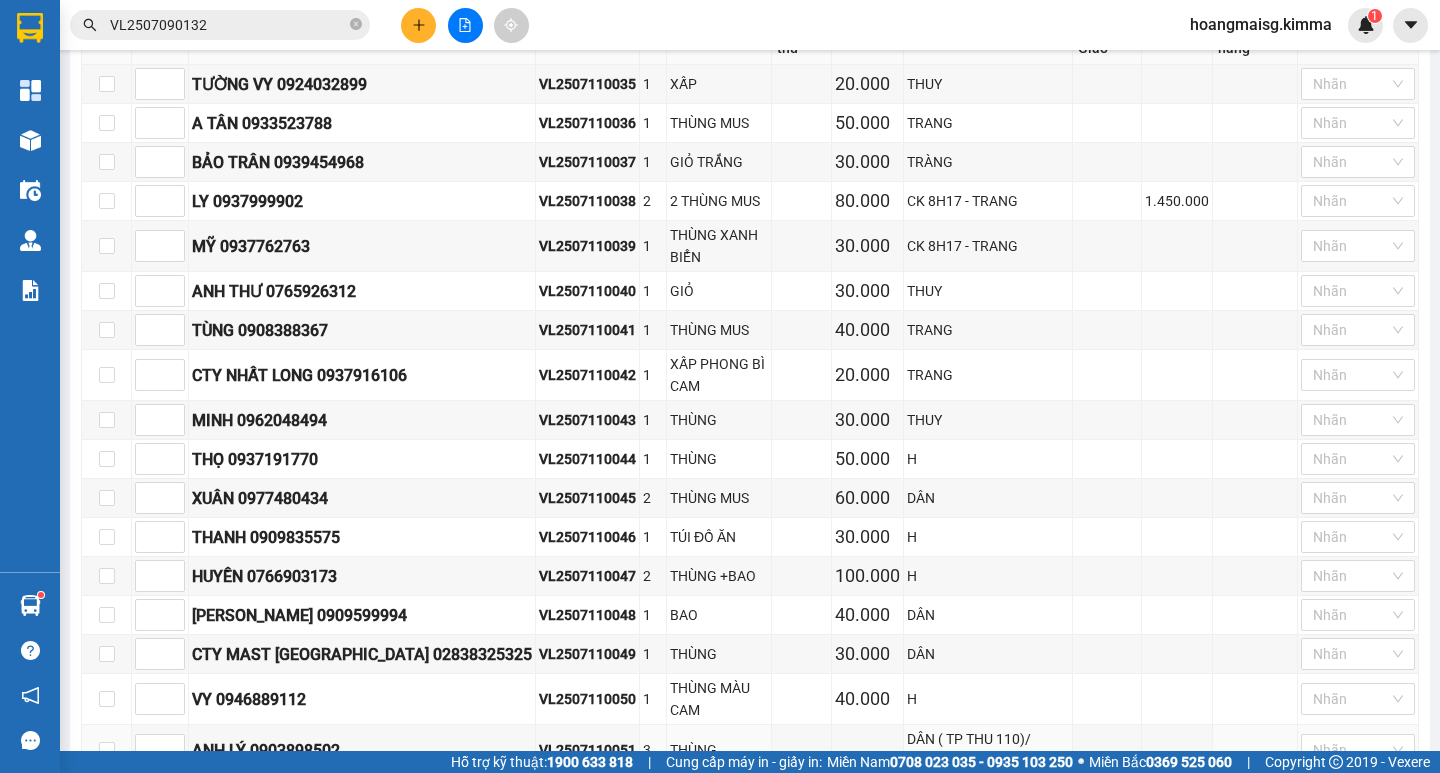scroll, scrollTop: 0, scrollLeft: 0, axis: both 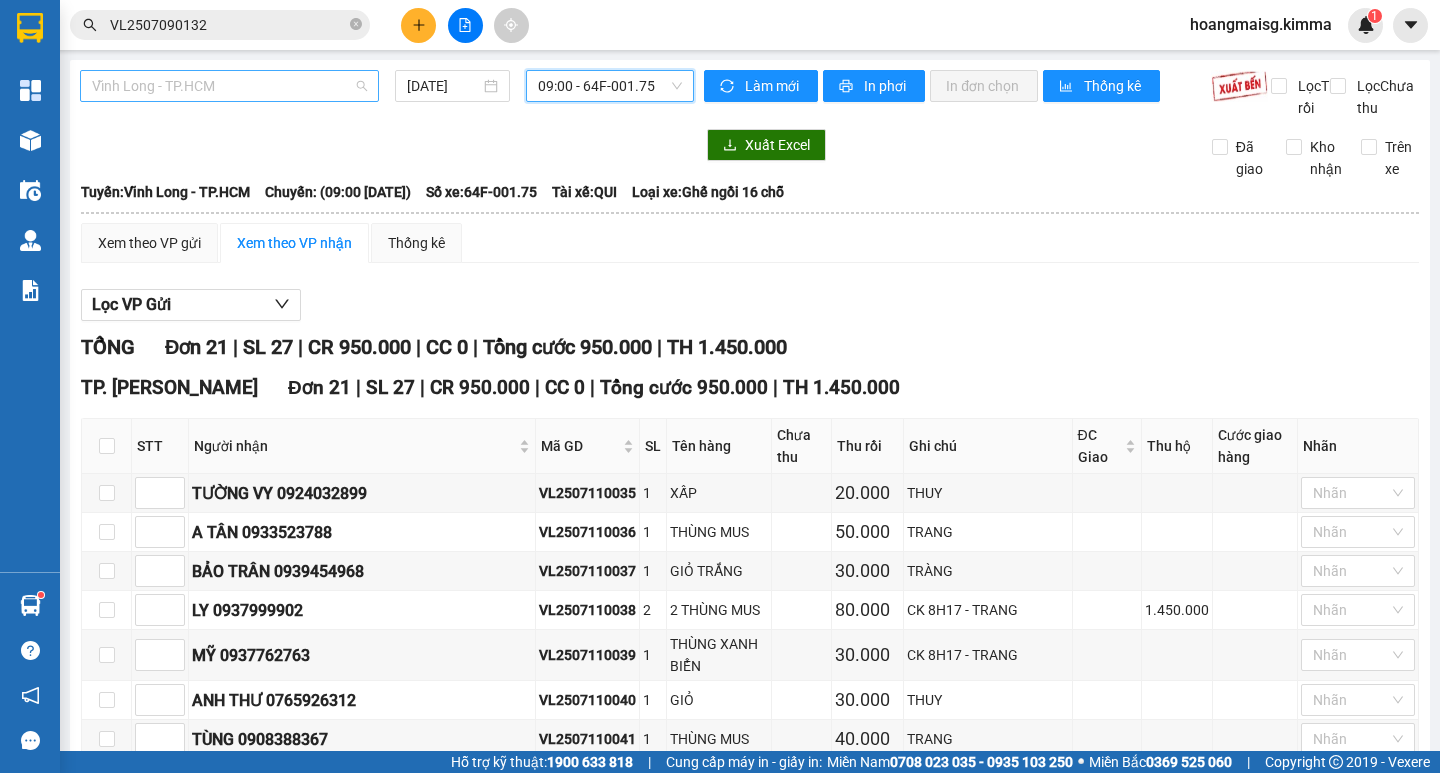 drag, startPoint x: 137, startPoint y: 94, endPoint x: 142, endPoint y: 148, distance: 54.230988 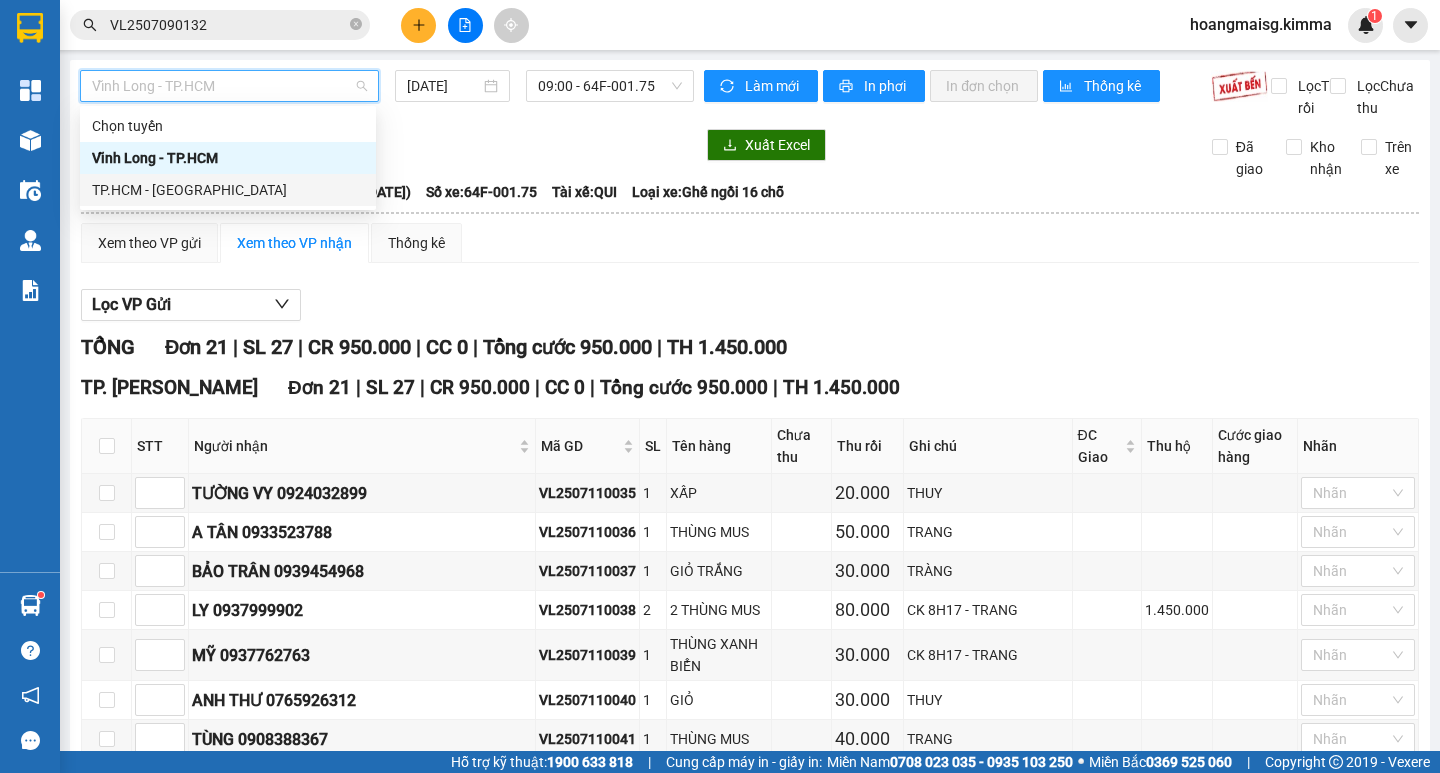 click on "TP.HCM - [GEOGRAPHIC_DATA]" at bounding box center (228, 190) 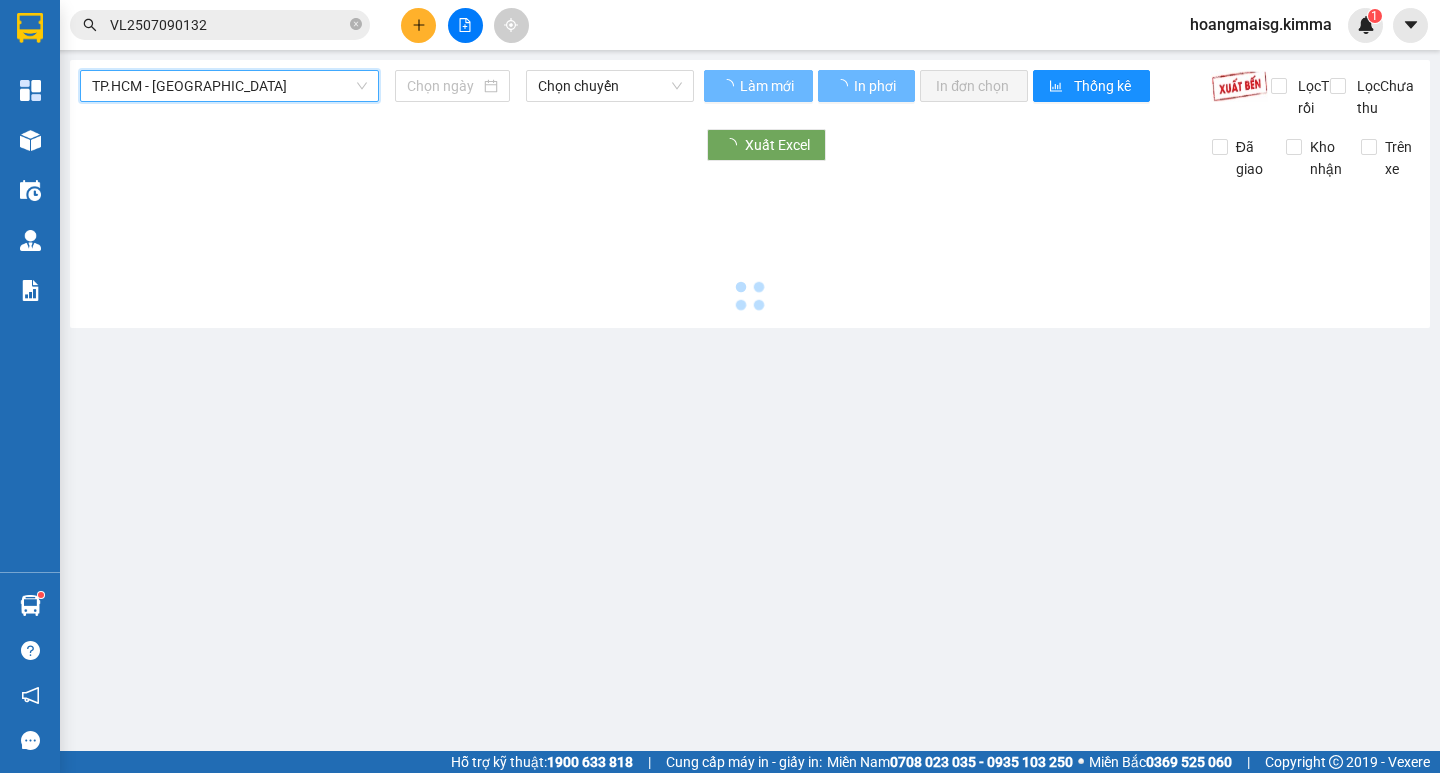 type on "[DATE]" 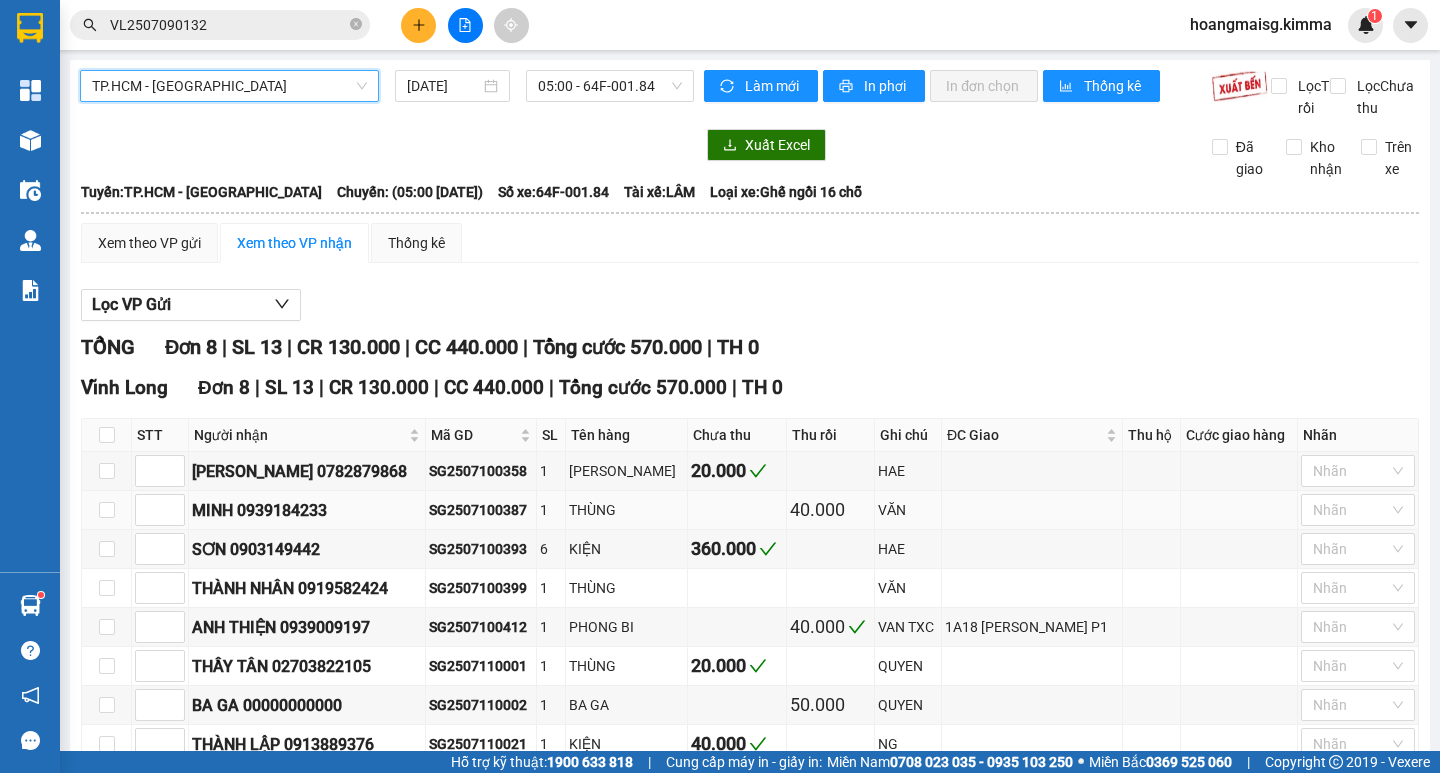 scroll, scrollTop: 138, scrollLeft: 0, axis: vertical 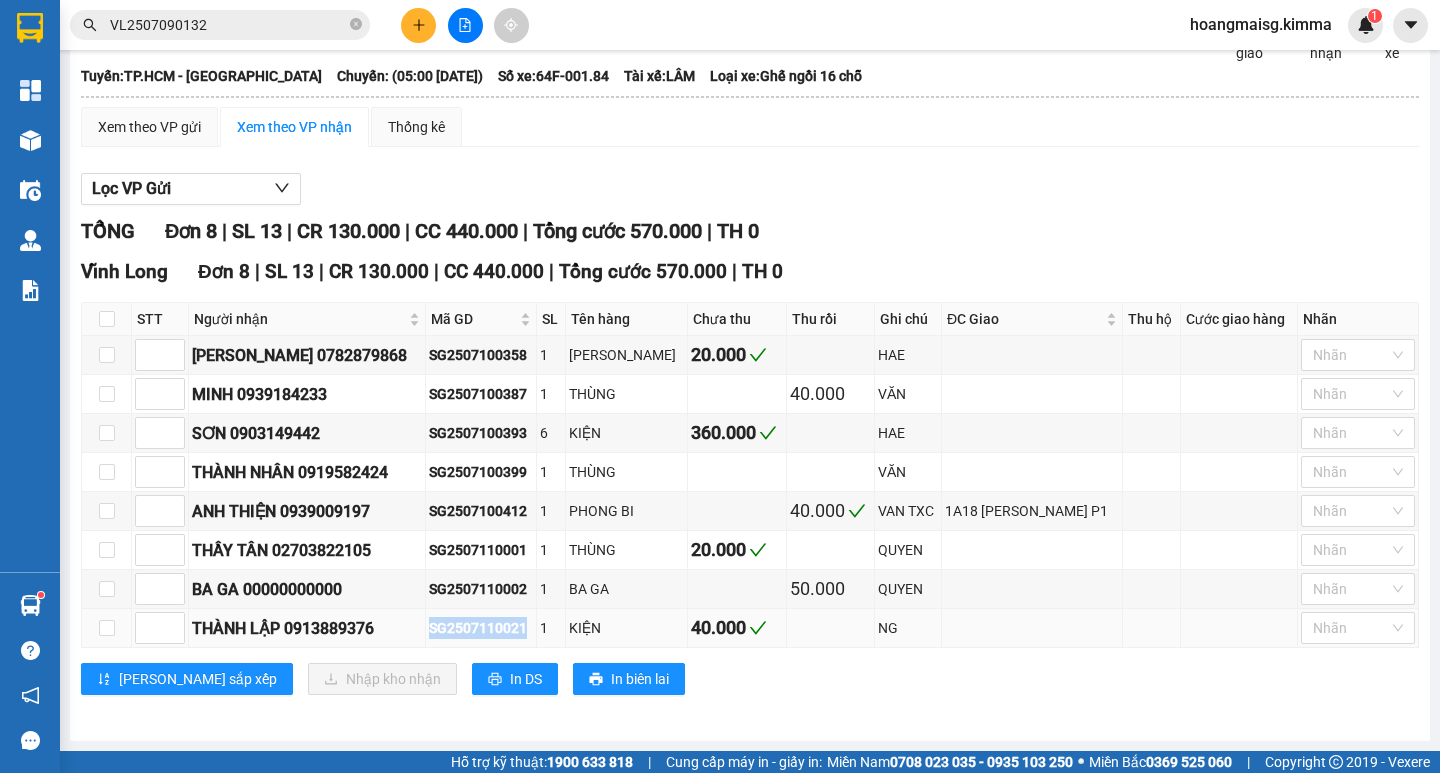 drag, startPoint x: 527, startPoint y: 627, endPoint x: 418, endPoint y: 641, distance: 109.89541 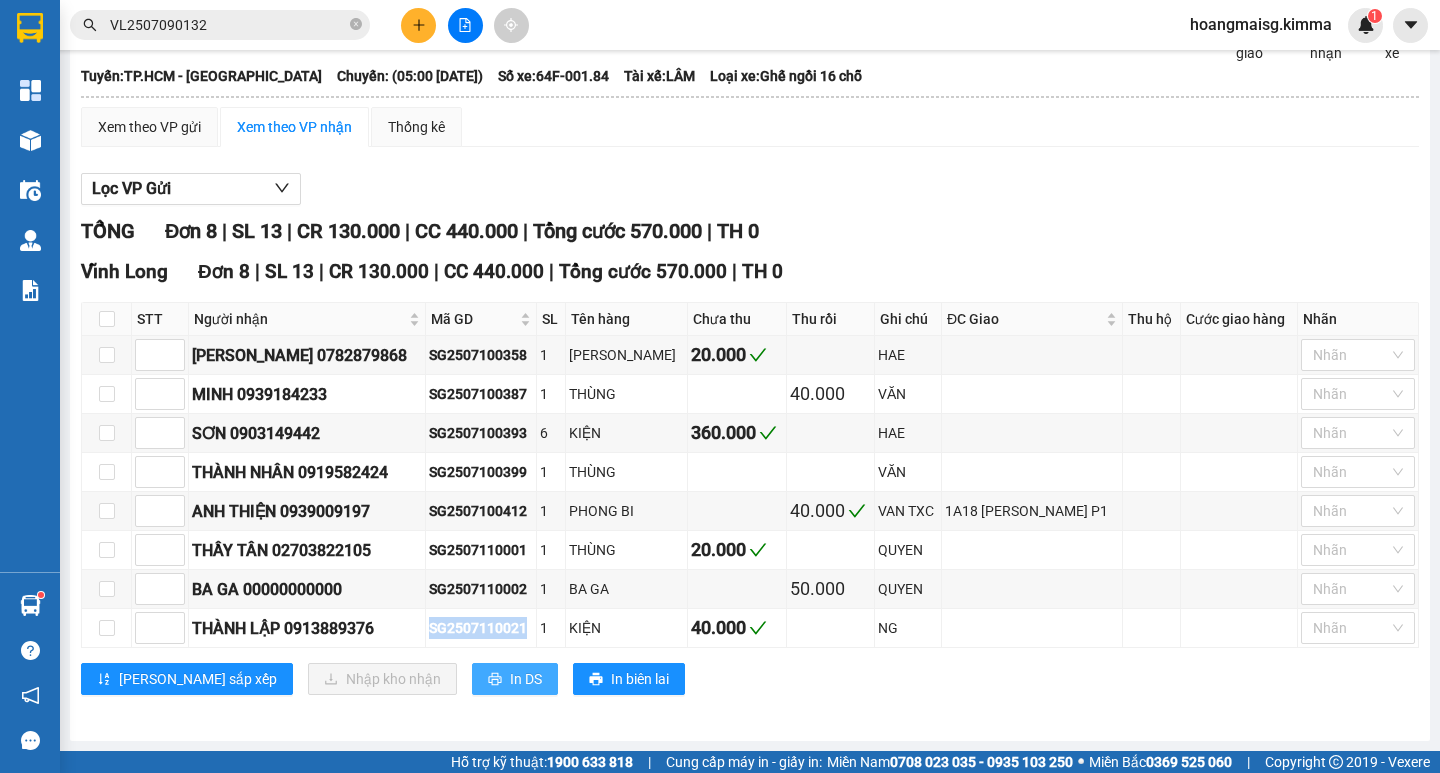 copy on "THÀNH LẬP 0913889376 SG2507110021" 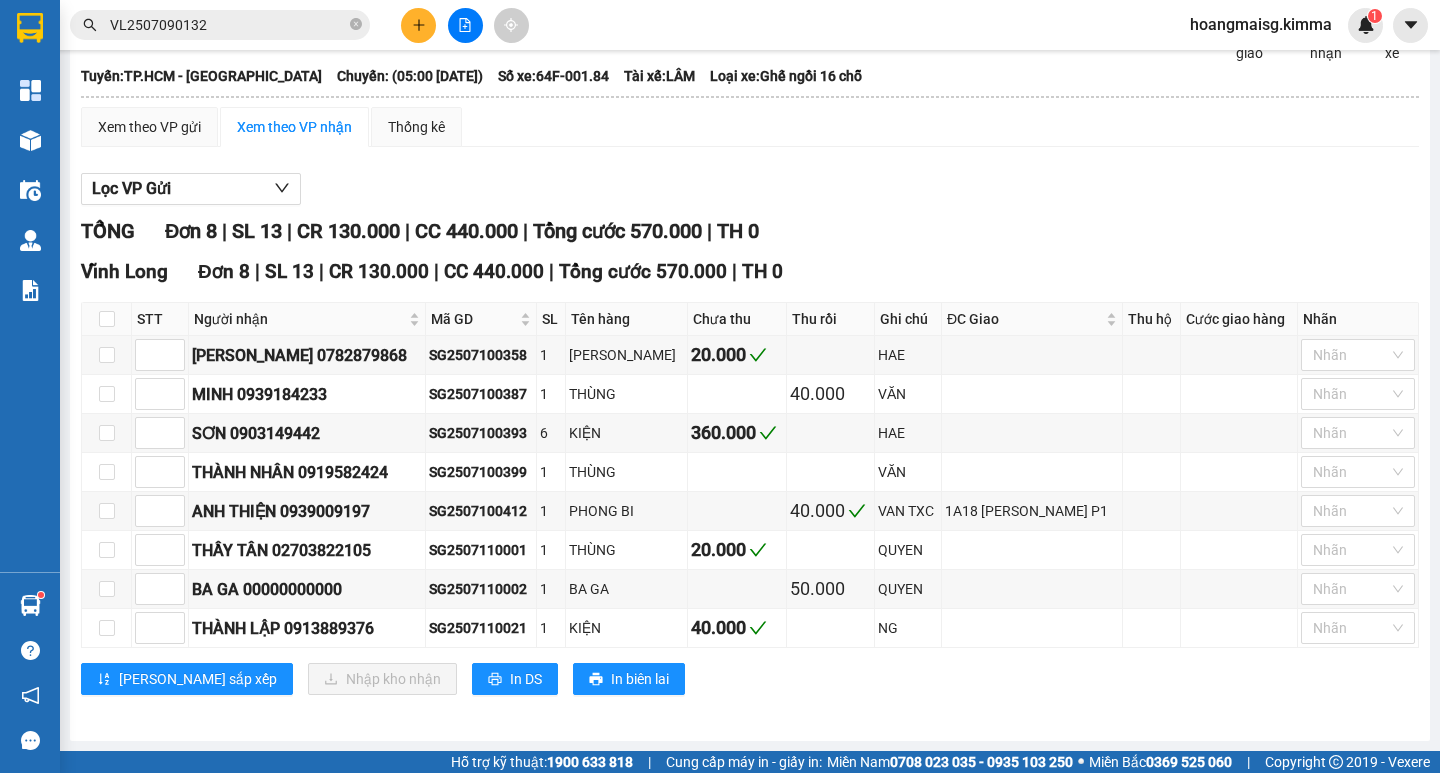drag, startPoint x: 0, startPoint y: 42, endPoint x: 0, endPoint y: 91, distance: 49 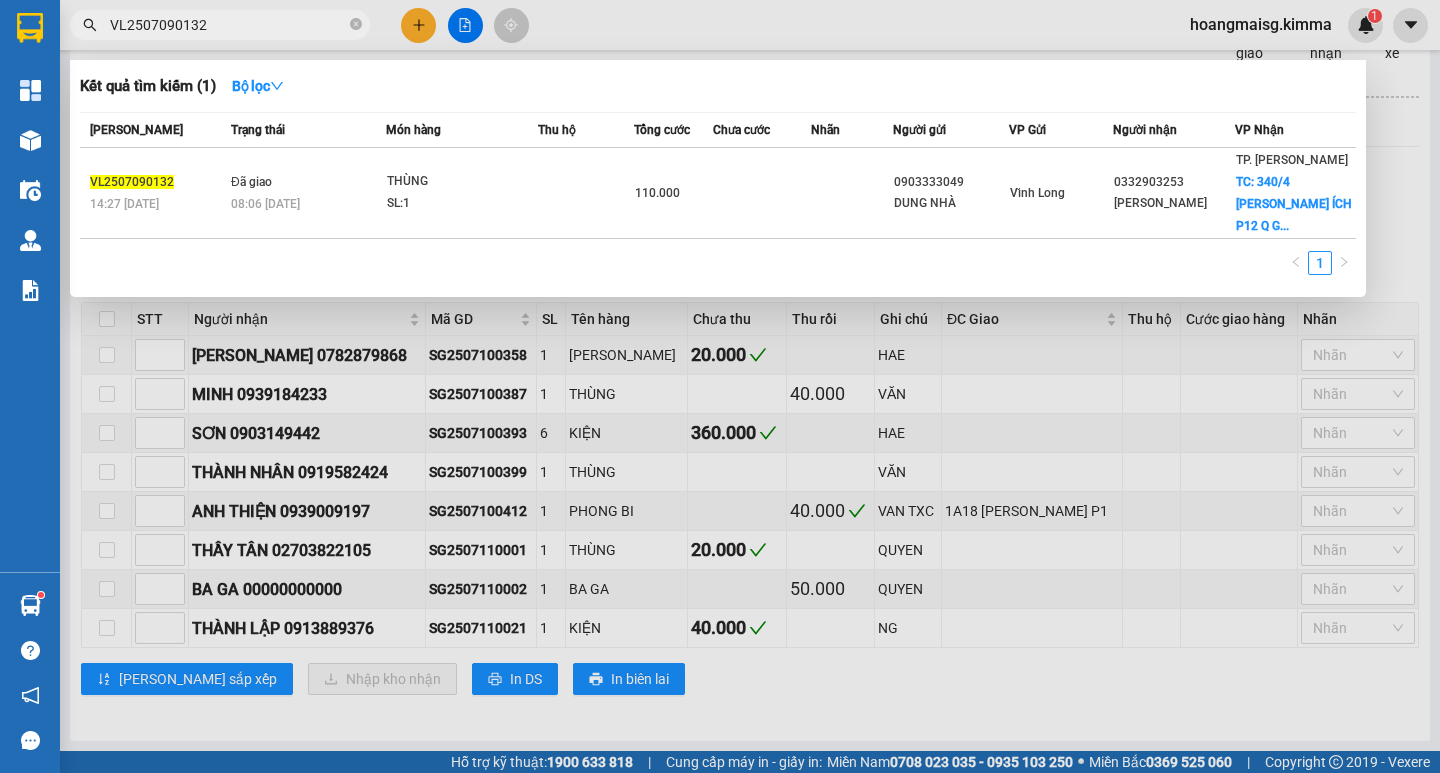 paste on "SG2507110021" 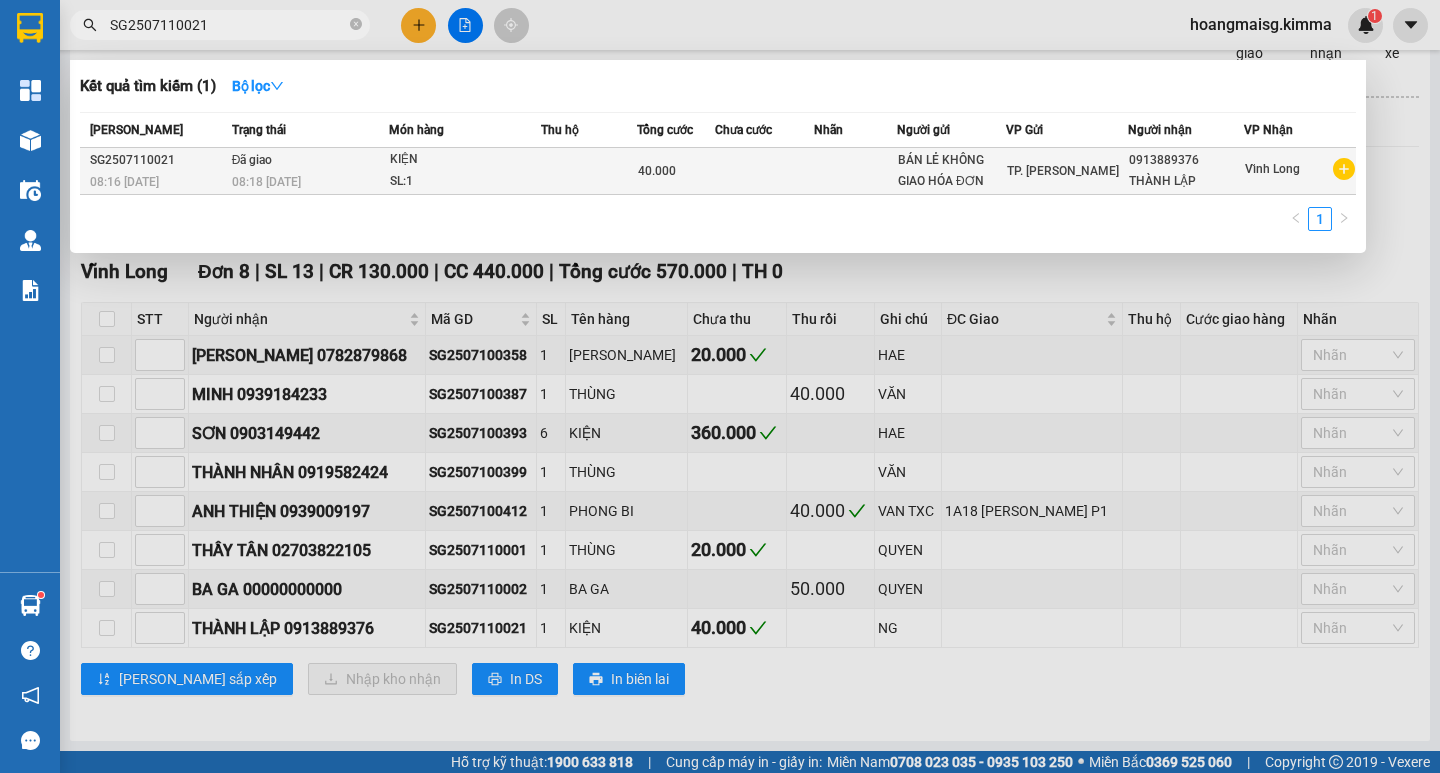 type on "SG2507110021" 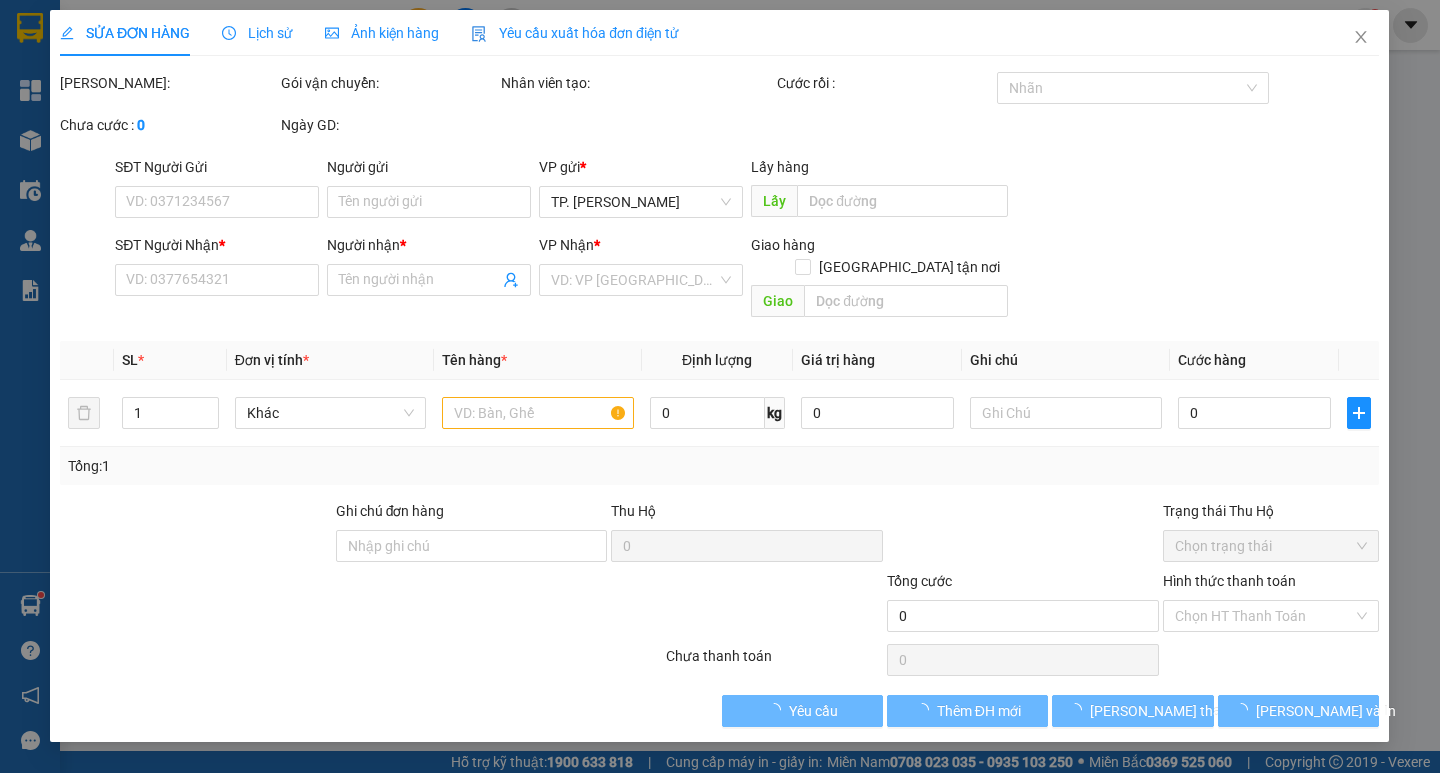 type on "BÁN LẺ KHÔNG GIAO HÓA ĐƠN" 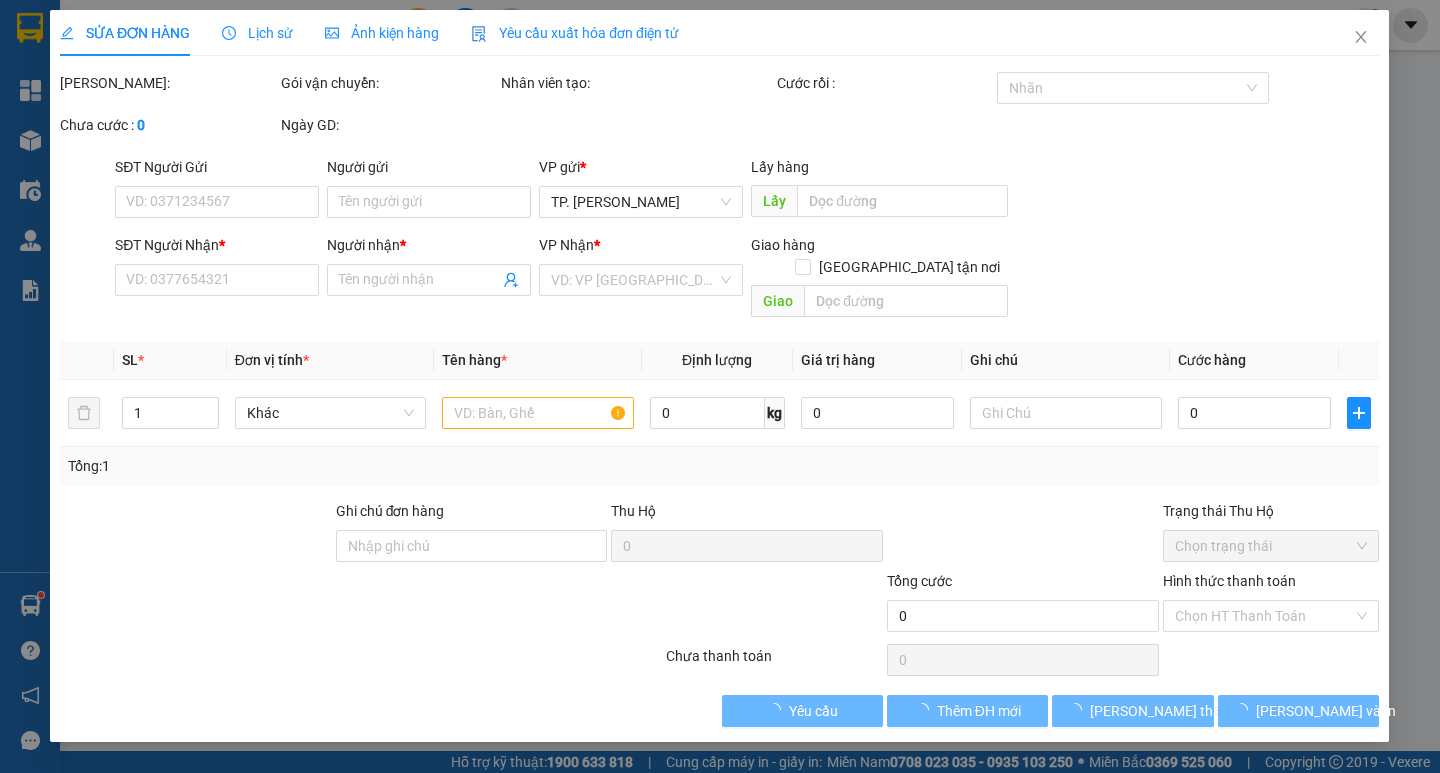 type on "0913889376" 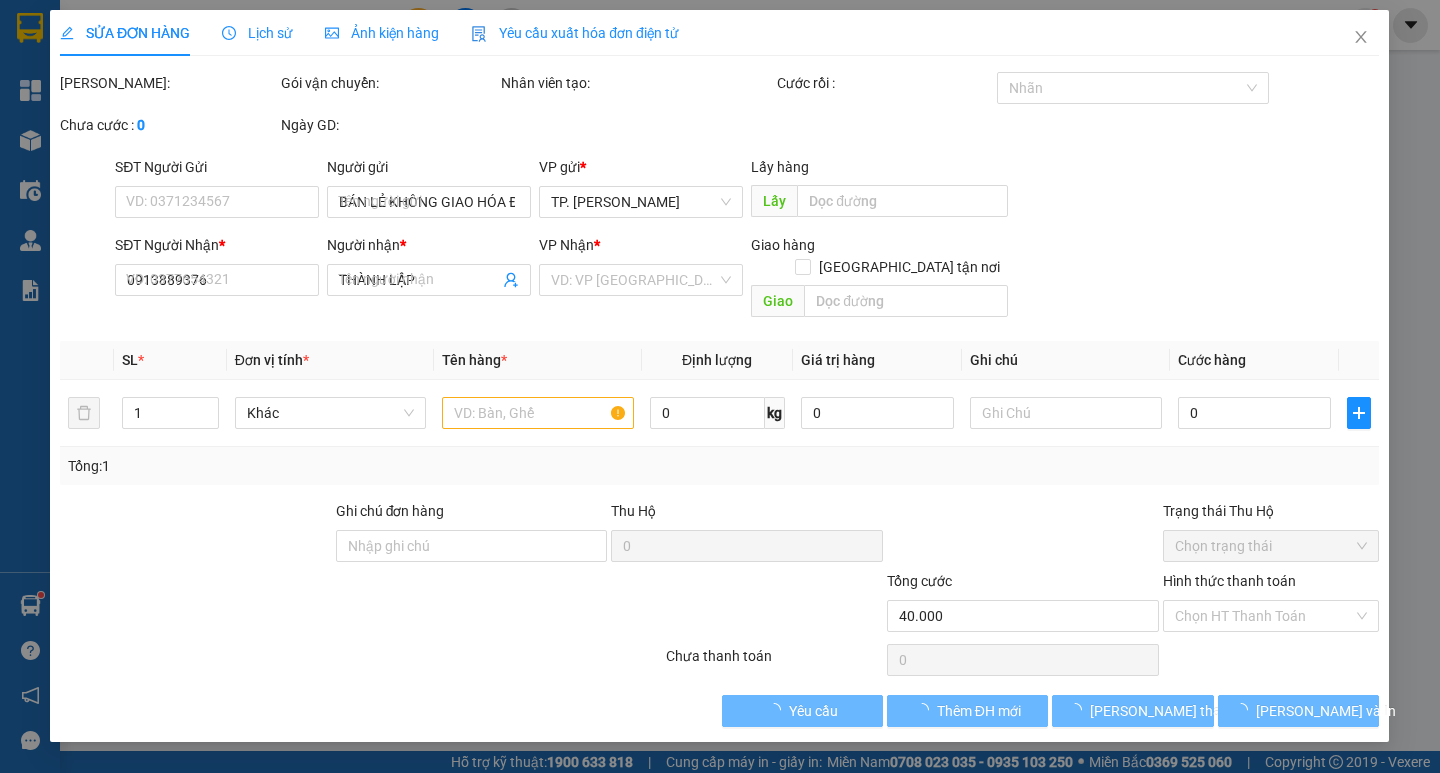 scroll, scrollTop: 0, scrollLeft: 0, axis: both 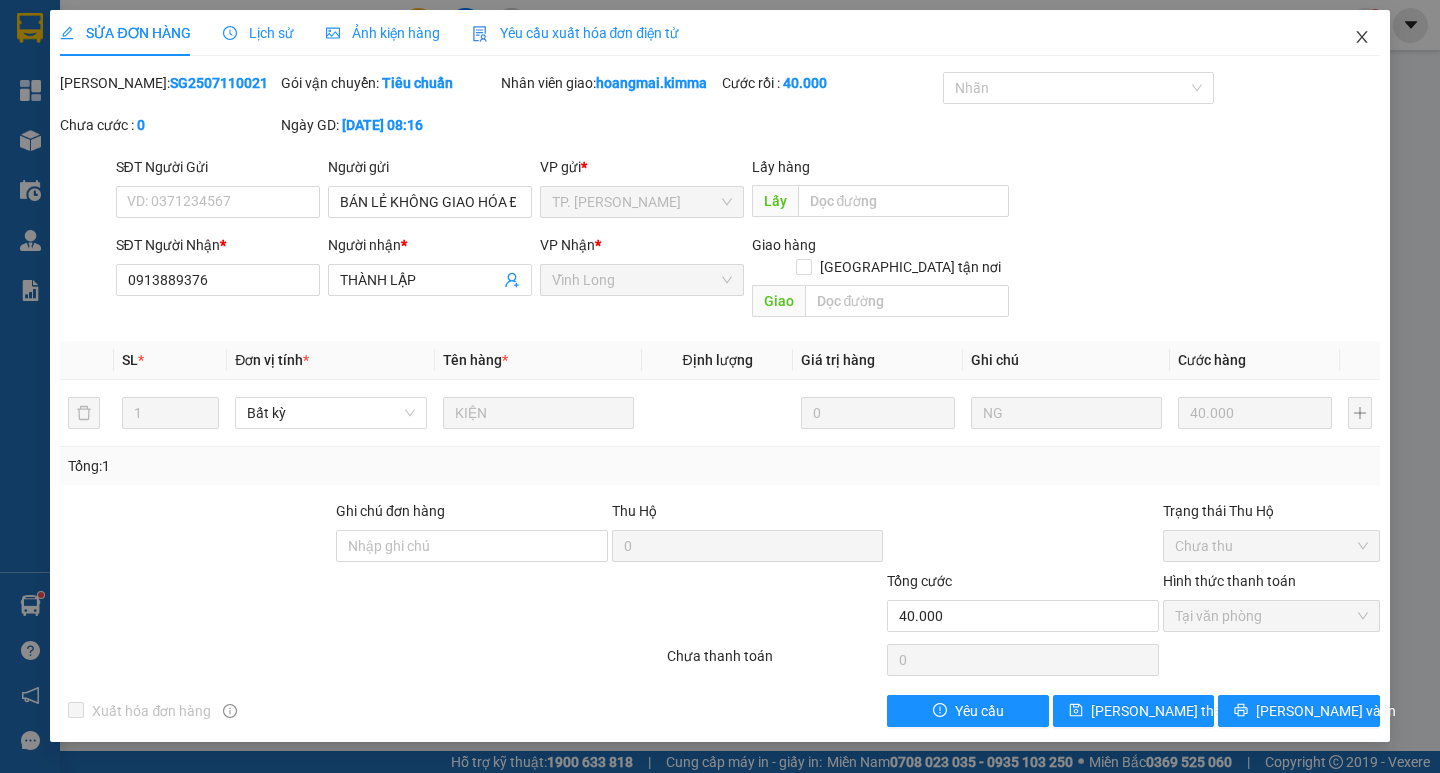 click at bounding box center [1362, 38] 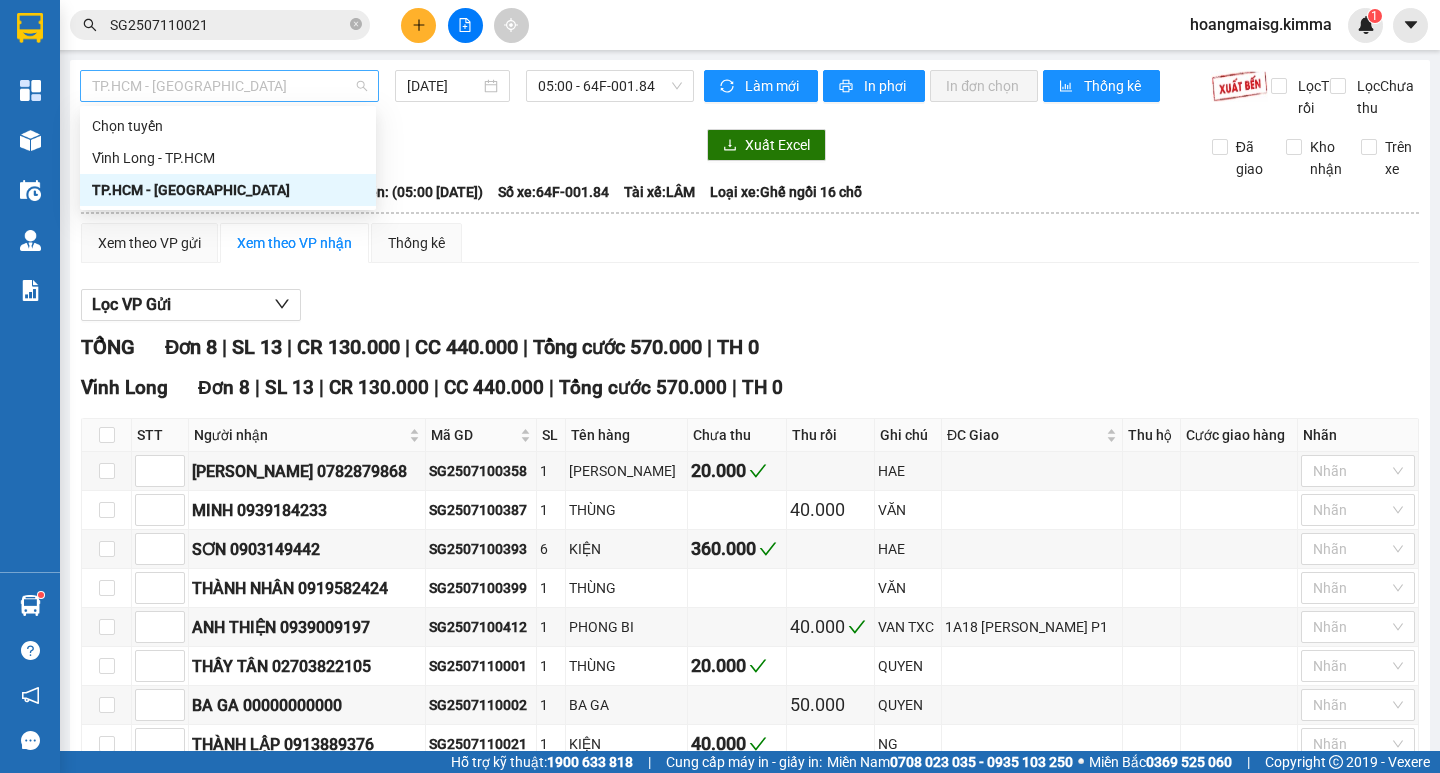 click on "TP.HCM - [GEOGRAPHIC_DATA]" at bounding box center [229, 86] 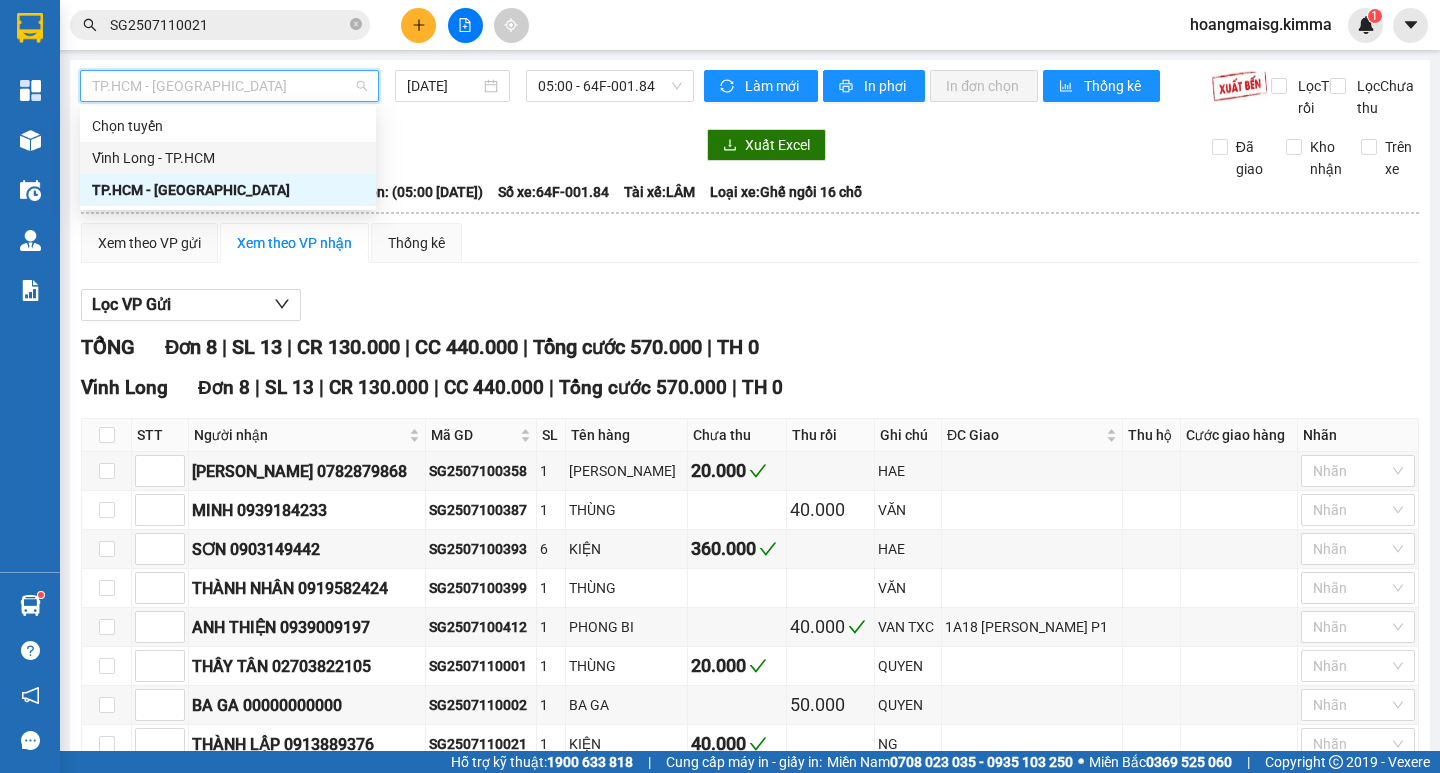 click on "Vĩnh Long - TP.HCM" at bounding box center (228, 158) 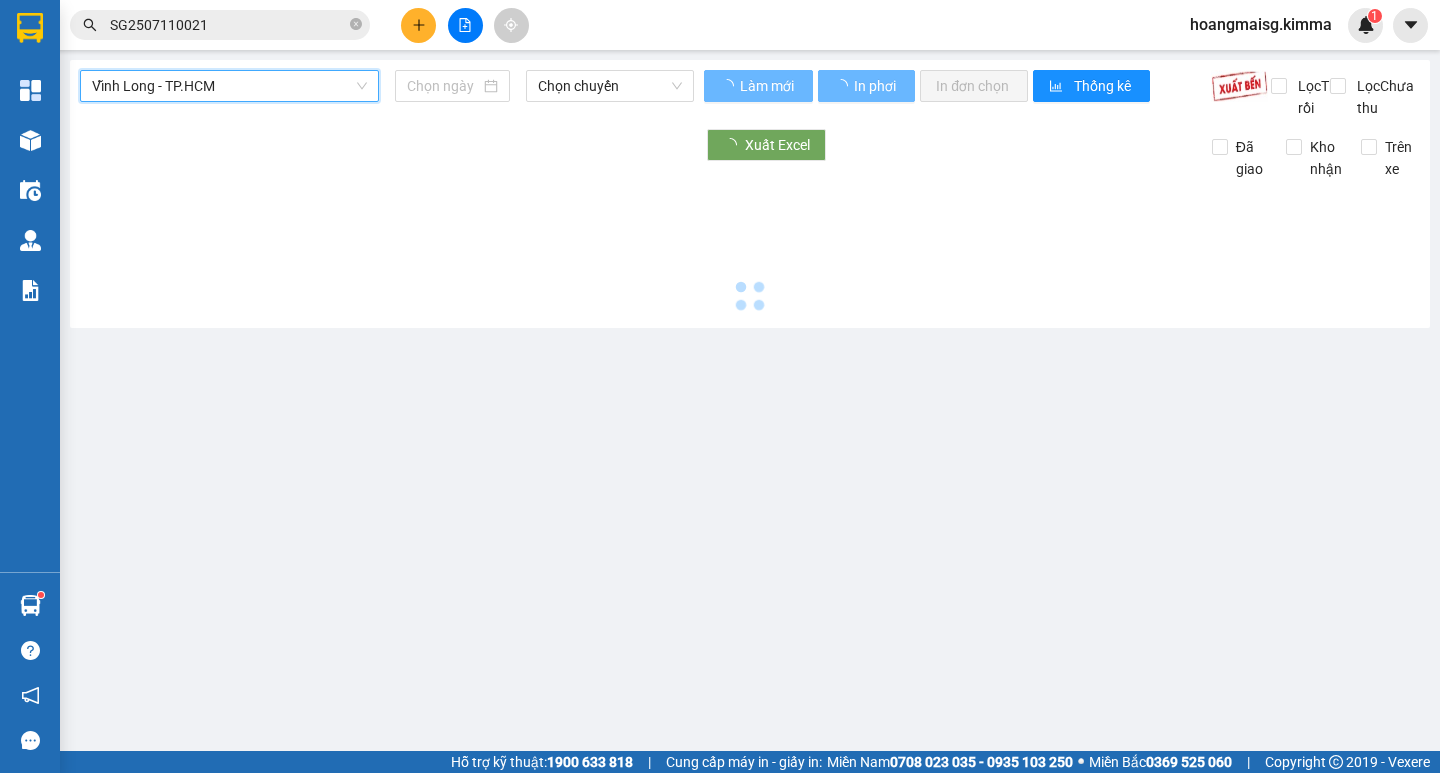 type on "[DATE]" 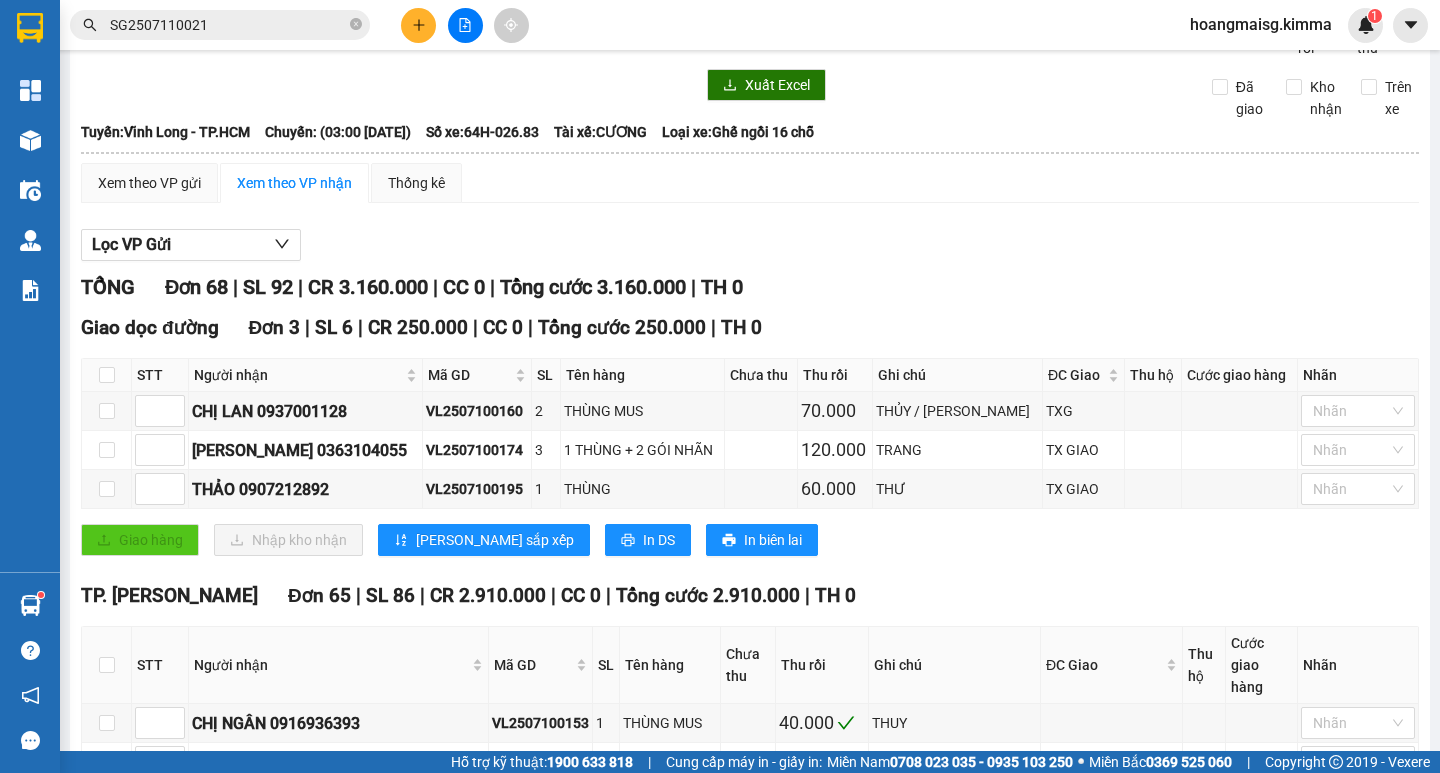 scroll, scrollTop: 0, scrollLeft: 0, axis: both 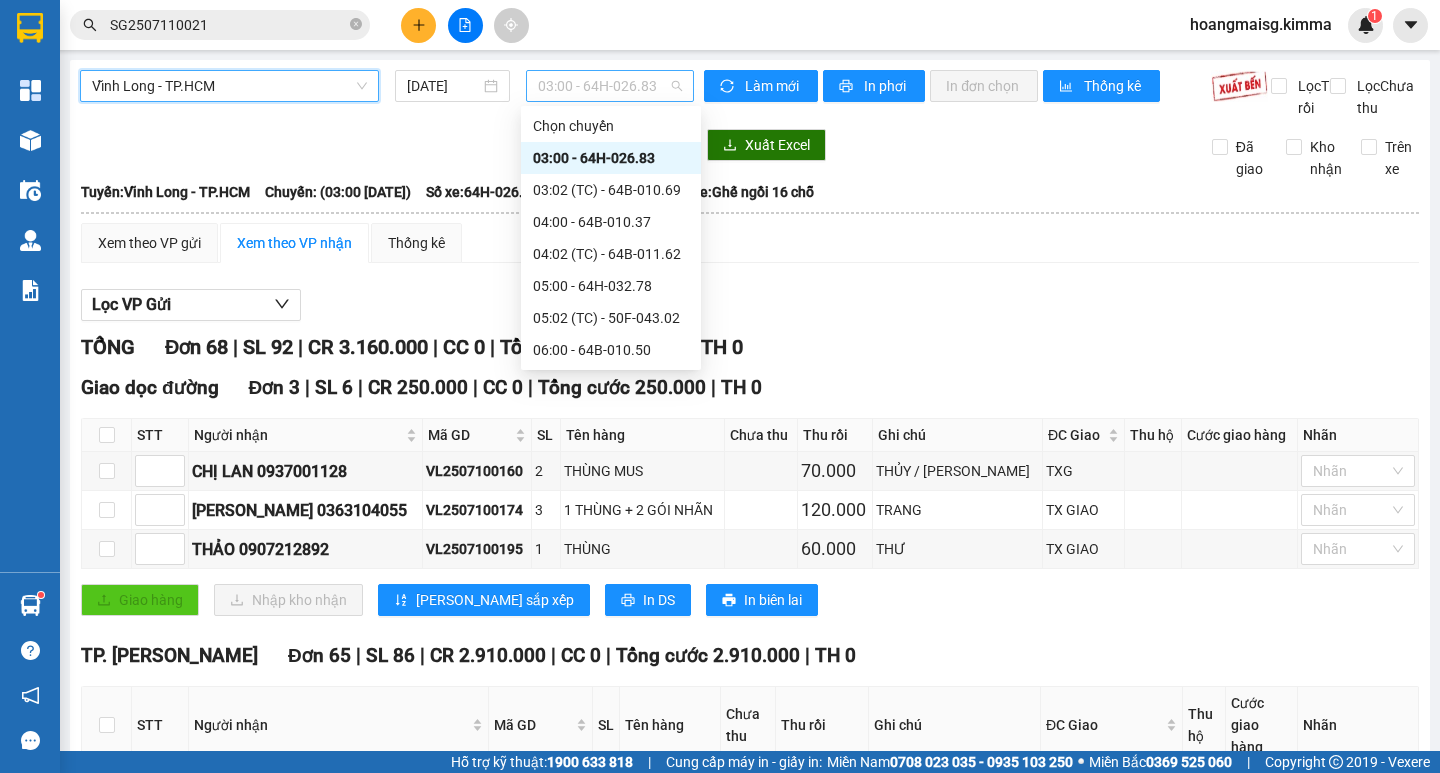 click on "03:00     - 64H-026.83" at bounding box center (610, 86) 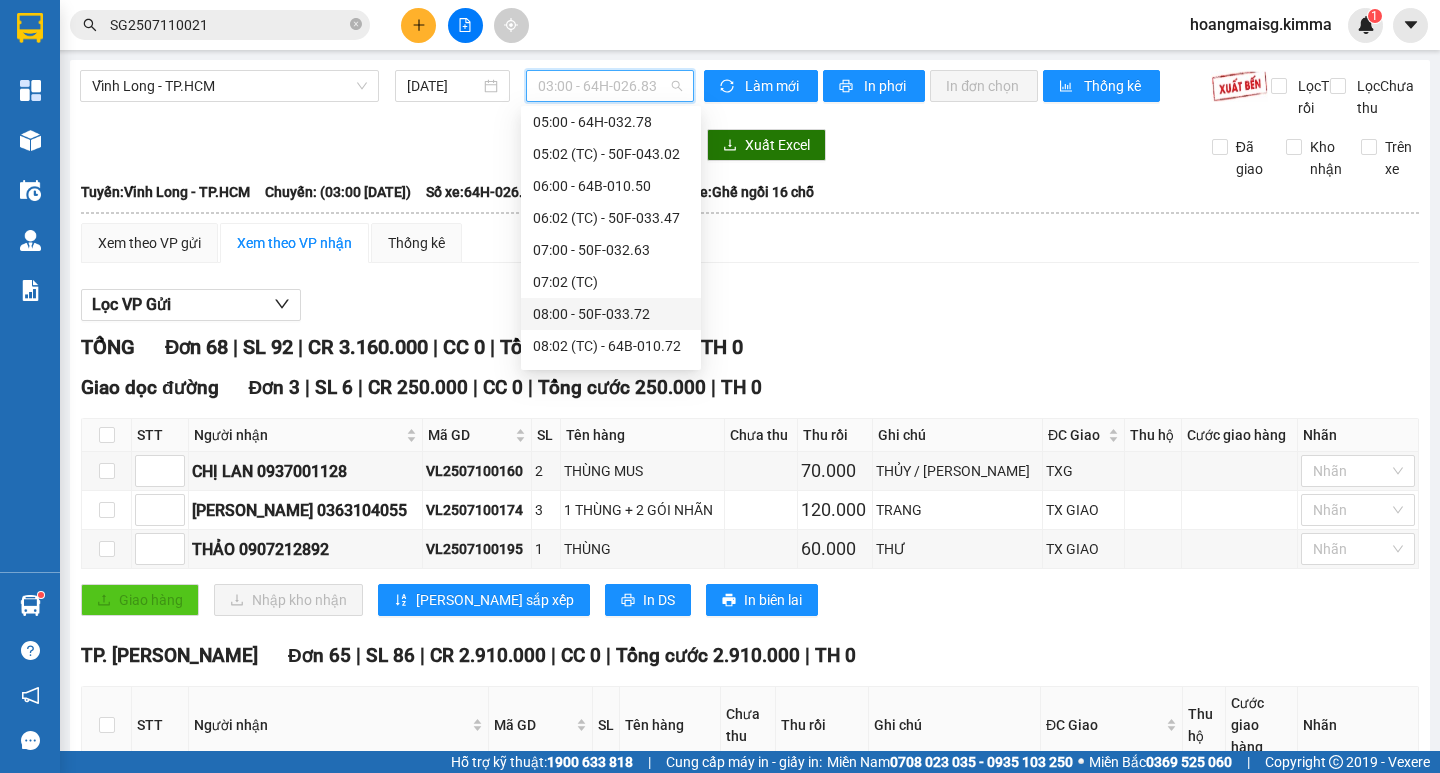 scroll, scrollTop: 200, scrollLeft: 0, axis: vertical 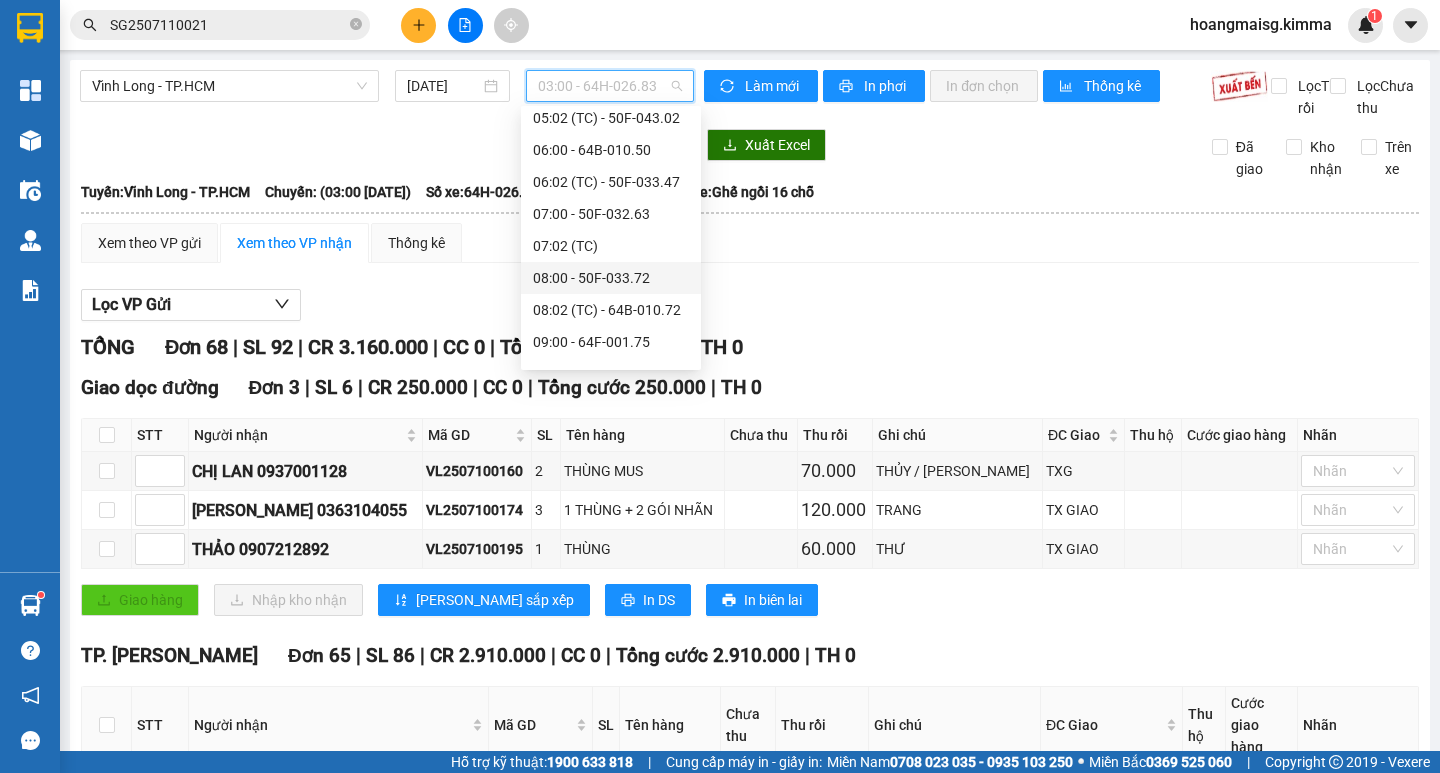 click on "08:00     - 50F-033.72" at bounding box center [611, 278] 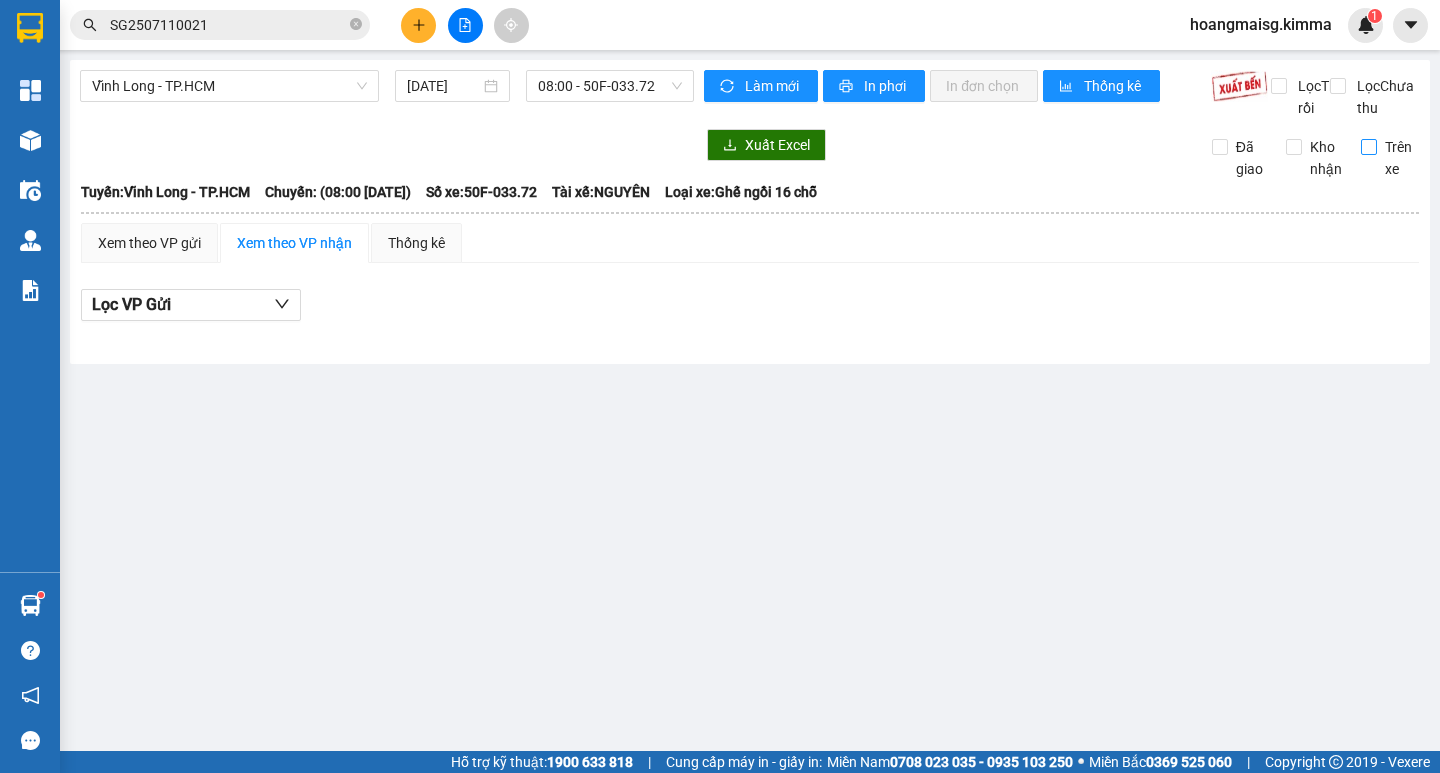 click on "Trên xe" at bounding box center [1369, 147] 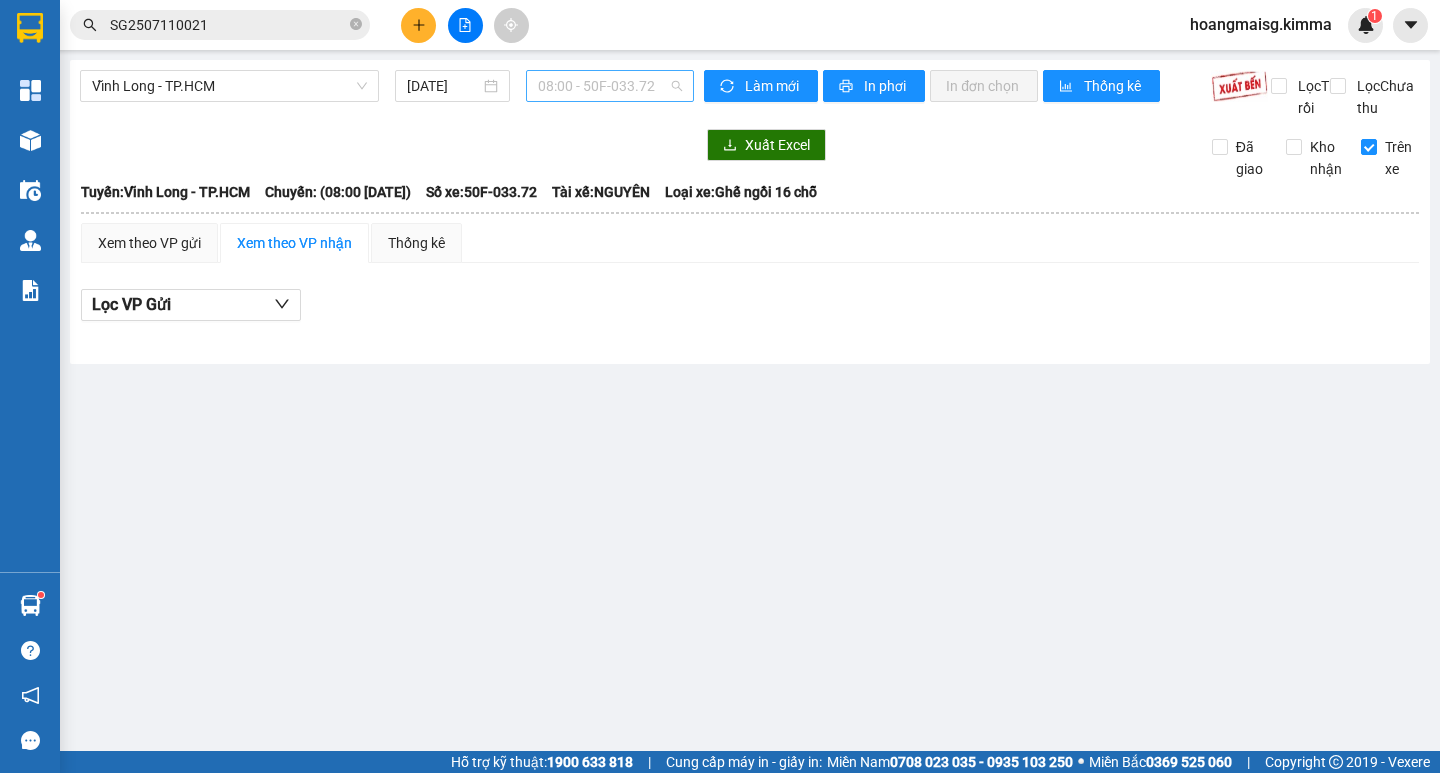 click on "08:00     - 50F-033.72" at bounding box center (610, 86) 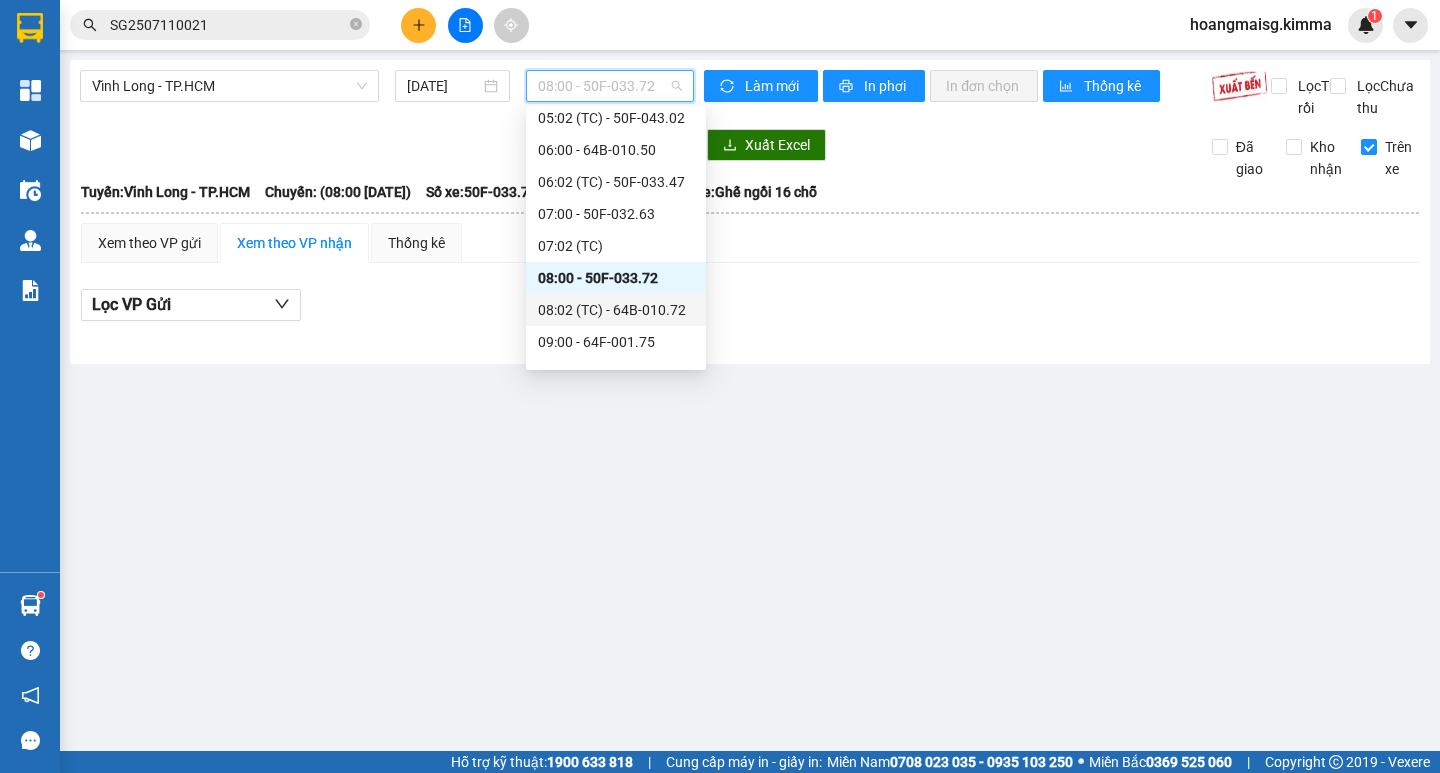 click on "08:02   (TC)   - 64B-010.72" at bounding box center [616, 310] 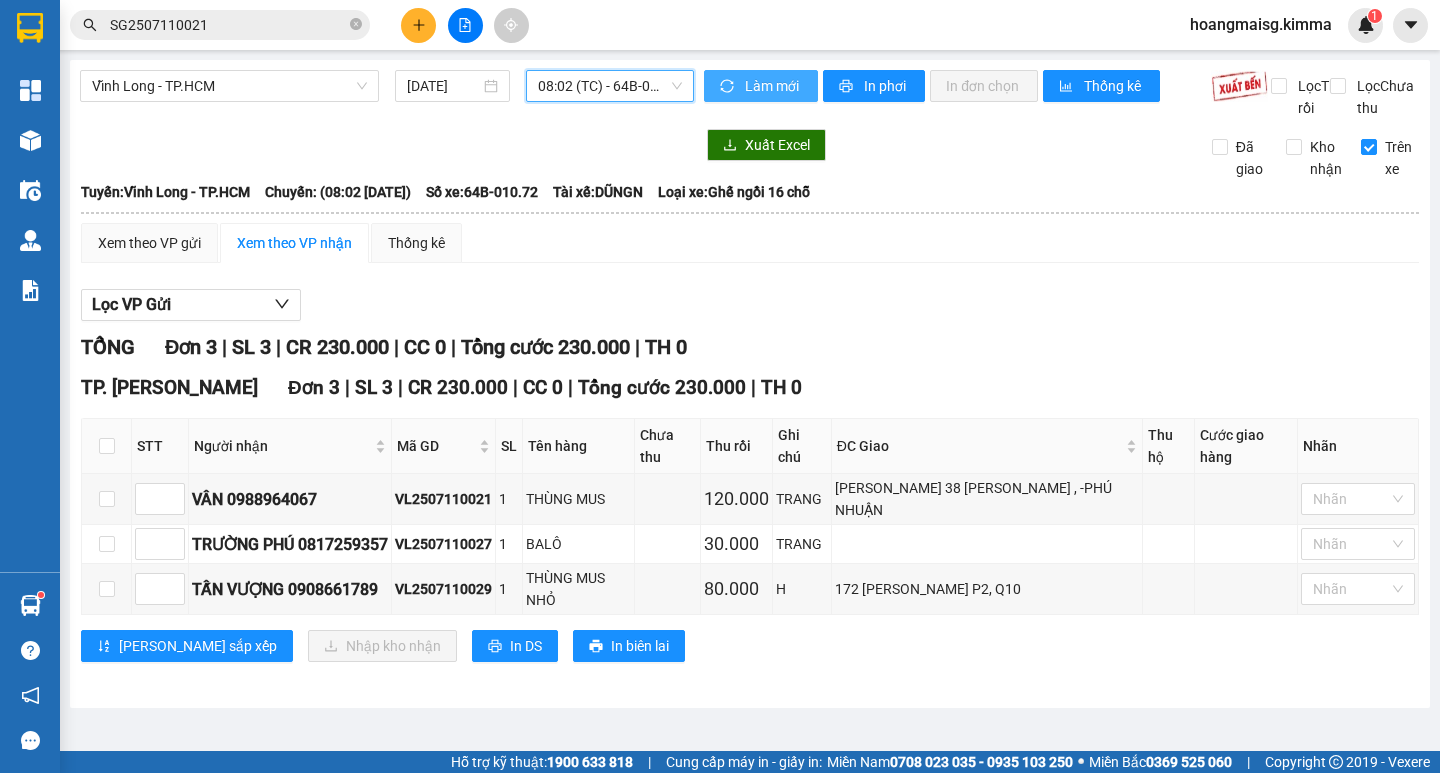click on "Làm mới" at bounding box center [773, 86] 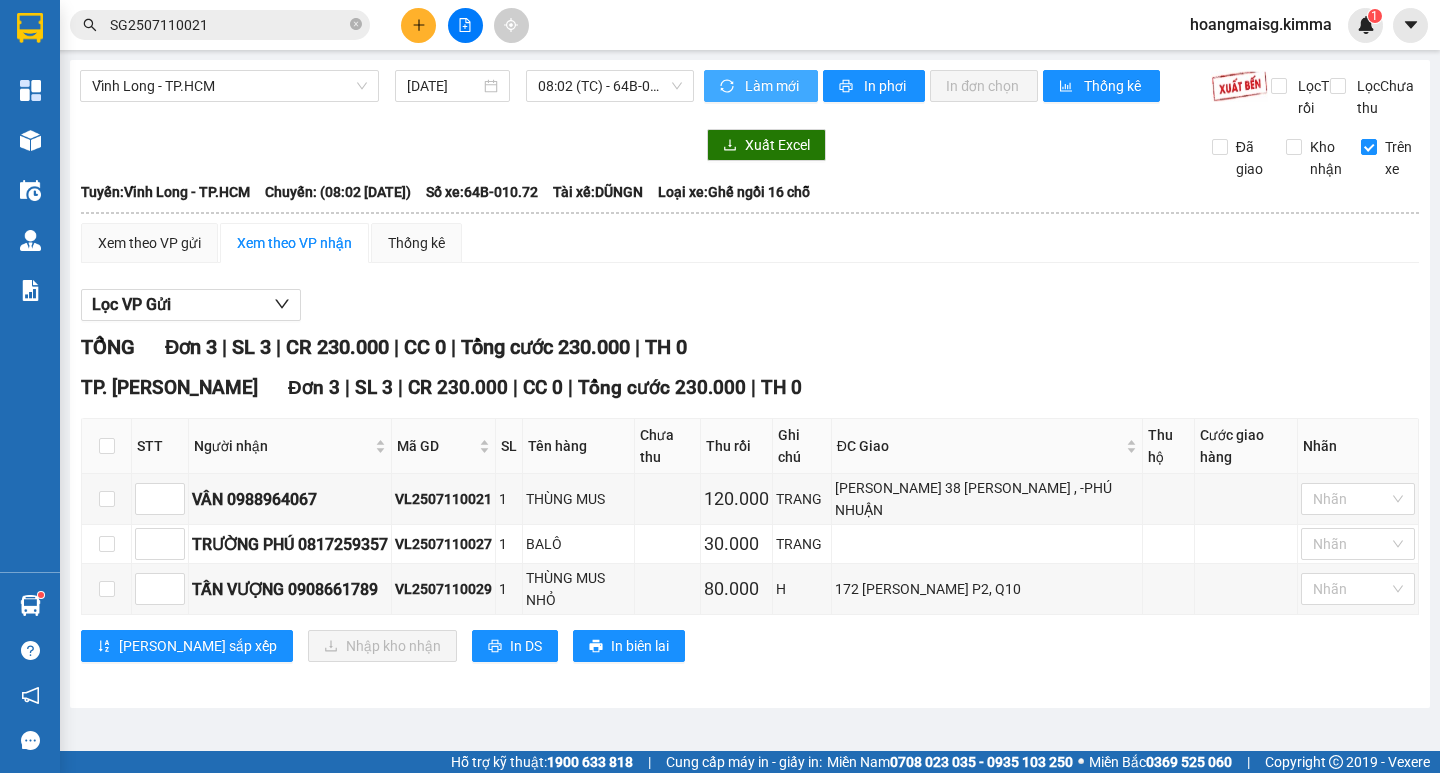 click on "Làm mới" at bounding box center (773, 86) 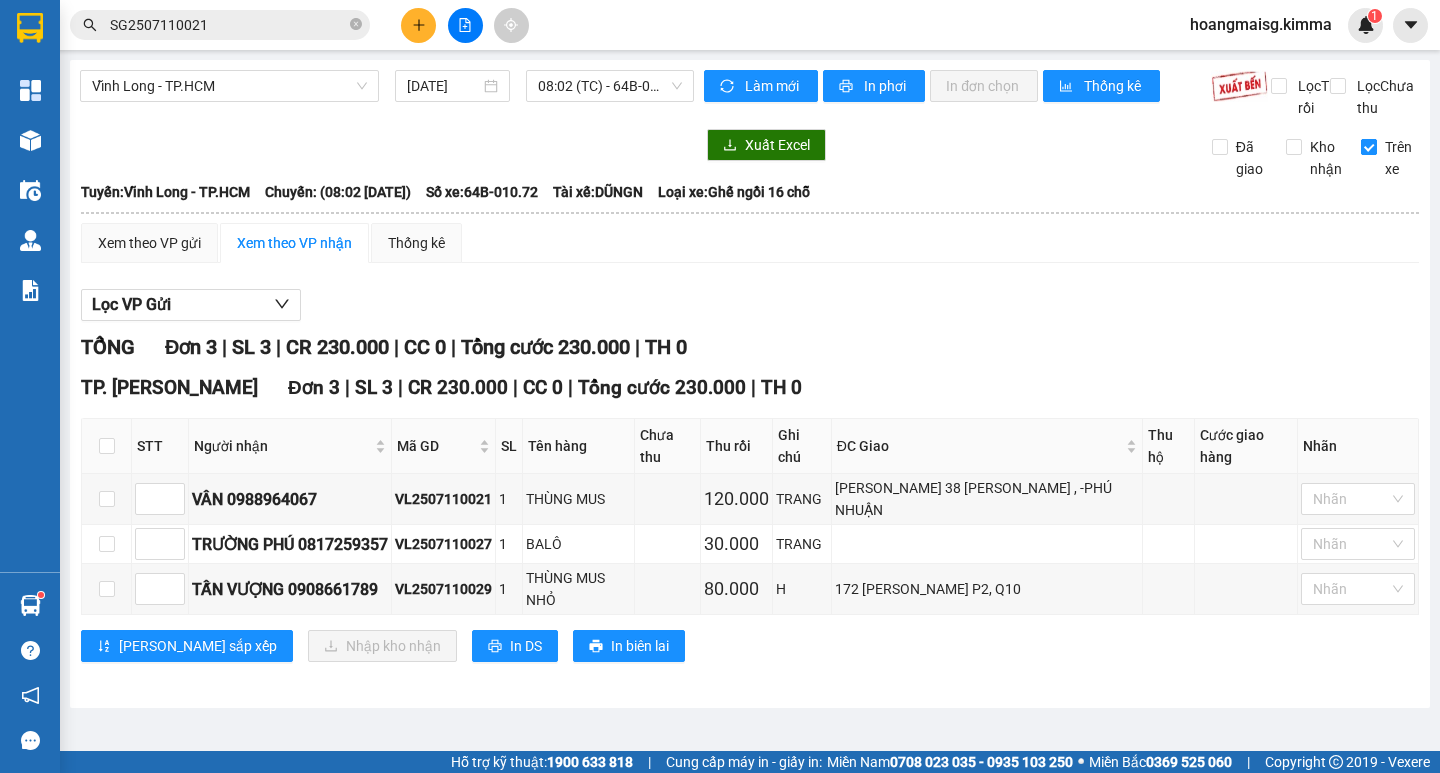 click on "Trên xe" at bounding box center (1369, 147) 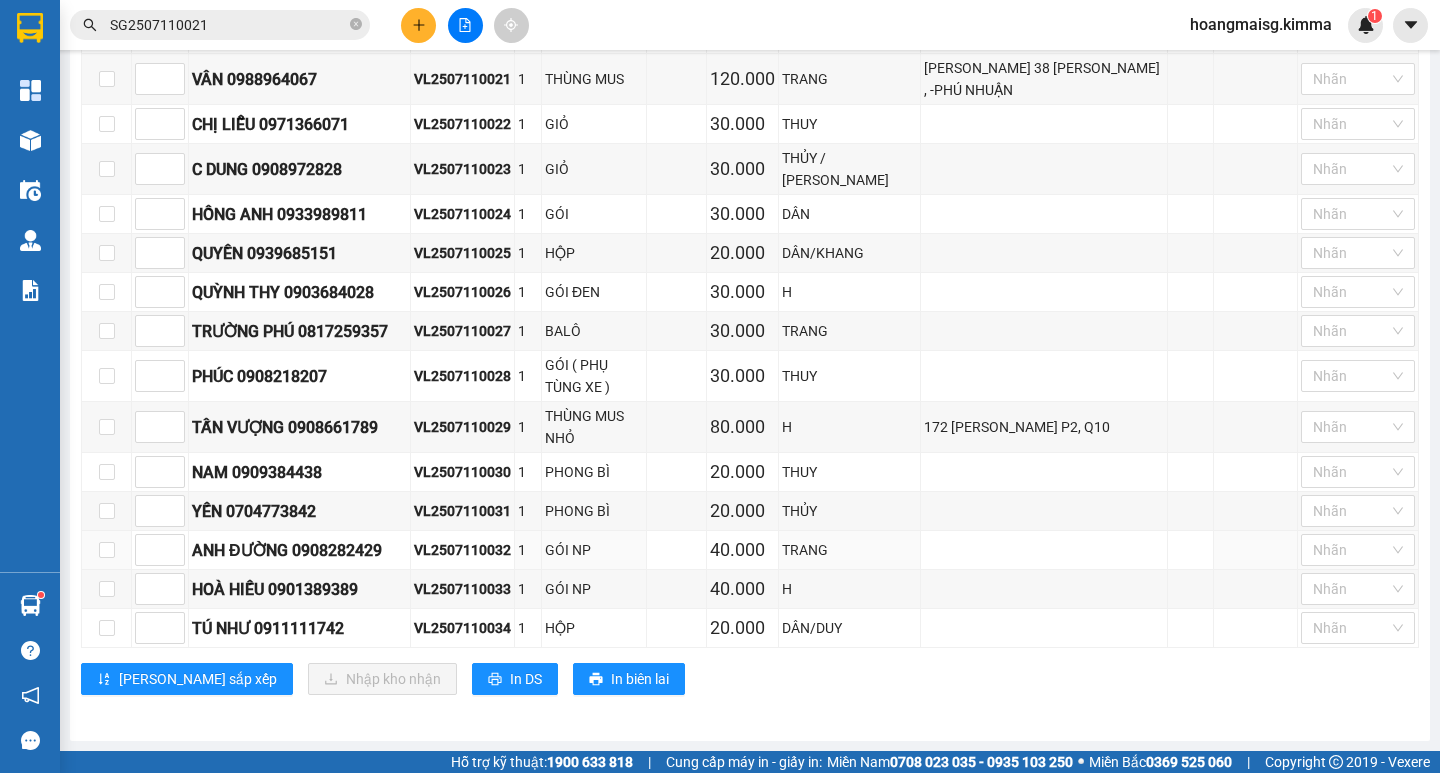 scroll, scrollTop: 0, scrollLeft: 0, axis: both 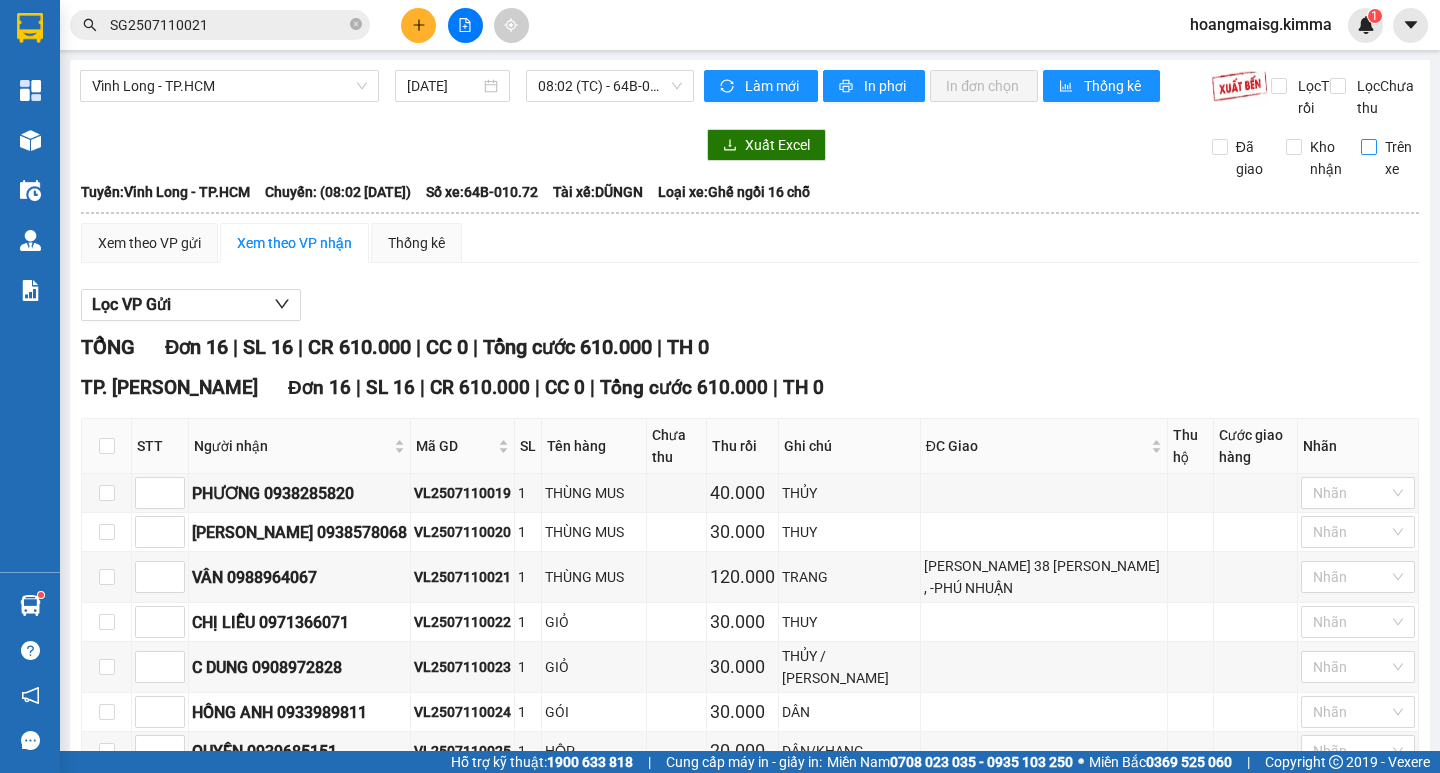 click on "Trên xe" at bounding box center (1369, 147) 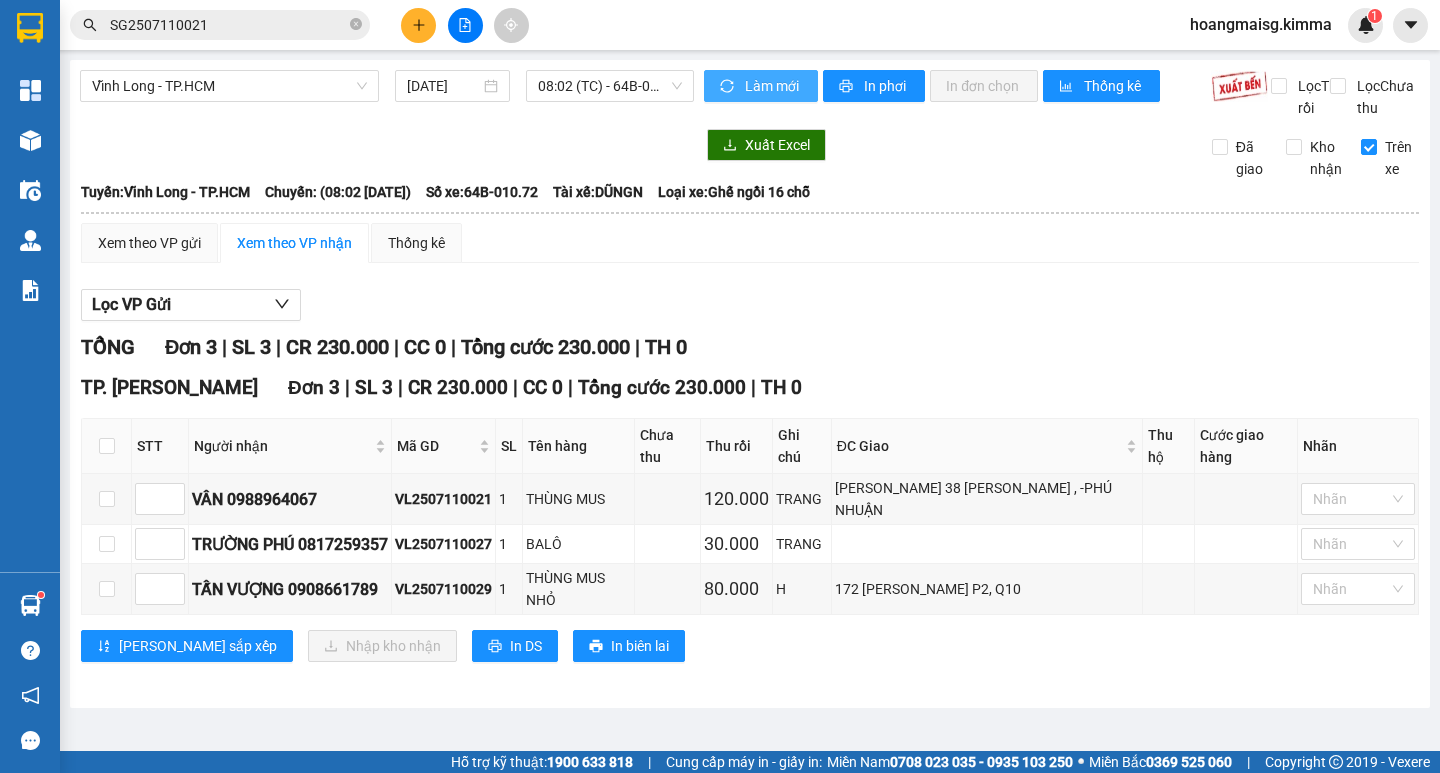 click on "Làm mới" at bounding box center [773, 86] 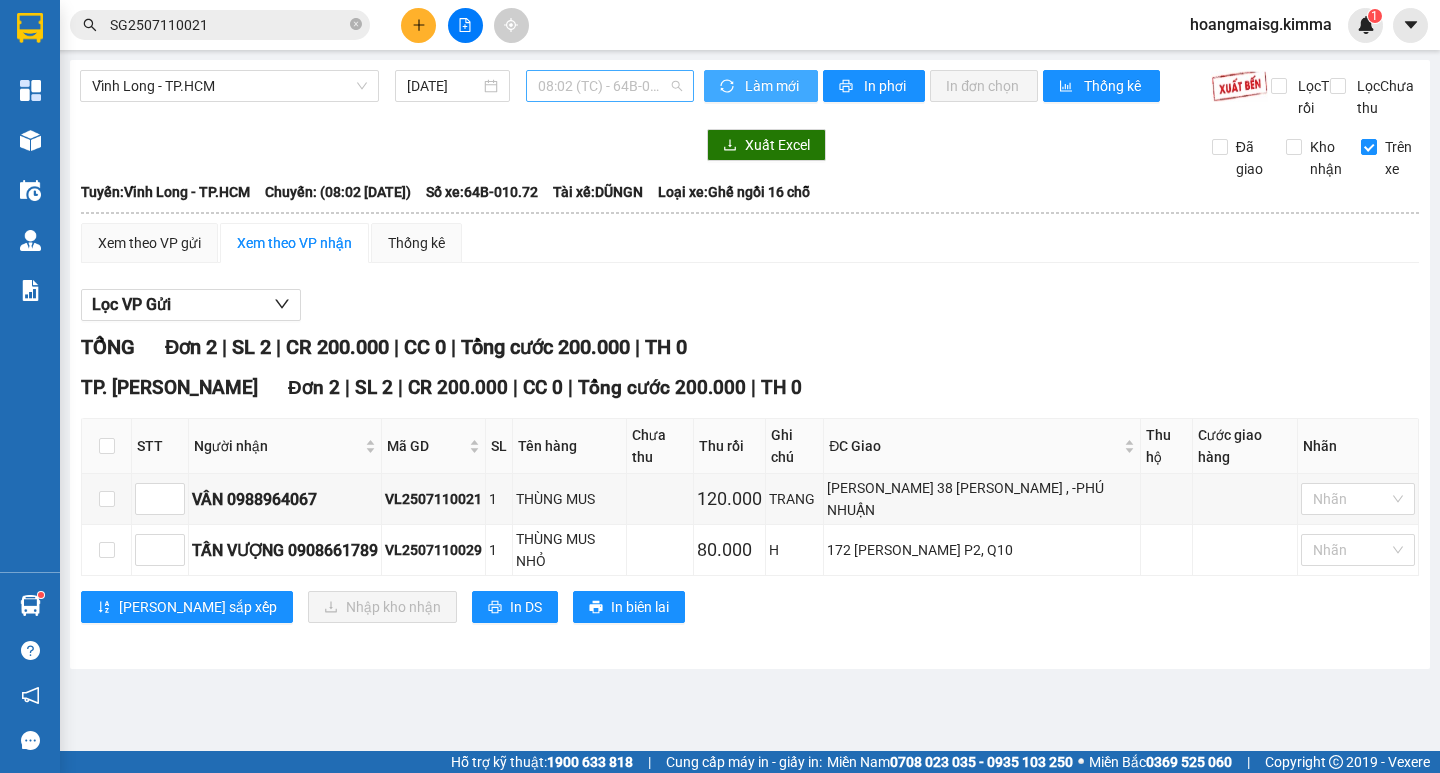 click on "08:02   (TC)   - 64B-010.72" at bounding box center [610, 86] 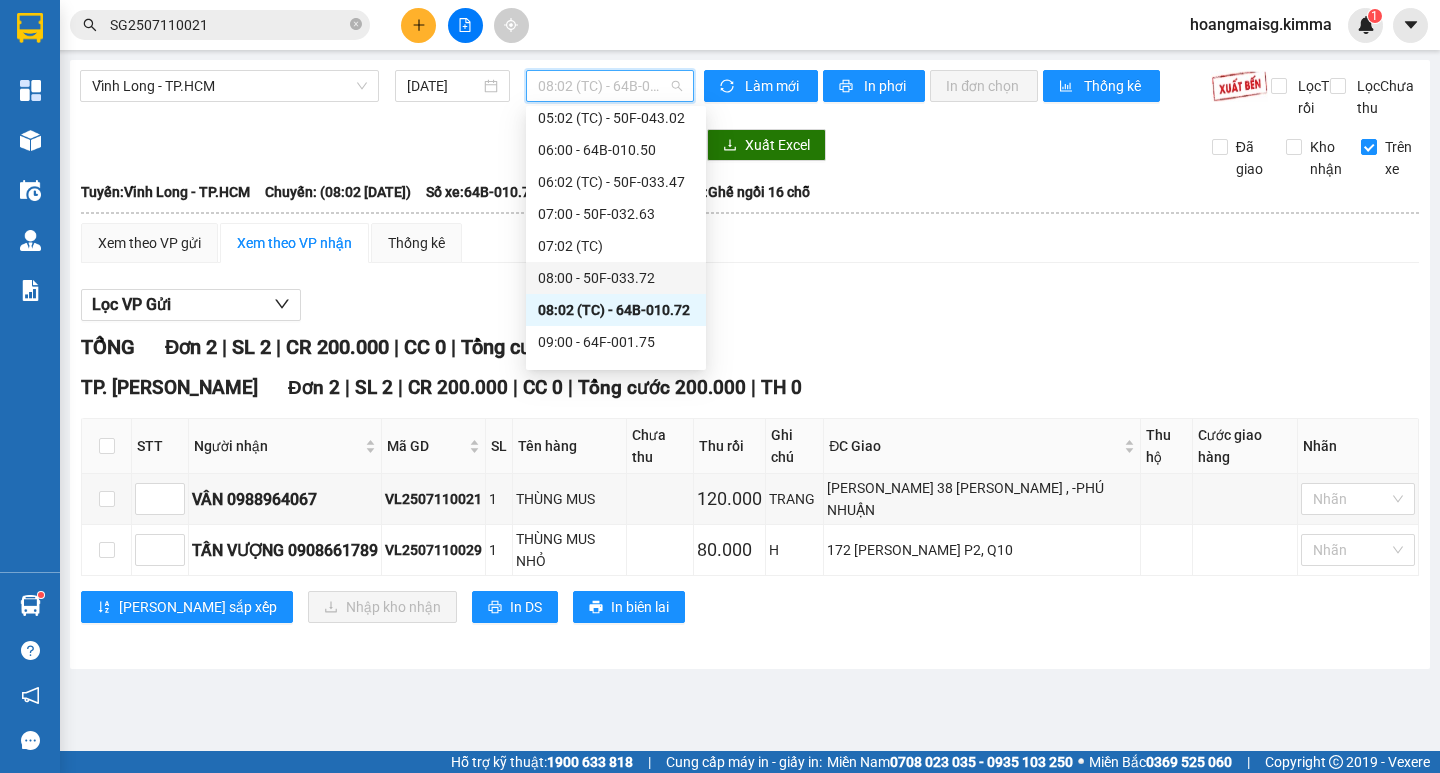 click on "Lọc VP Gửi" at bounding box center (750, 305) 